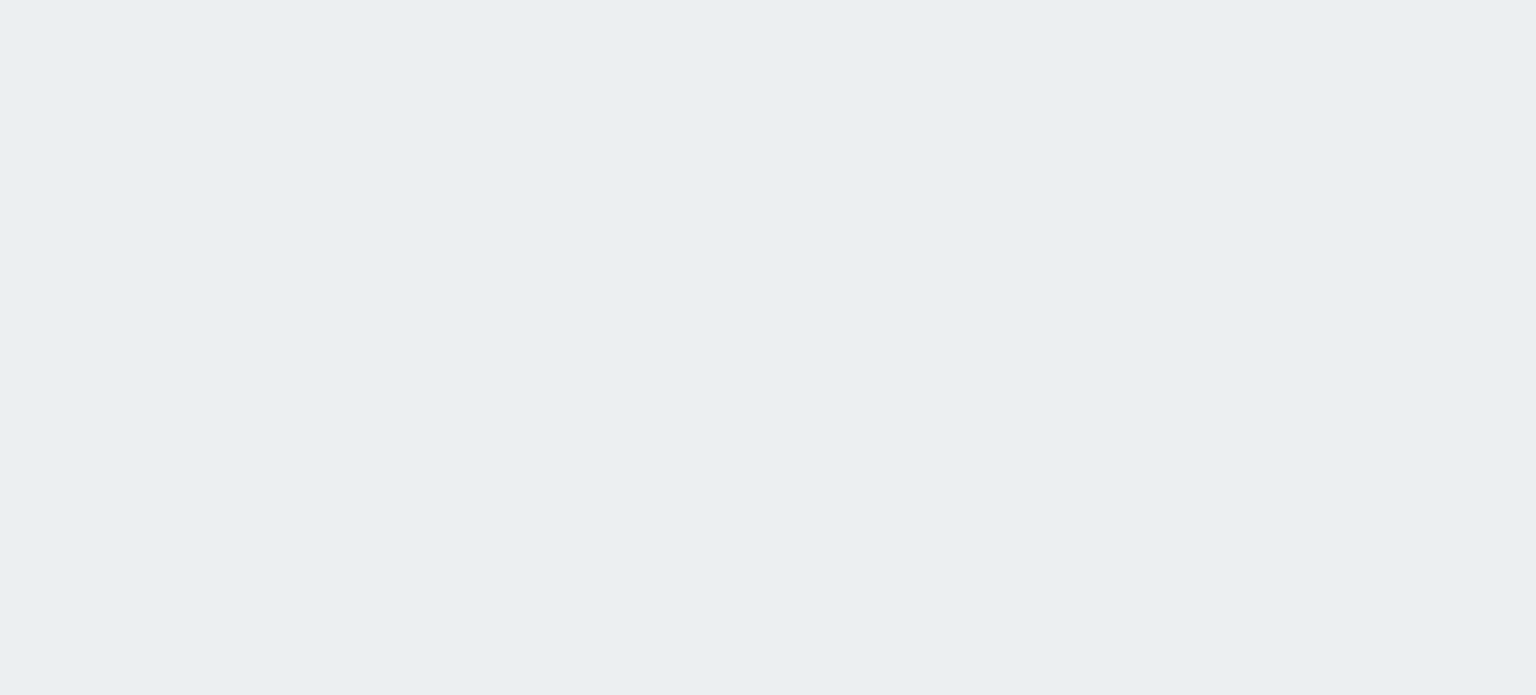 scroll, scrollTop: 0, scrollLeft: 0, axis: both 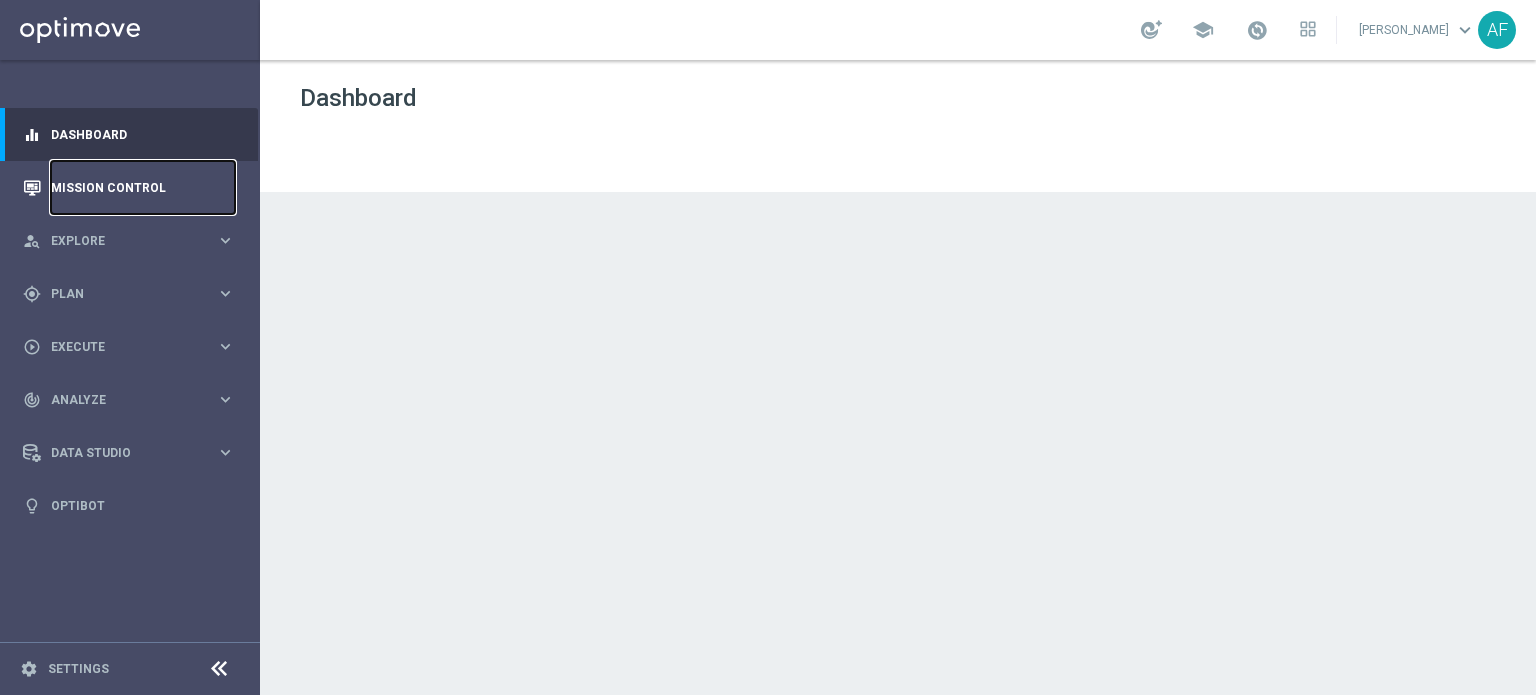 click on "Mission Control" at bounding box center [143, 187] 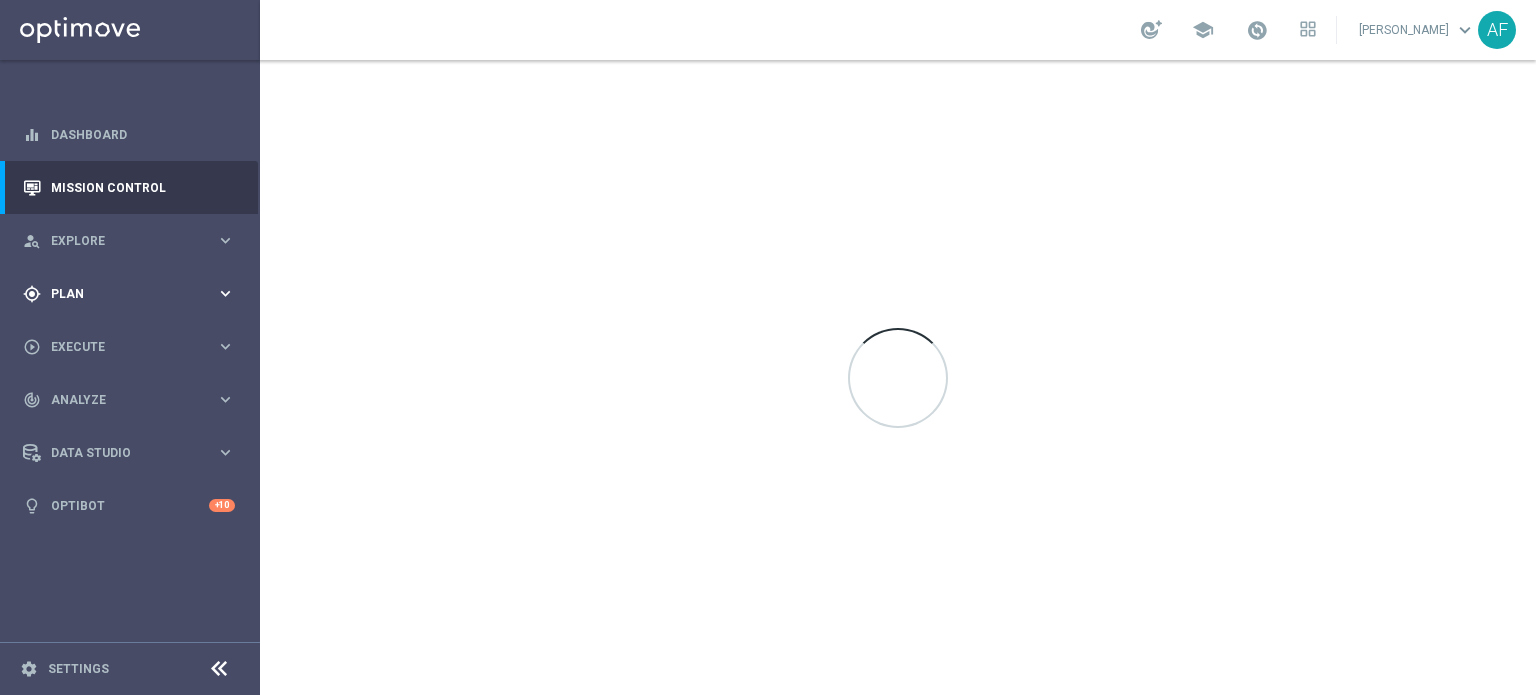 click on "Plan" at bounding box center [133, 294] 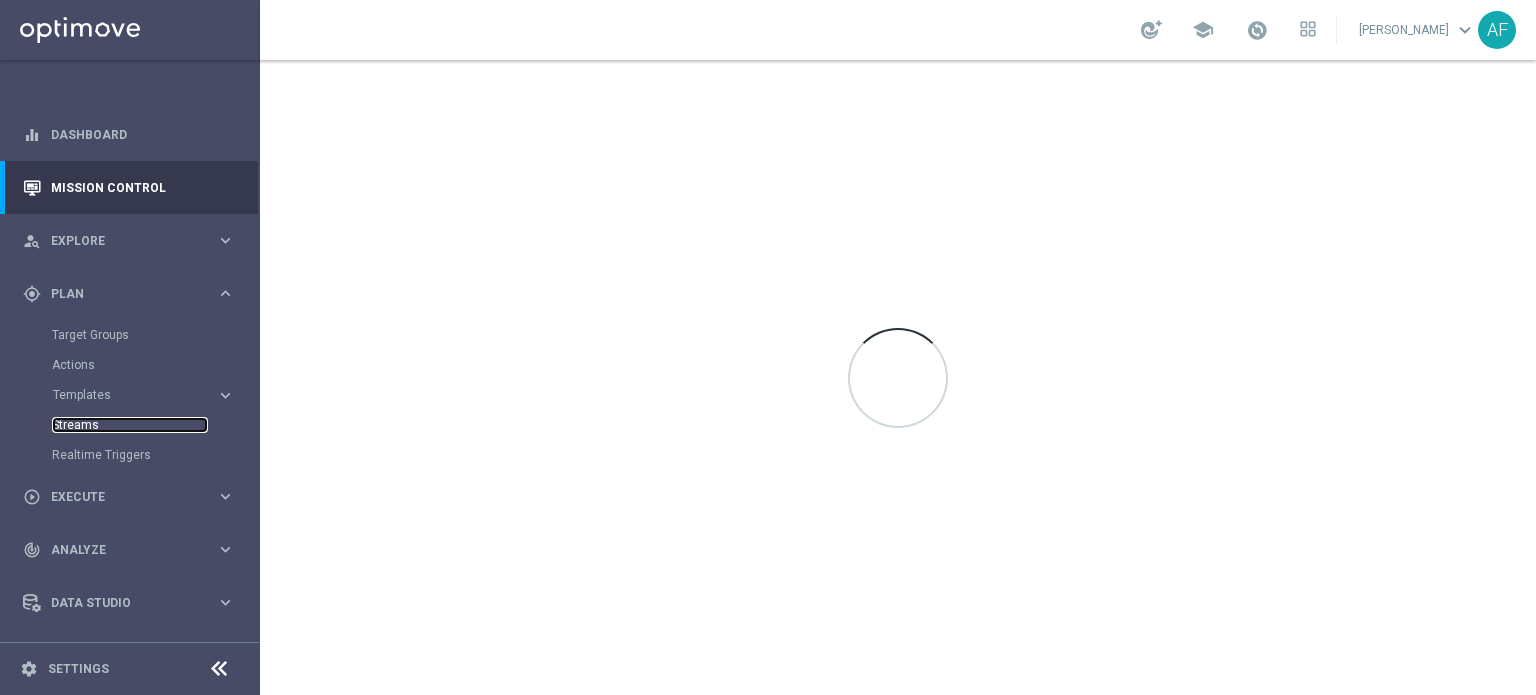 click on "Streams" at bounding box center [130, 425] 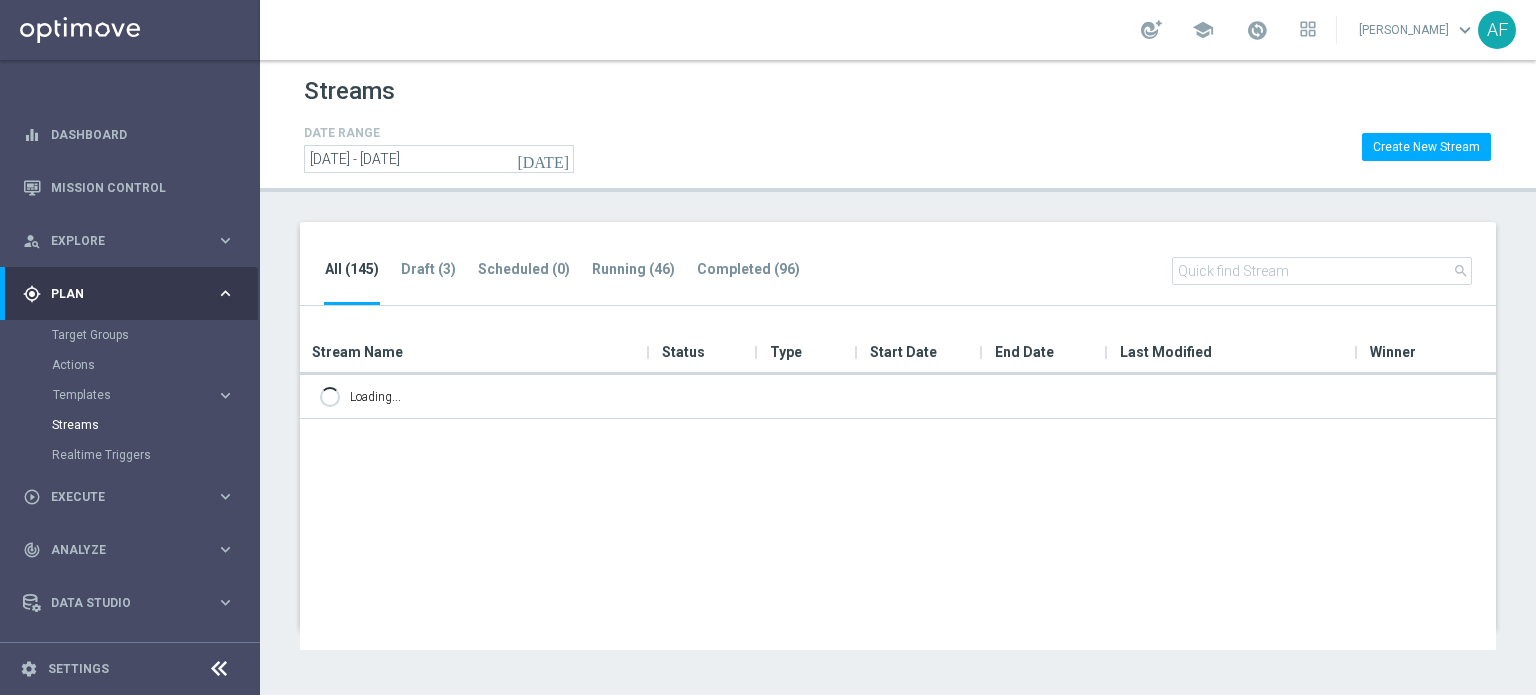 scroll, scrollTop: 0, scrollLeft: 0, axis: both 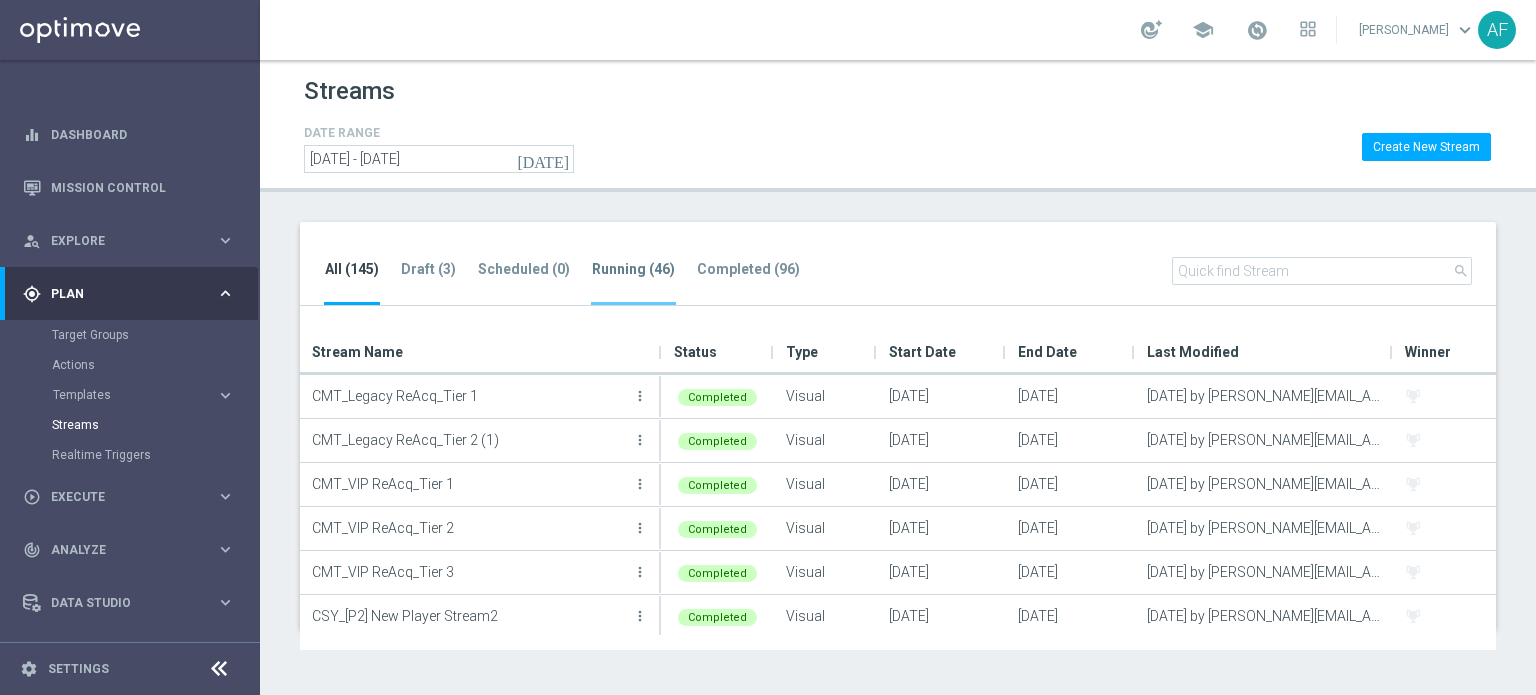 click on "Running (46)" at bounding box center [633, 281] 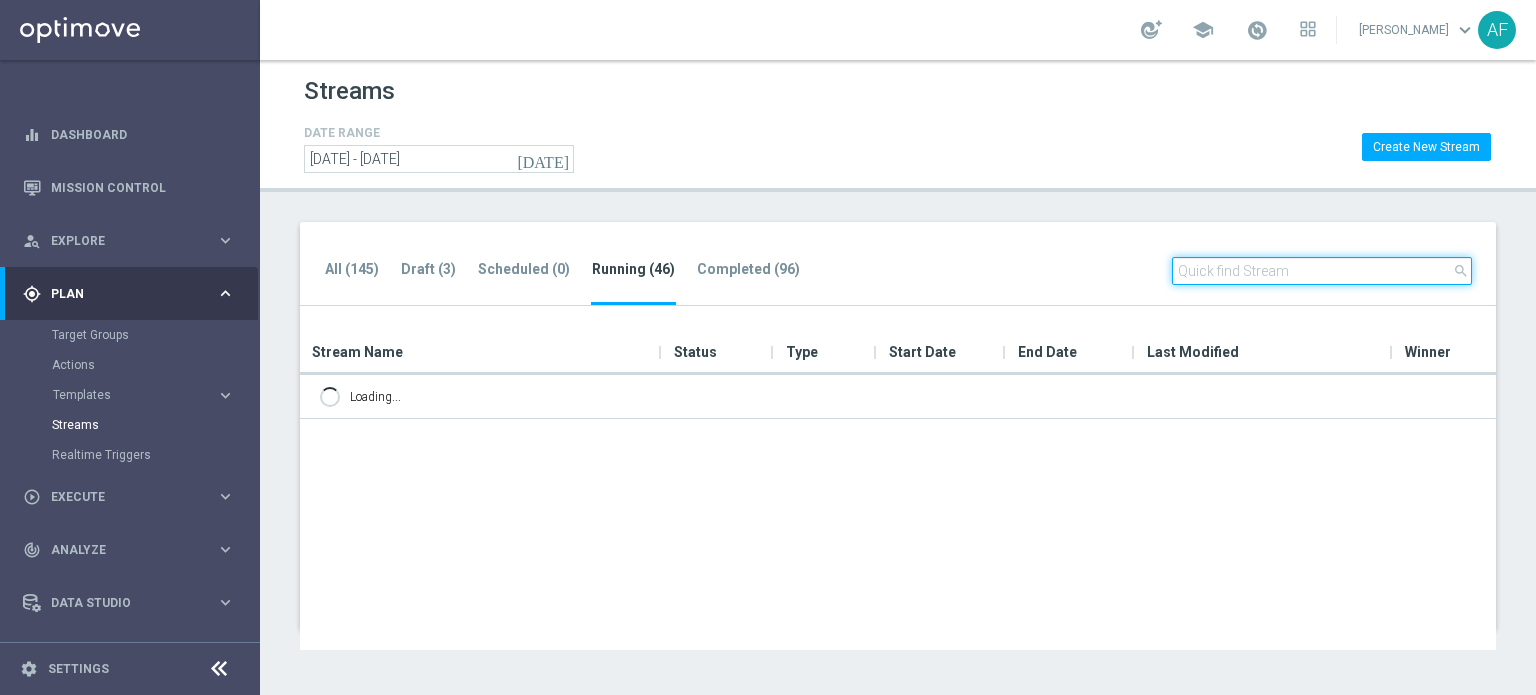 click 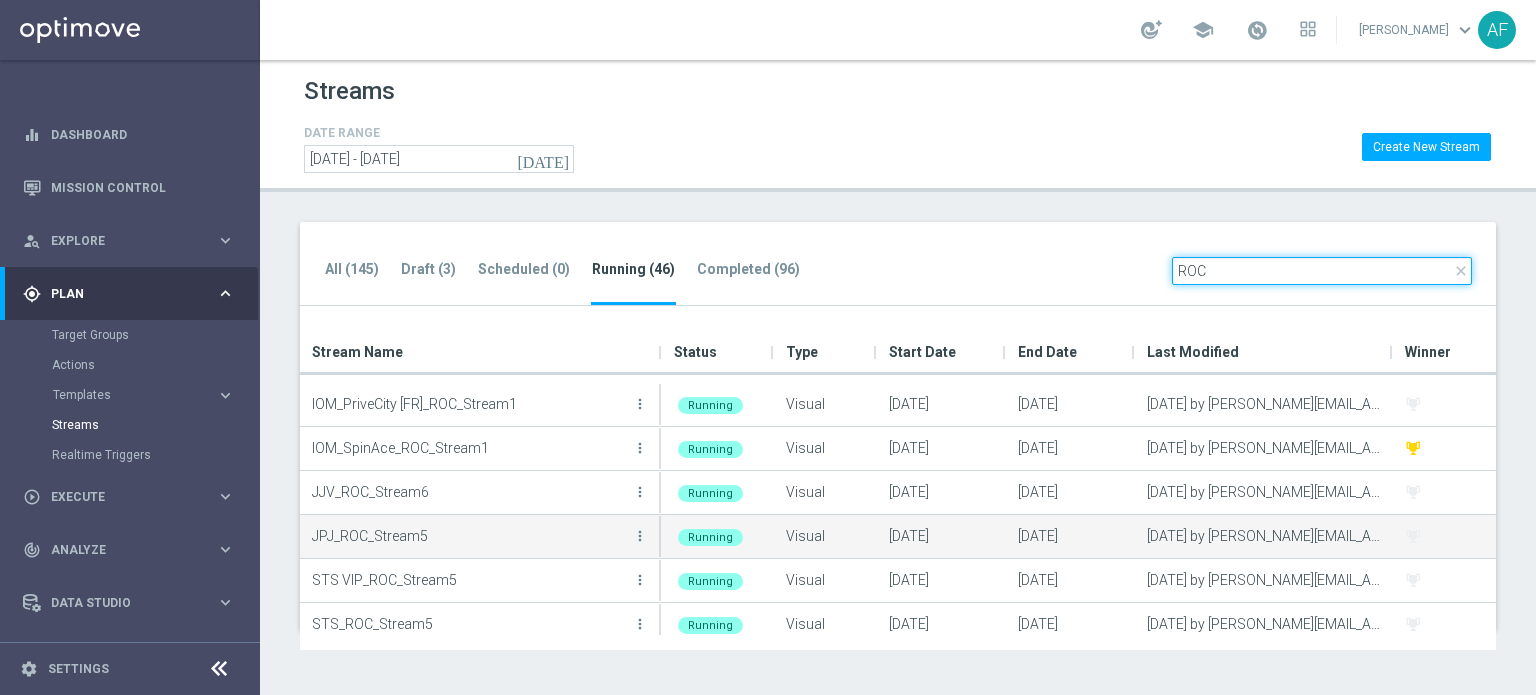 scroll, scrollTop: 224, scrollLeft: 0, axis: vertical 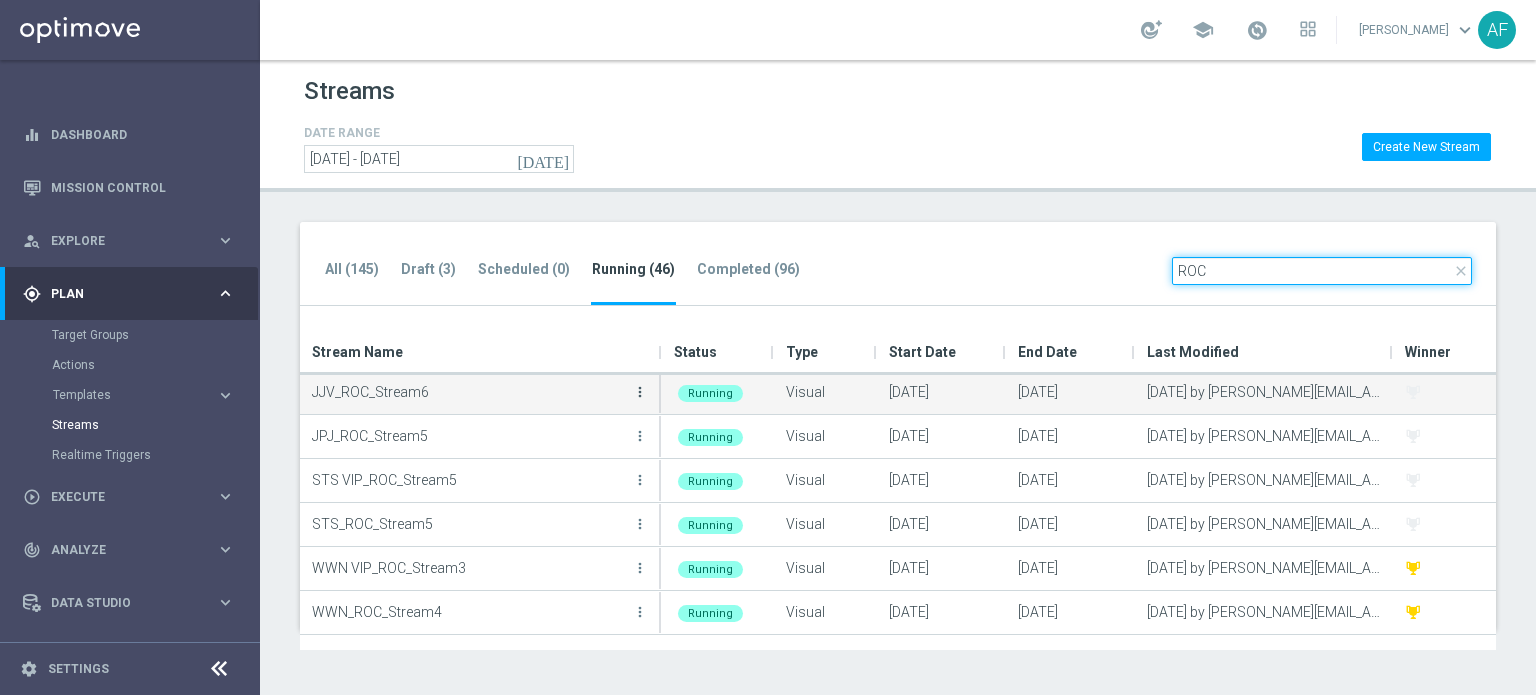 type on "ROC" 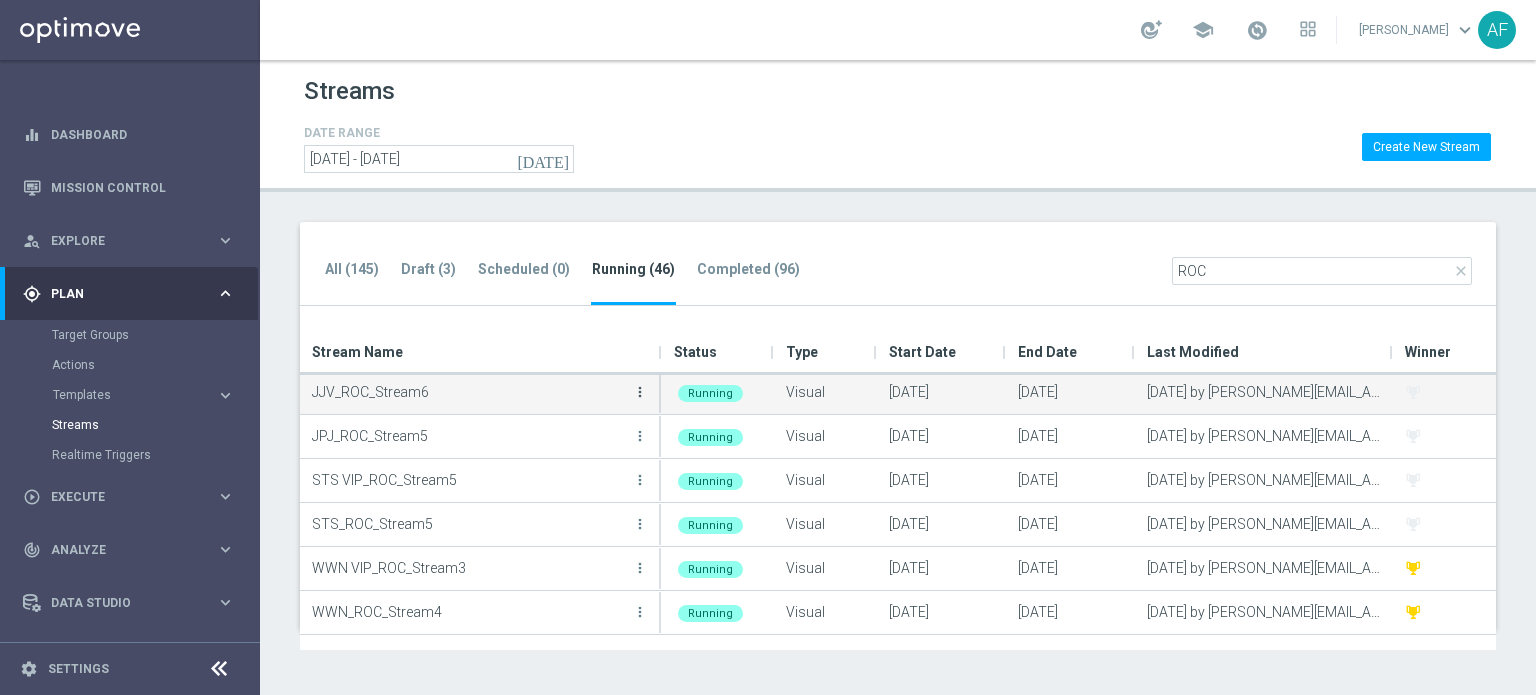 click on "more_vert" 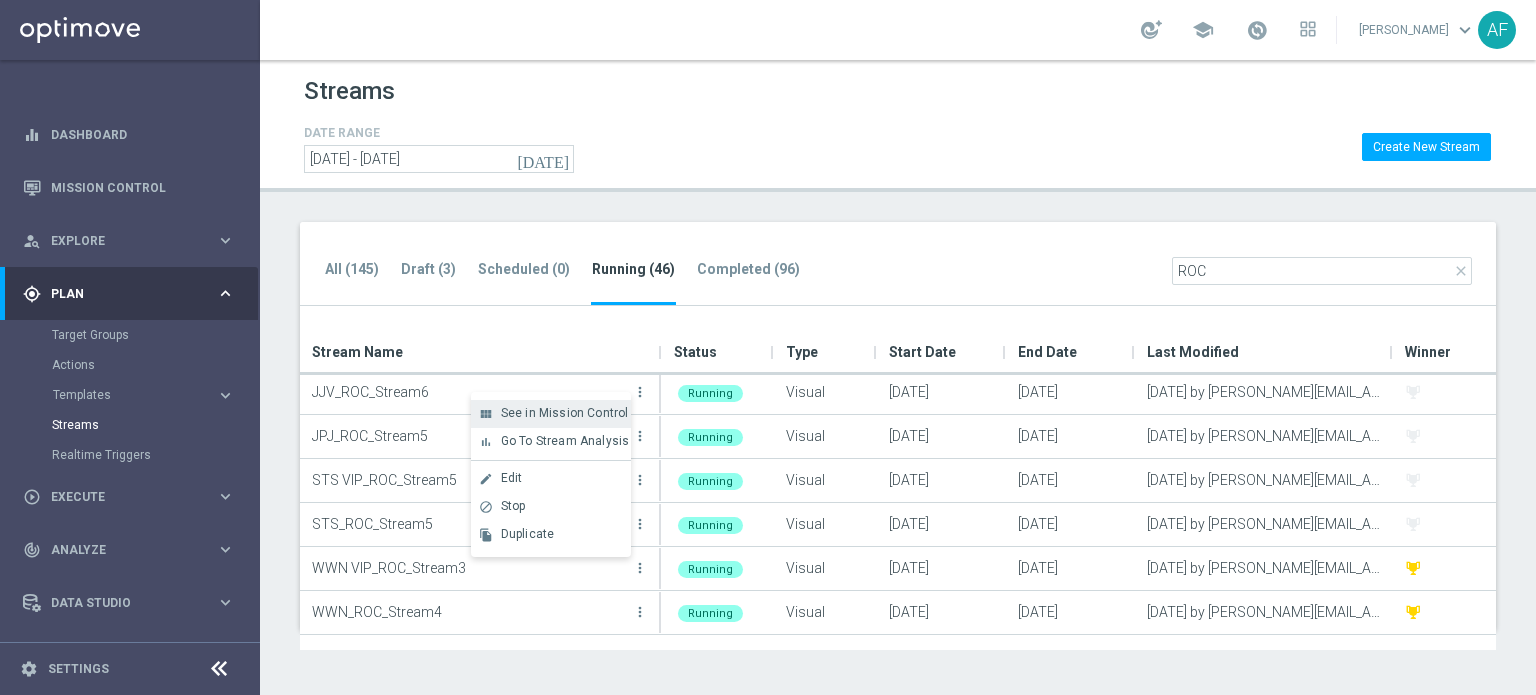 click on "See in Mission Control" at bounding box center (565, 413) 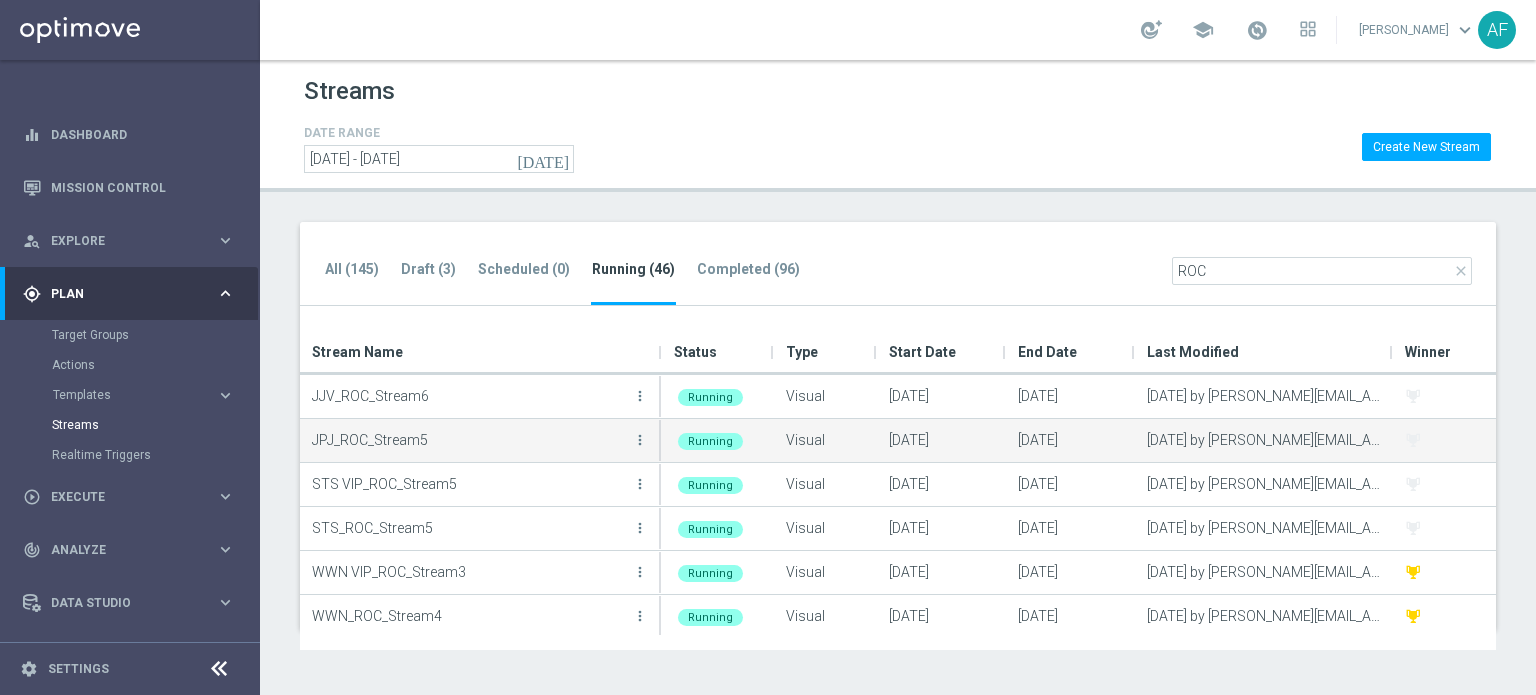 scroll, scrollTop: 224, scrollLeft: 0, axis: vertical 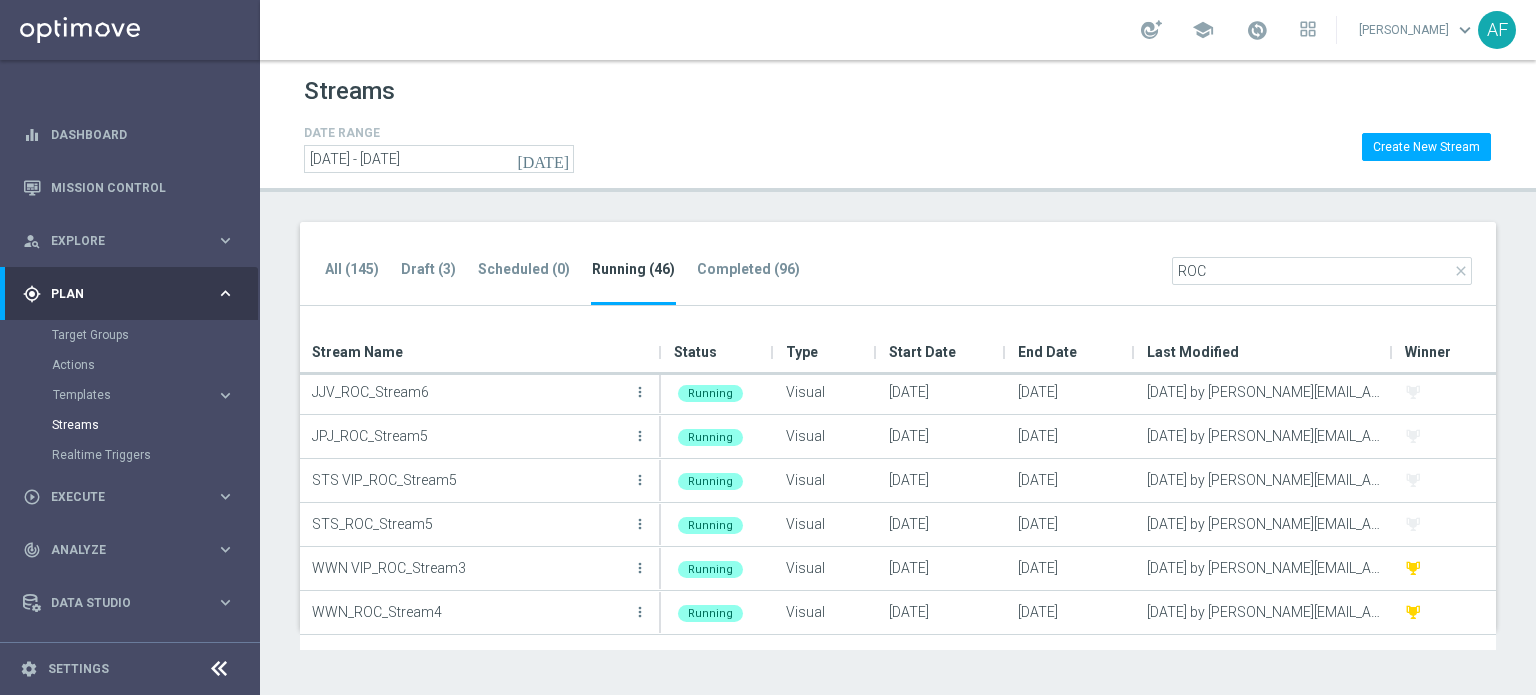 drag, startPoint x: 839, startPoint y: 195, endPoint x: 930, endPoint y: 303, distance: 141.22676 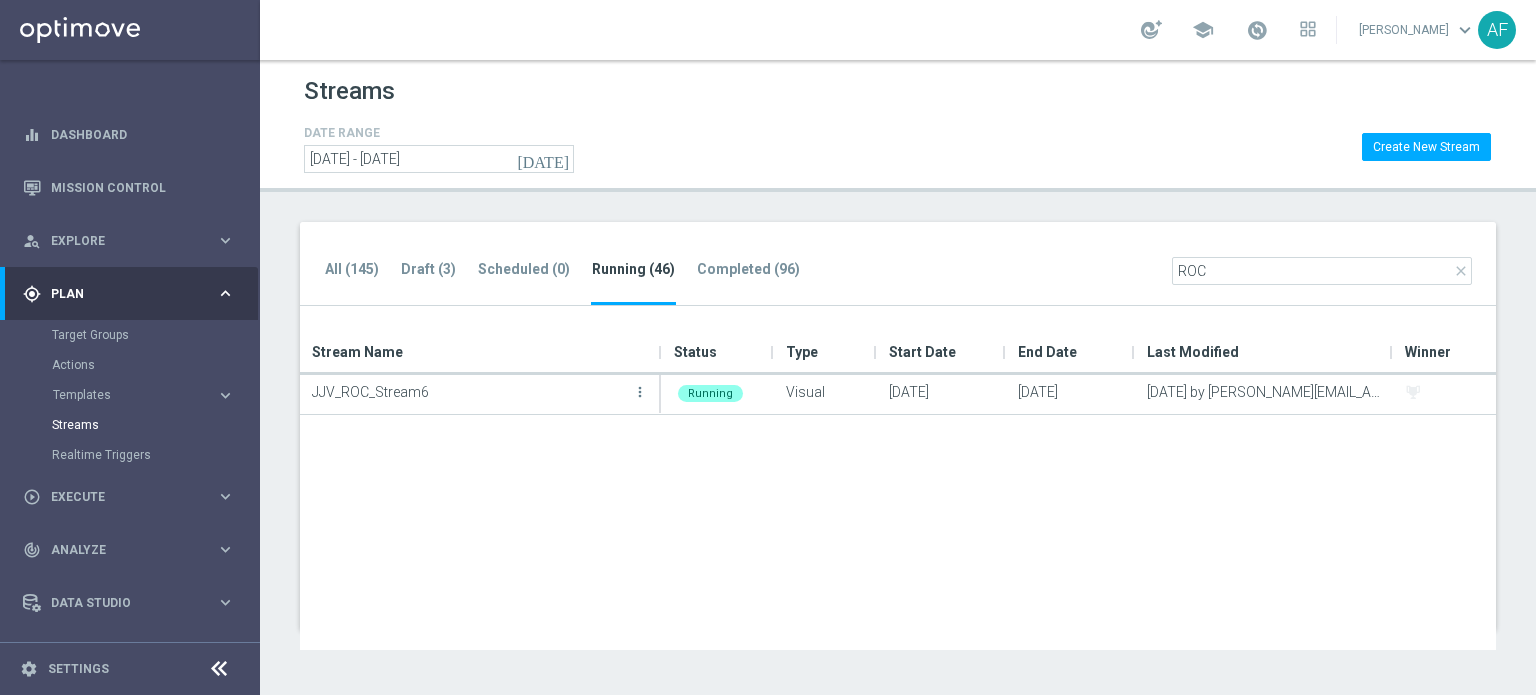 scroll, scrollTop: 0, scrollLeft: 0, axis: both 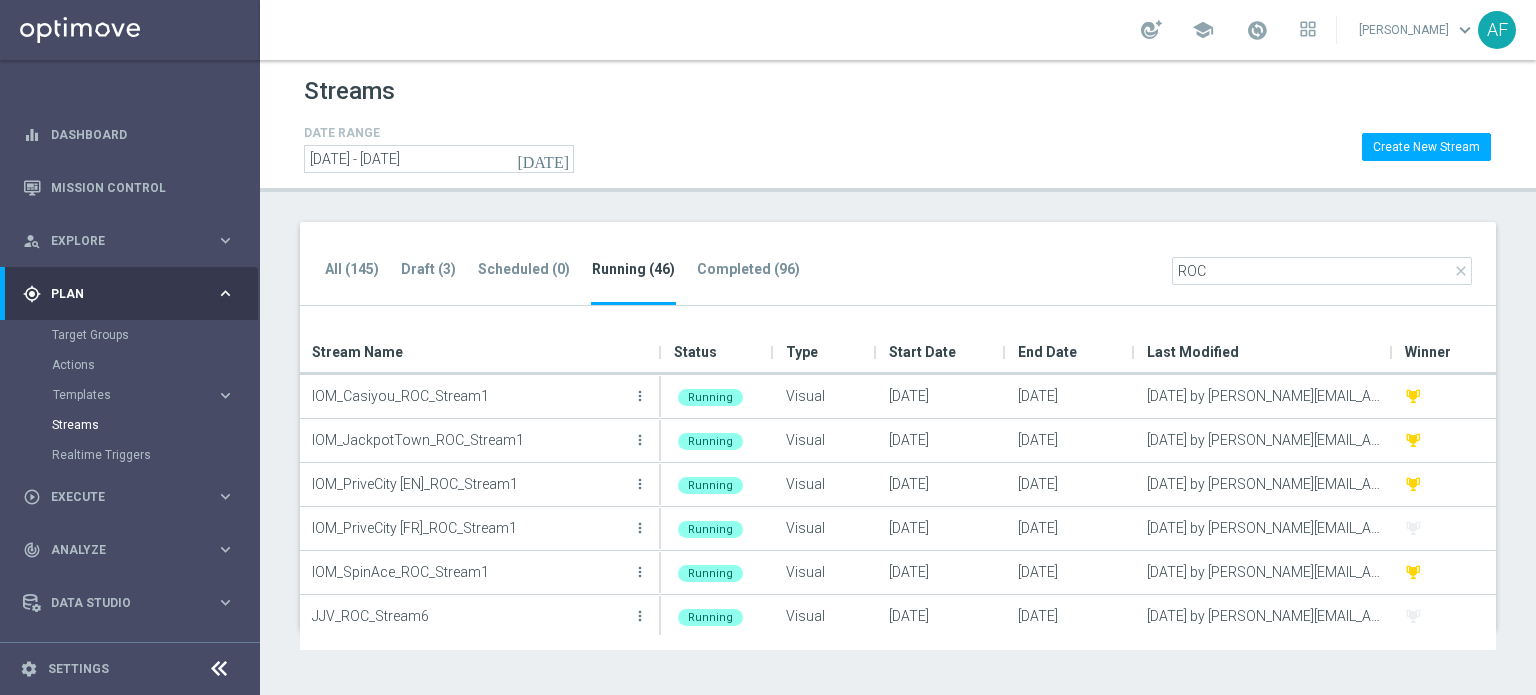 click on "All (145)
Draft (3)
Scheduled (0)
Running (46)
Completed (96)
close
ROC" 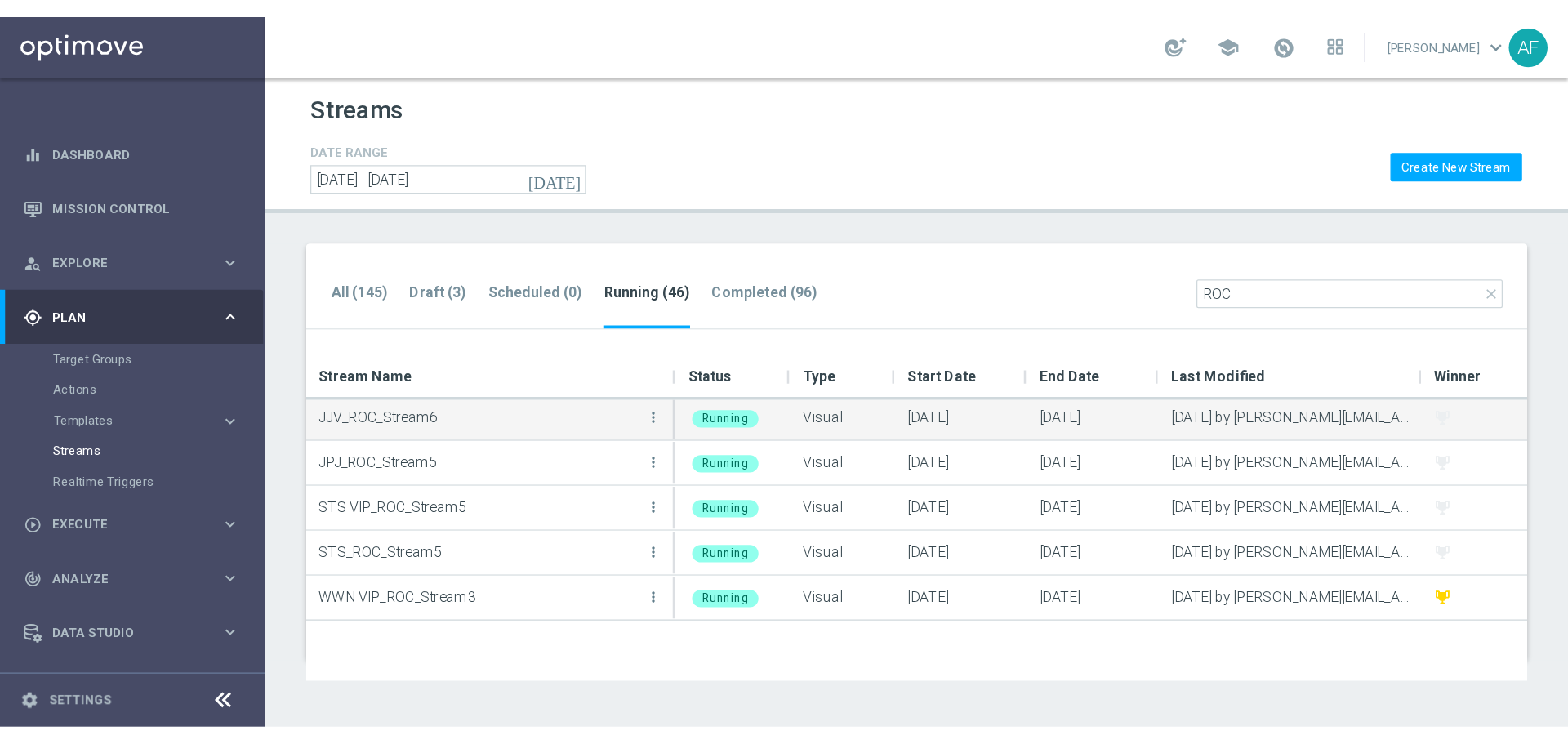 scroll, scrollTop: 101, scrollLeft: 0, axis: vertical 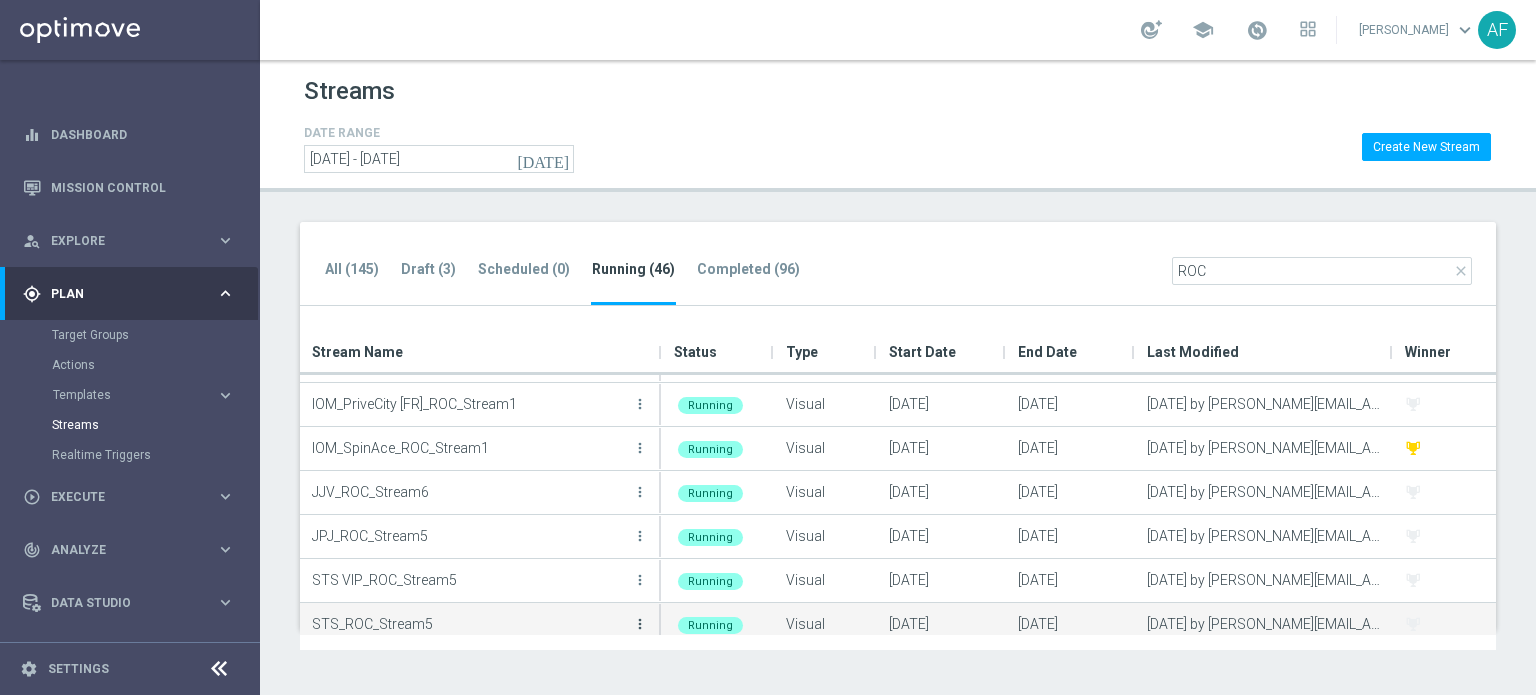 click on "more_vert" 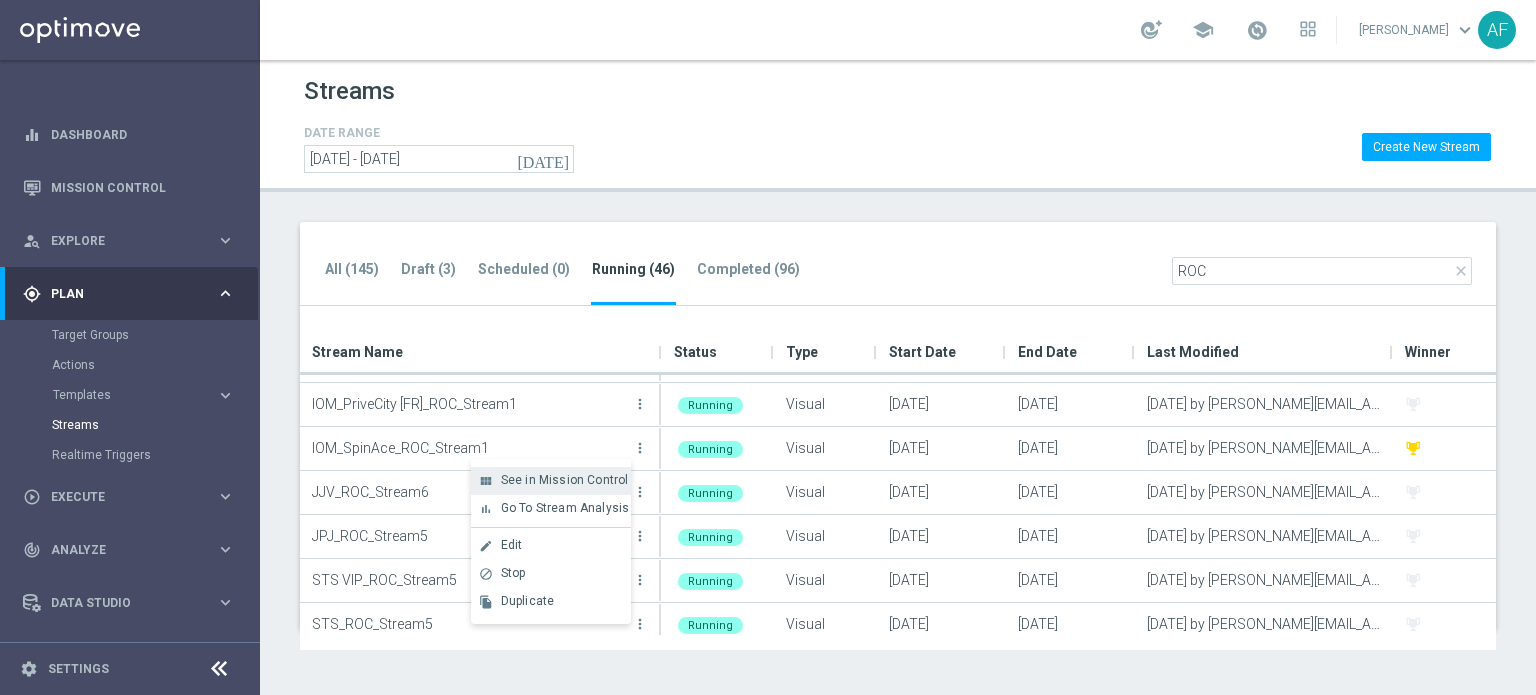 click on "See in Mission Control" at bounding box center [565, 480] 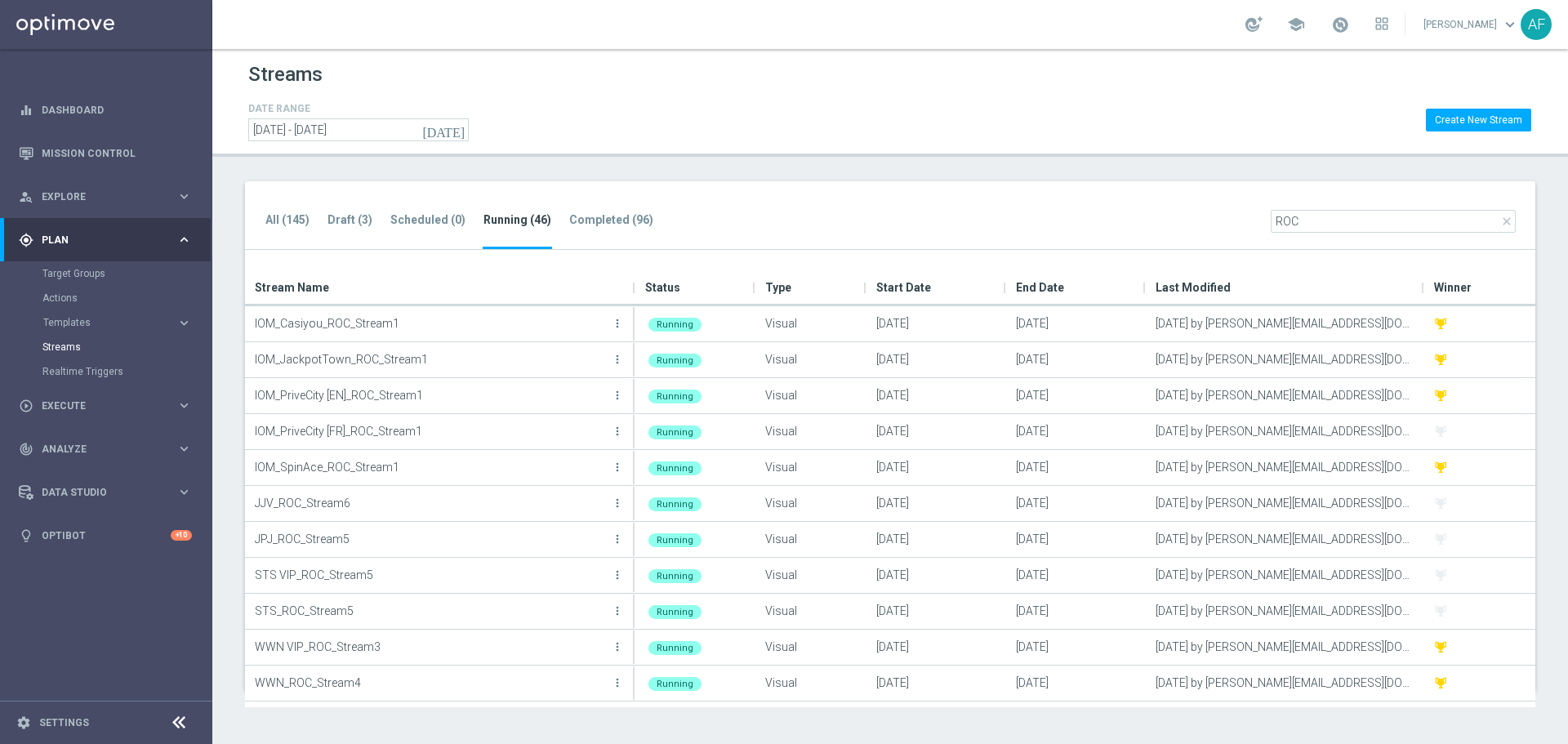 scroll, scrollTop: 0, scrollLeft: 0, axis: both 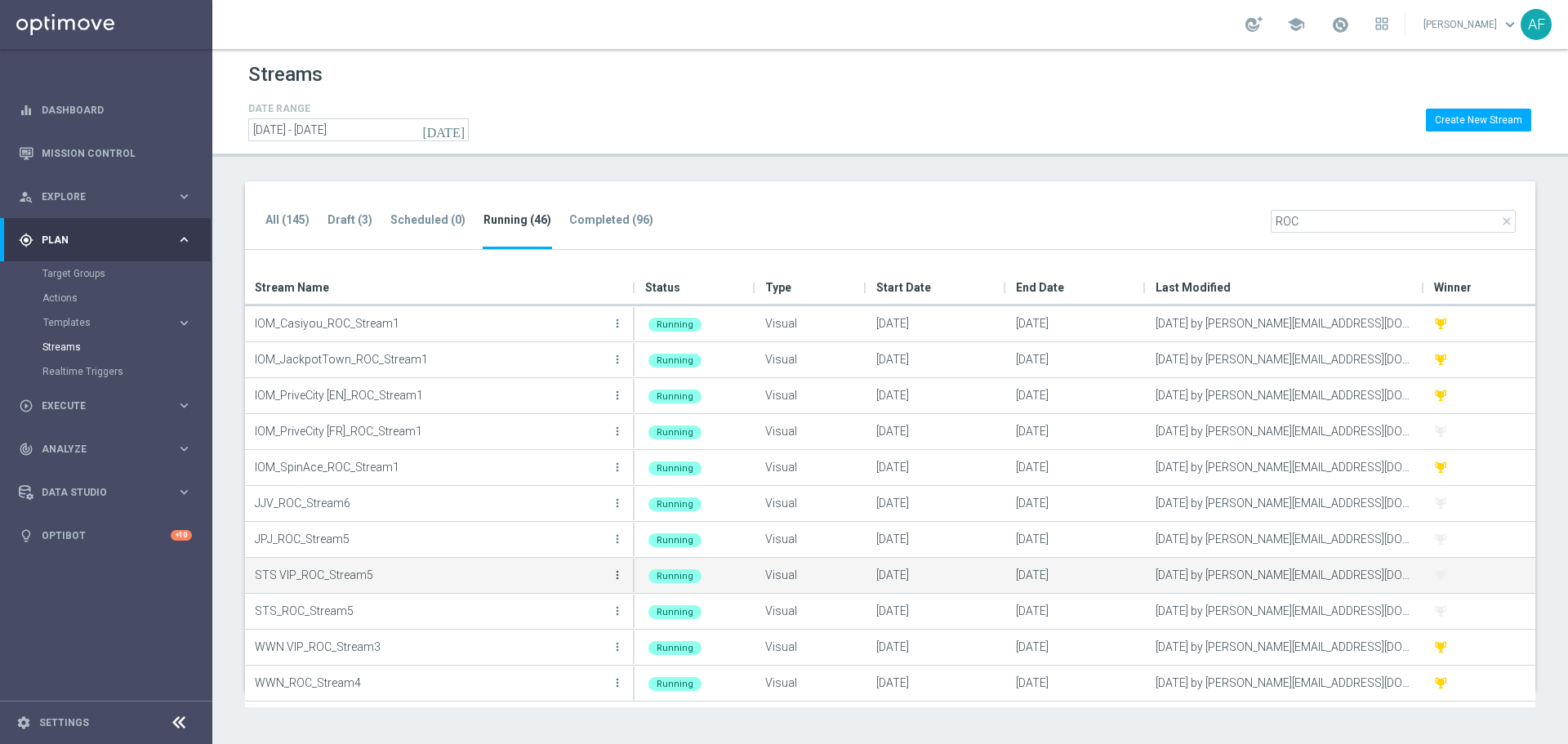 click on "more_vert" 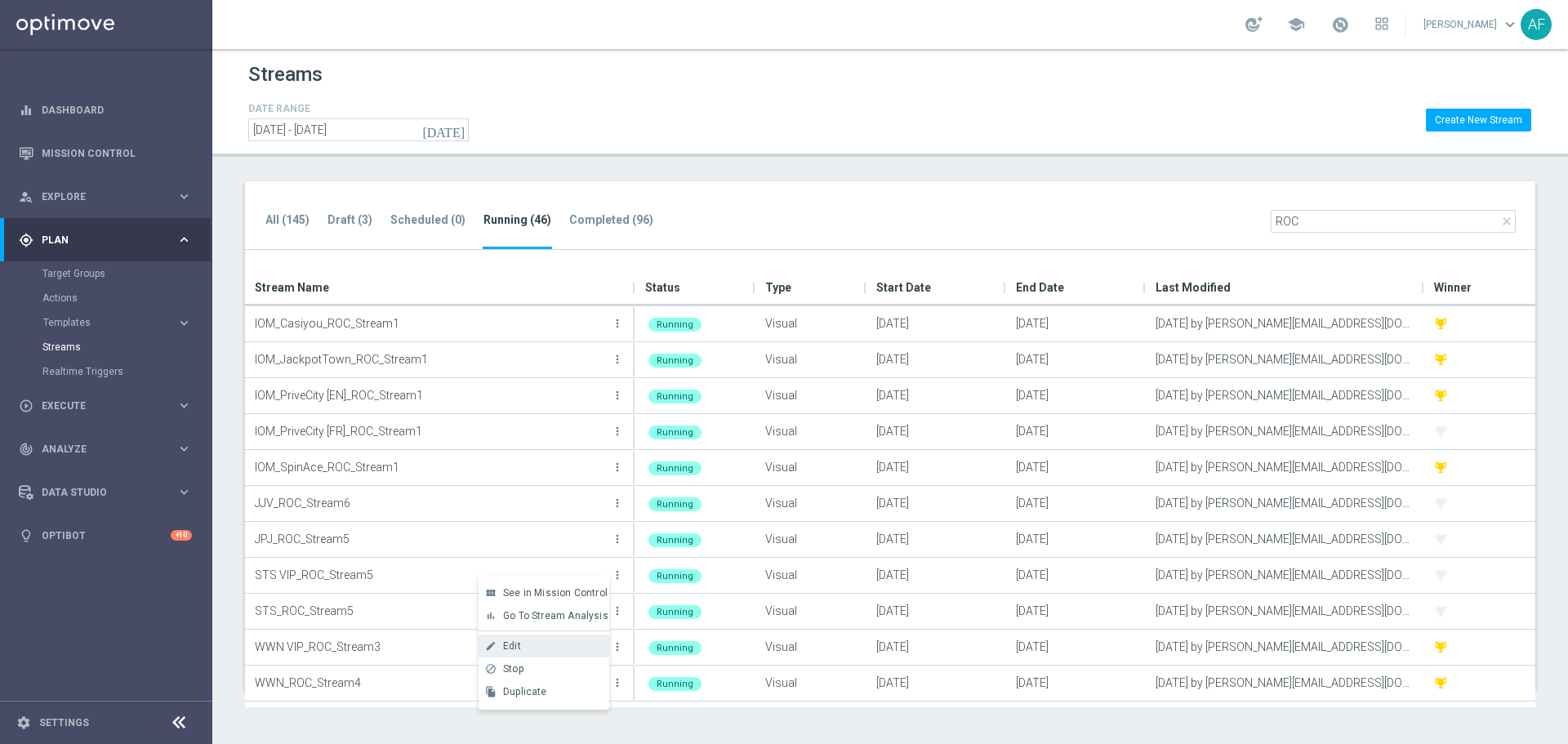 click on "Edit" at bounding box center [552, 646] 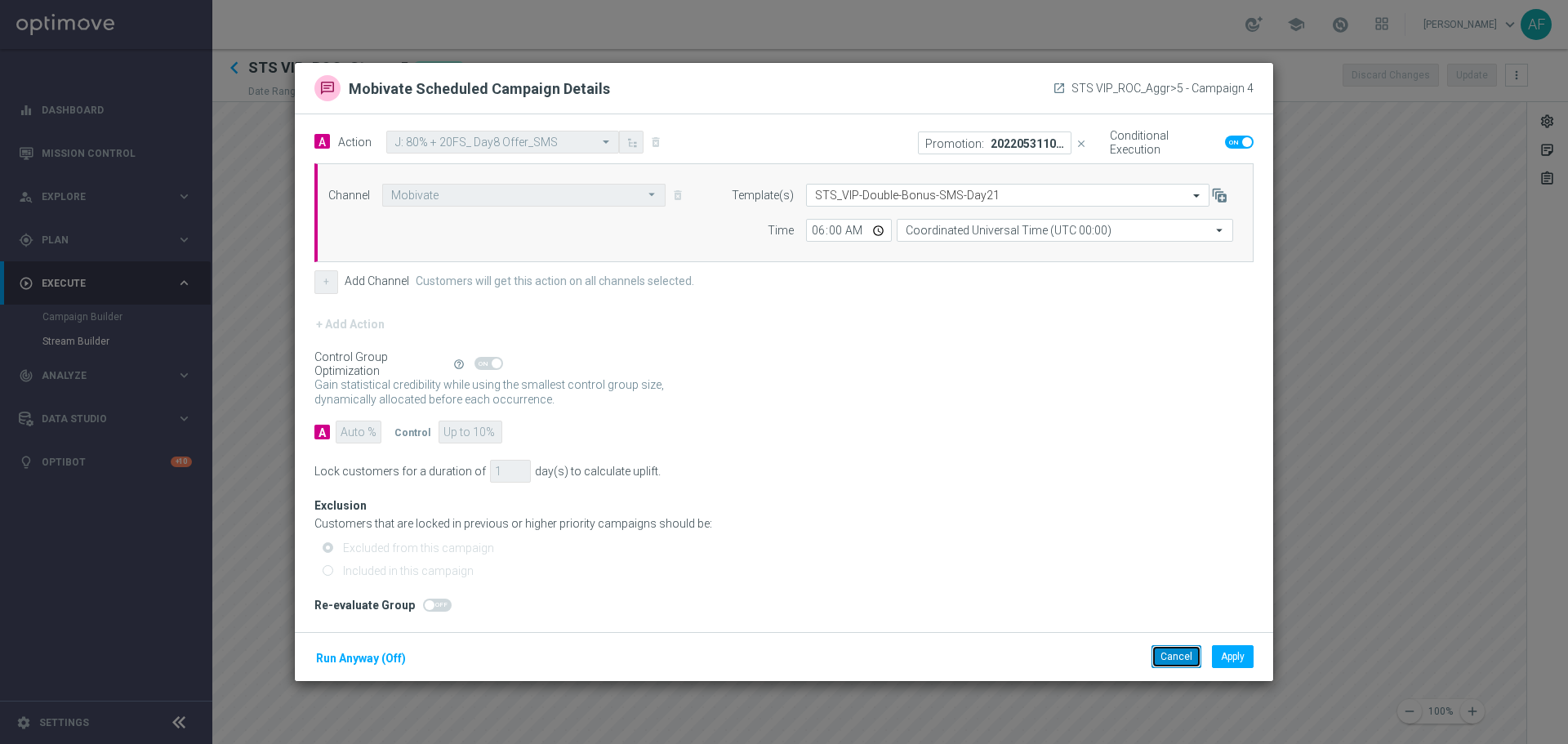 click on "Cancel" 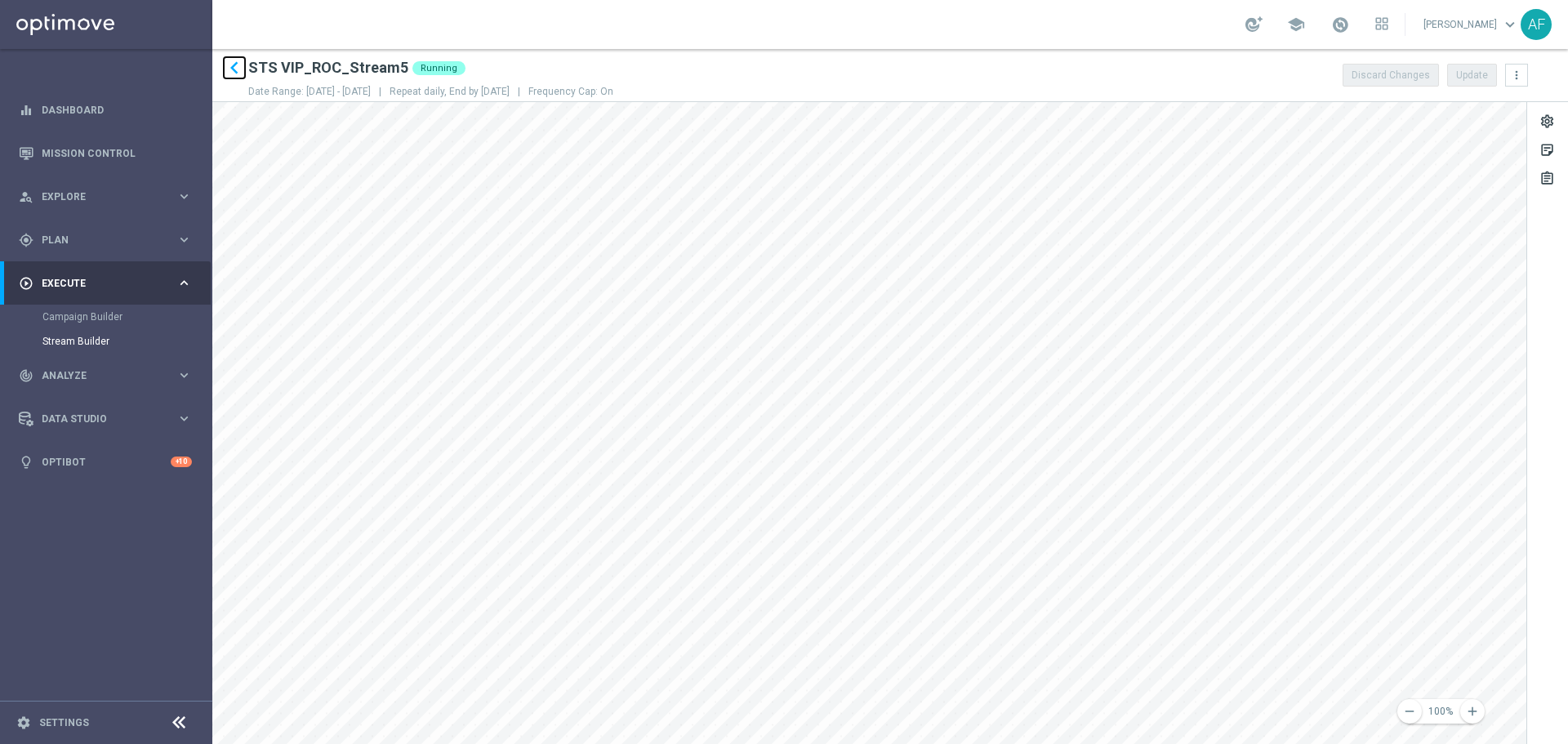 click on "keyboard_arrow_left" 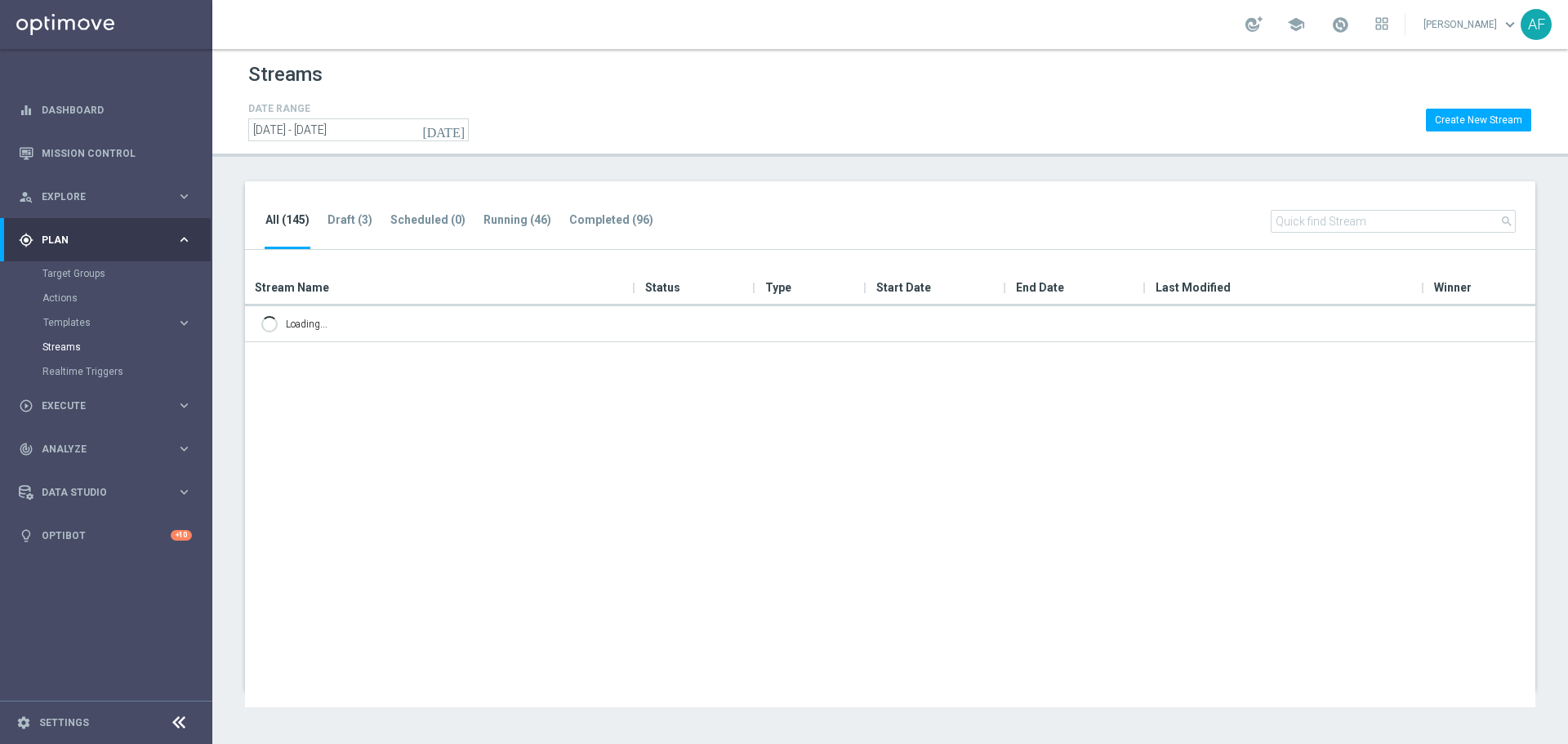 scroll, scrollTop: 0, scrollLeft: 0, axis: both 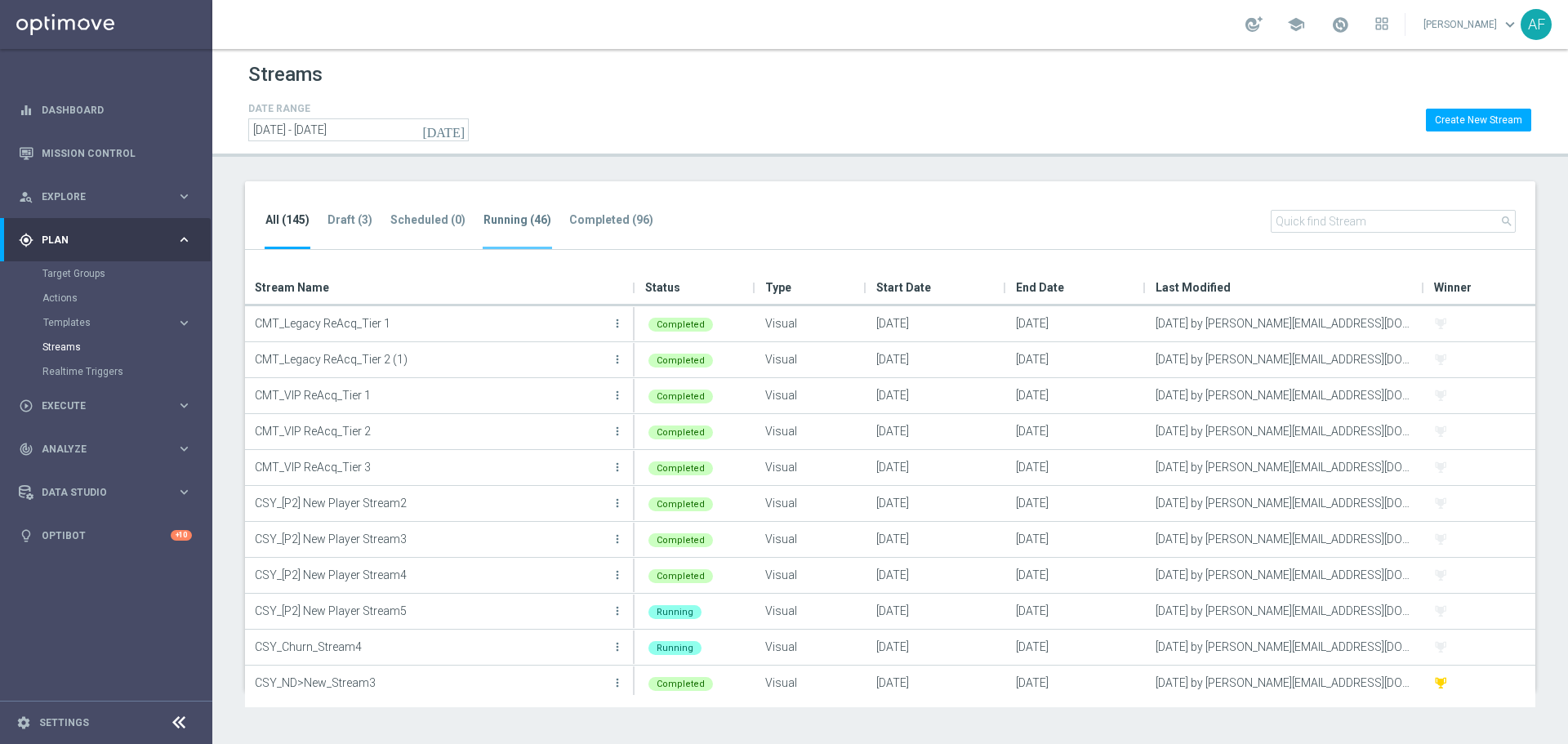 click on "Running (46)" at bounding box center (517, 220) 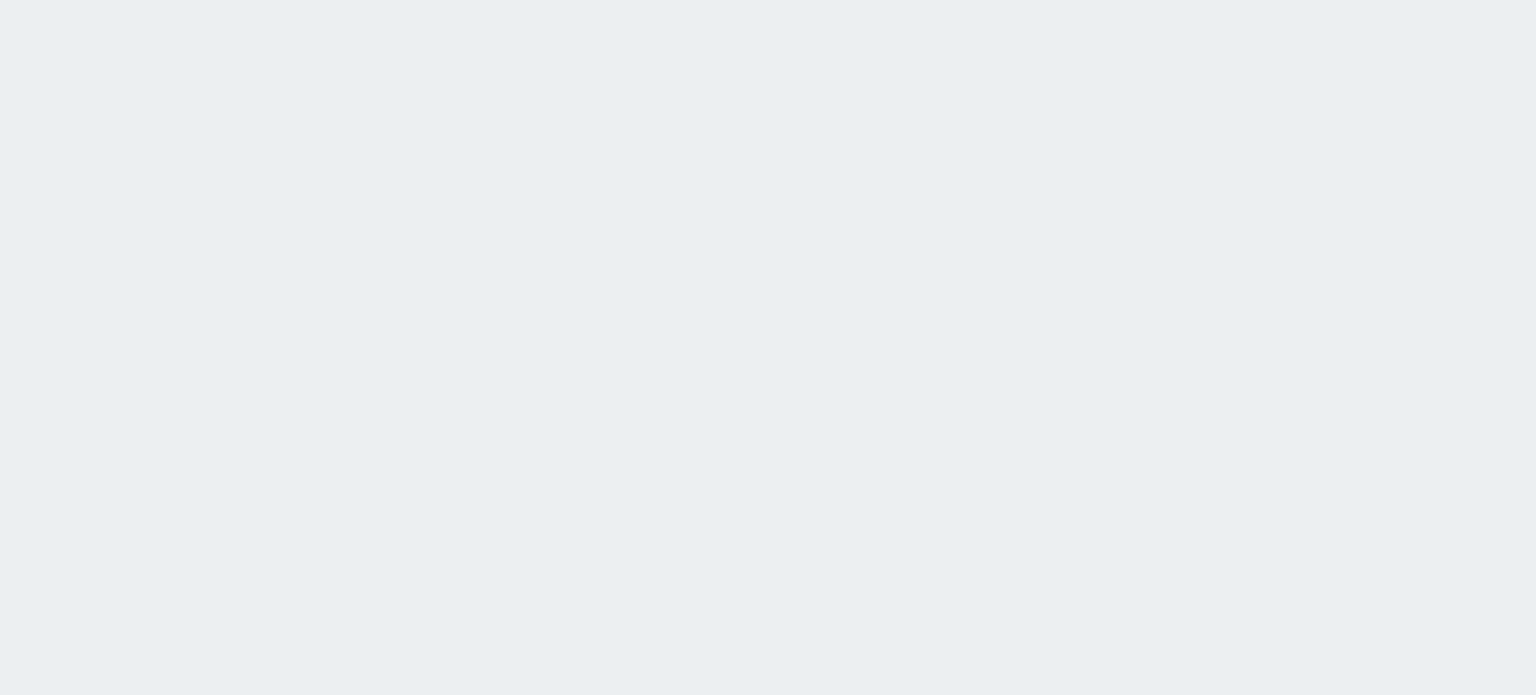 scroll, scrollTop: 0, scrollLeft: 0, axis: both 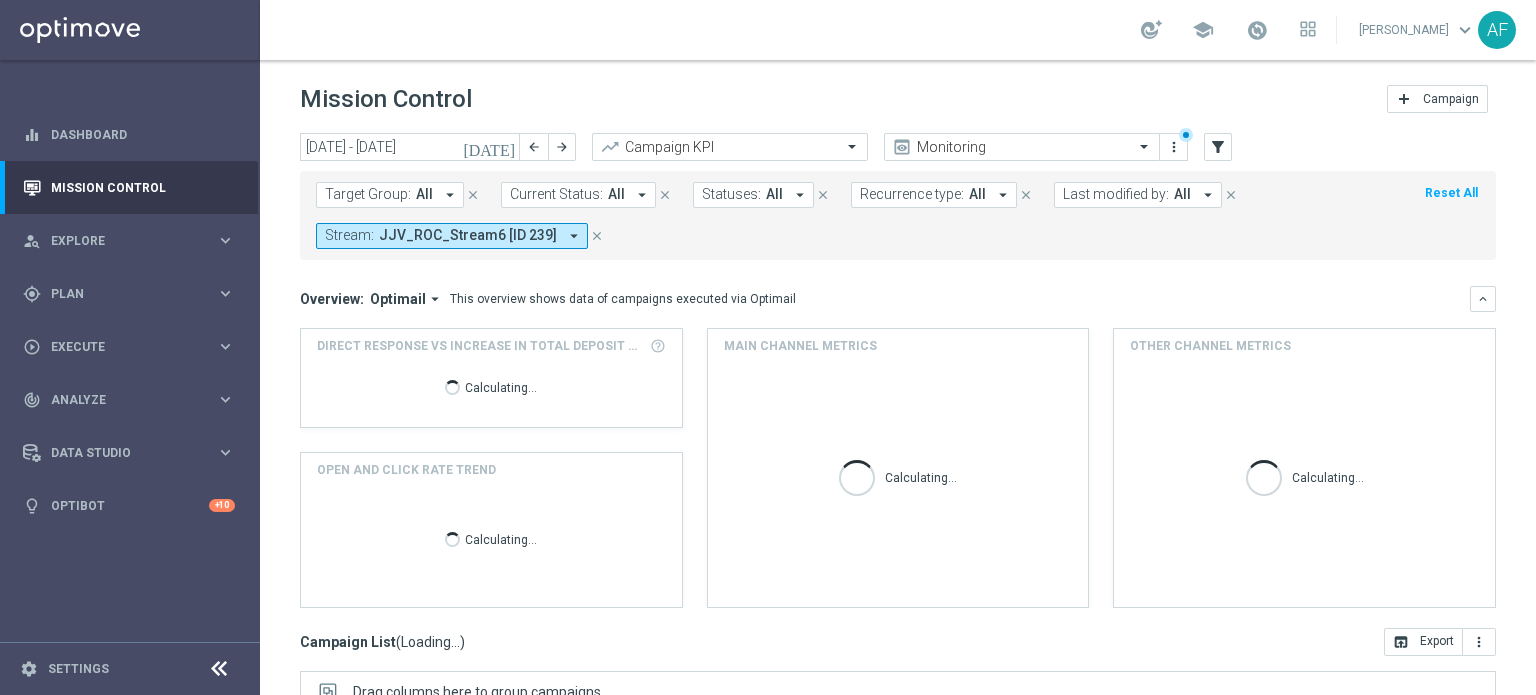click on "[DATE]" 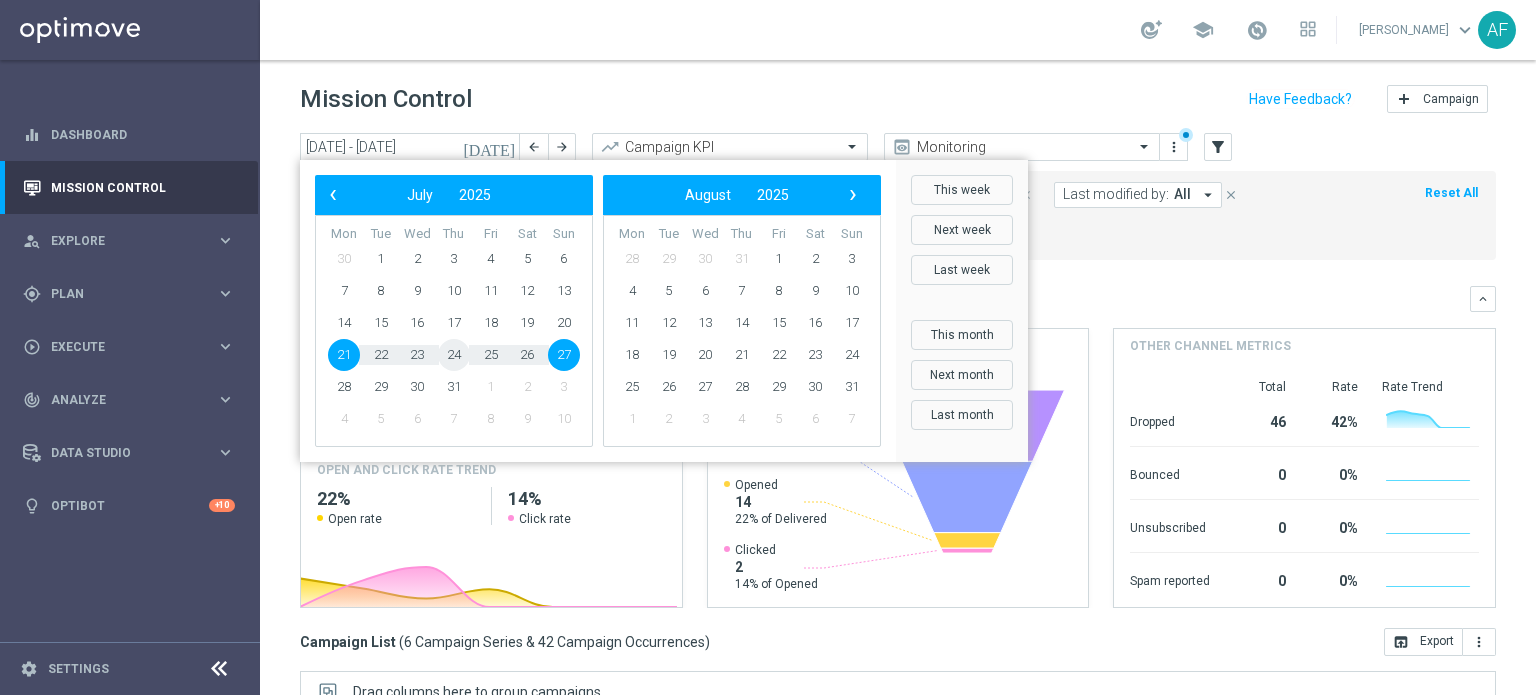 click on "24" 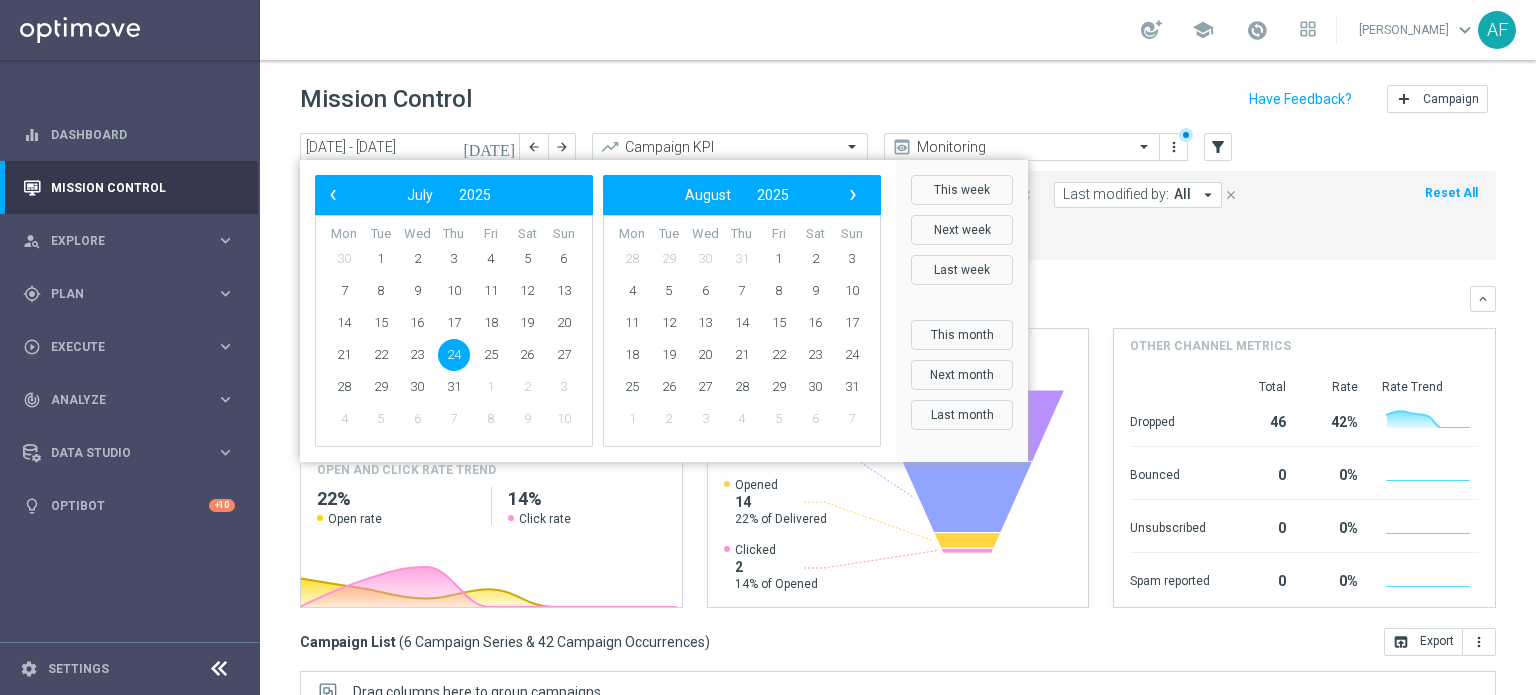 click on "24" 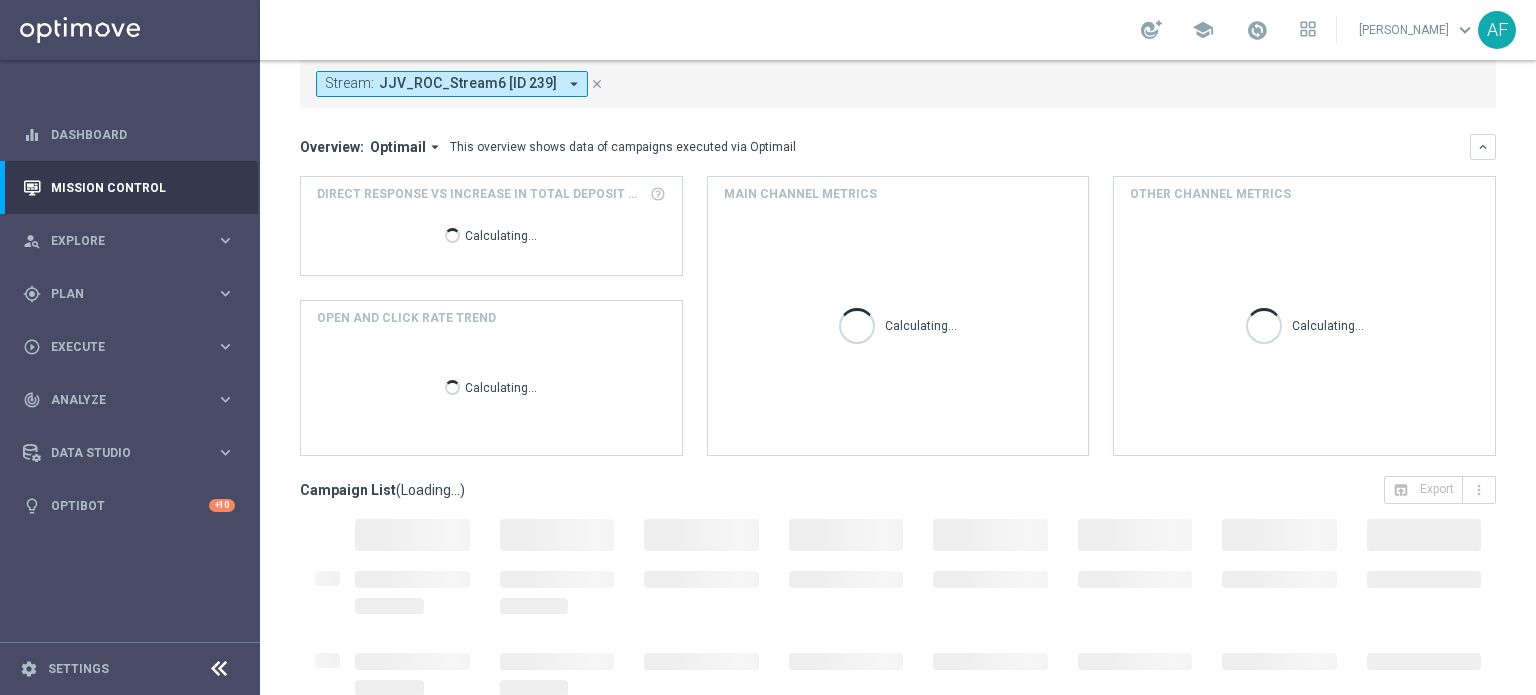 scroll, scrollTop: 344, scrollLeft: 0, axis: vertical 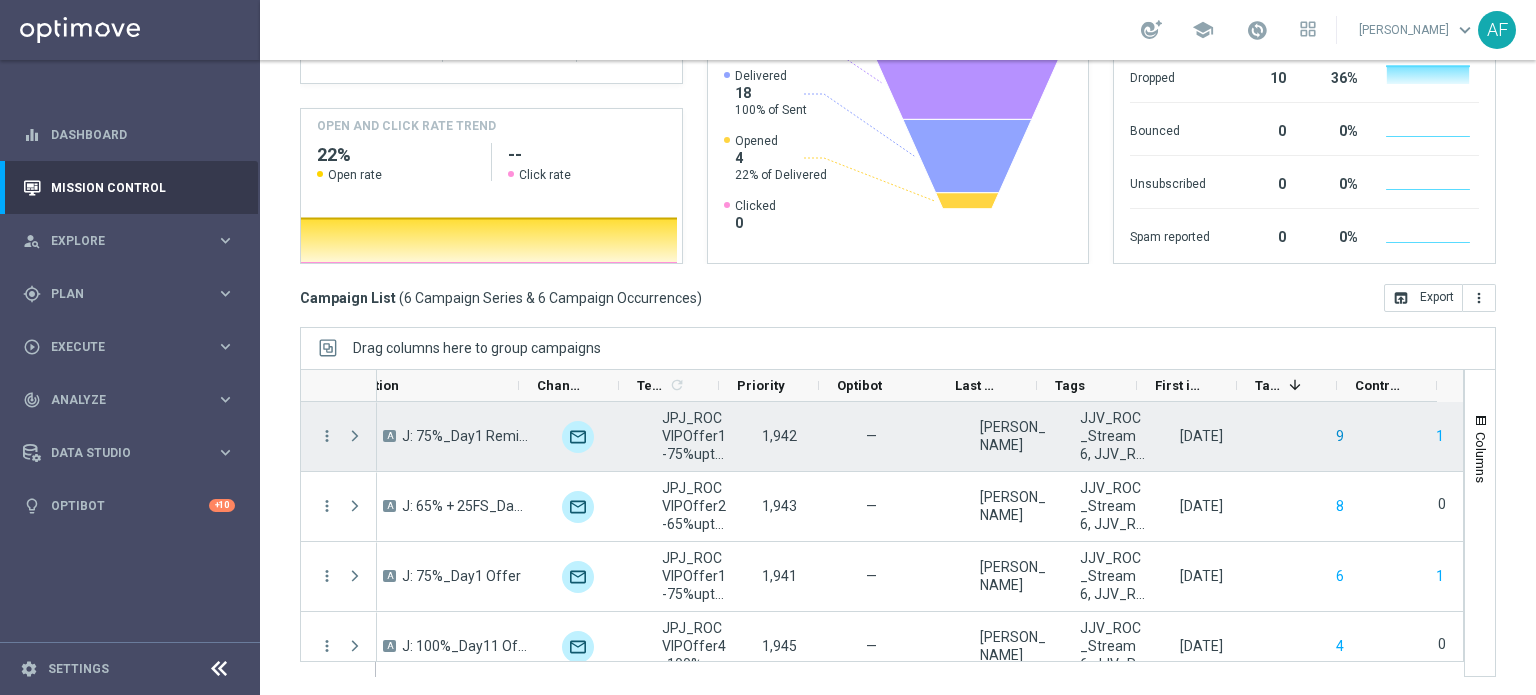 click on "9" at bounding box center (1340, 436) 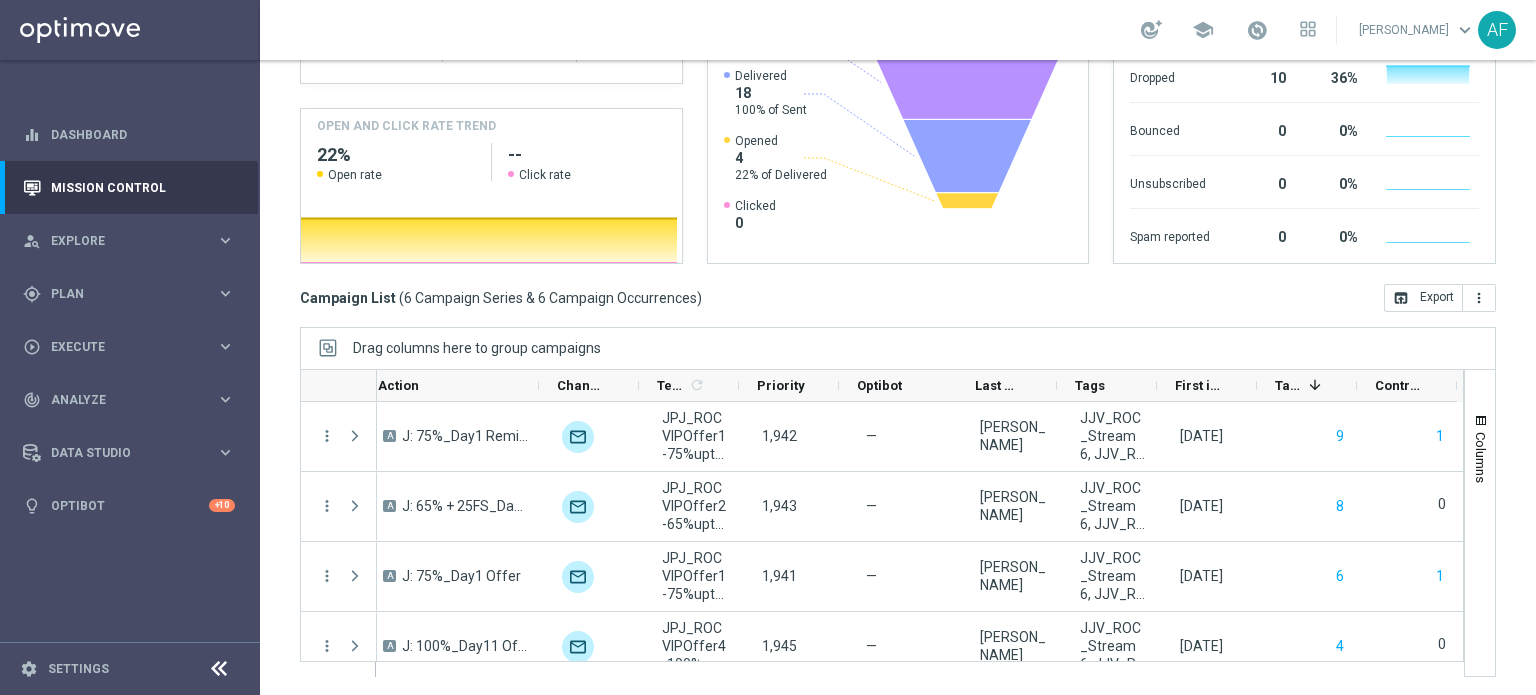 scroll, scrollTop: 0, scrollLeft: 609, axis: horizontal 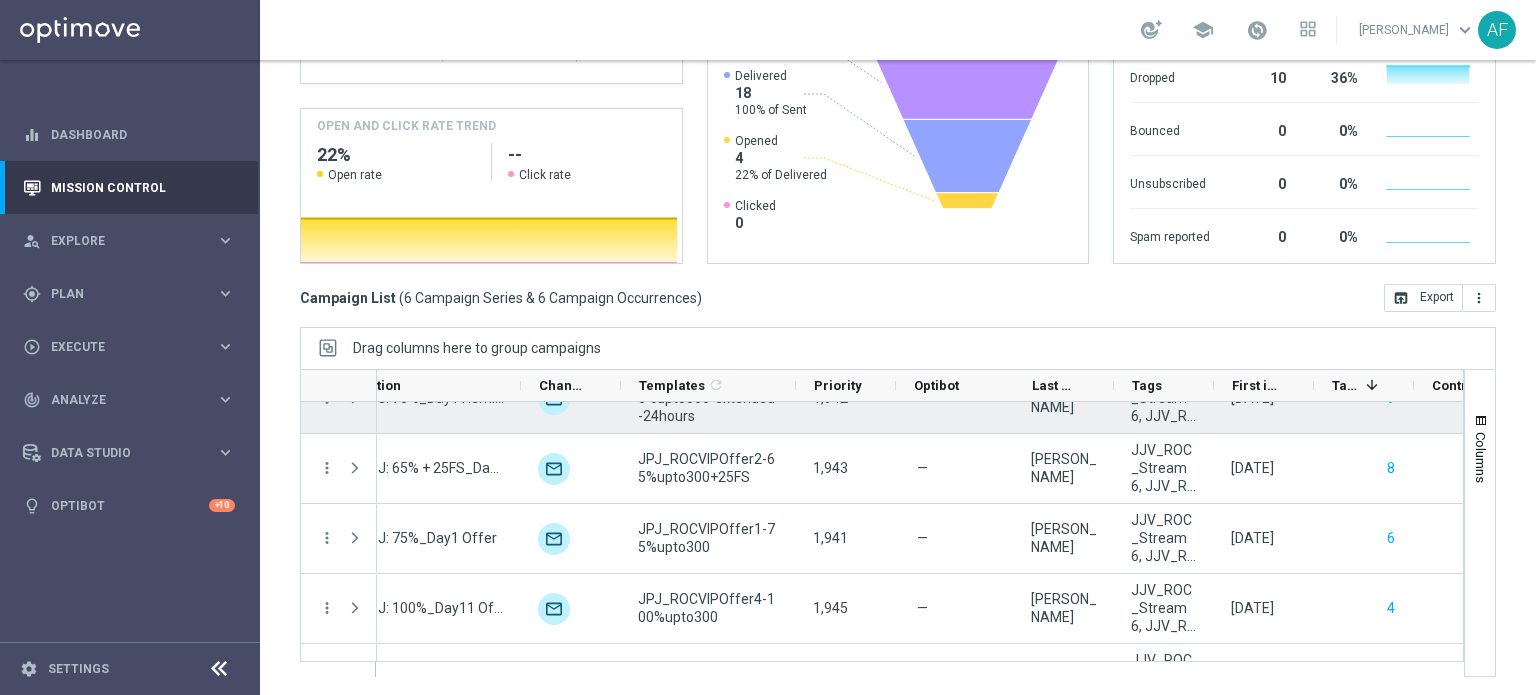 drag, startPoint x: 719, startPoint y: 387, endPoint x: 679, endPoint y: 387, distance: 40 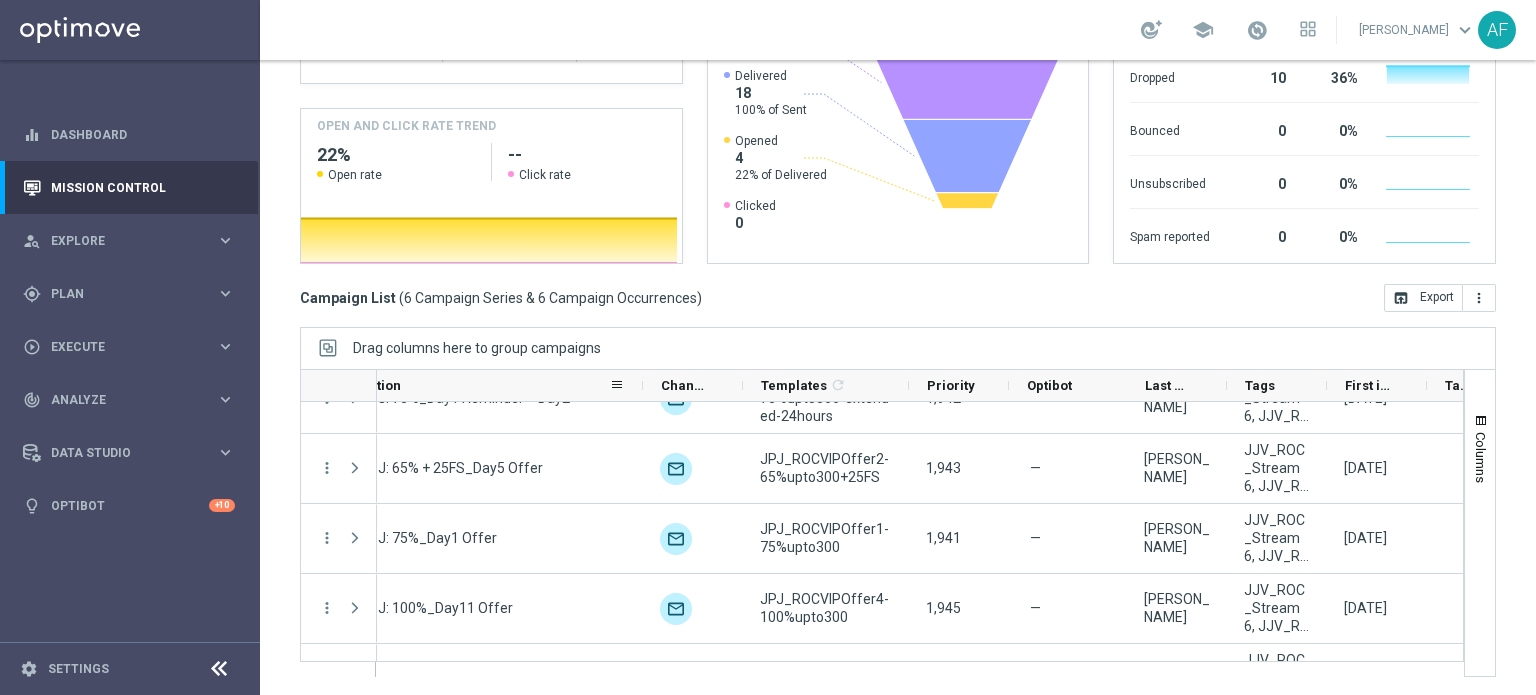 drag, startPoint x: 518, startPoint y: 386, endPoint x: 640, endPoint y: 394, distance: 122.26202 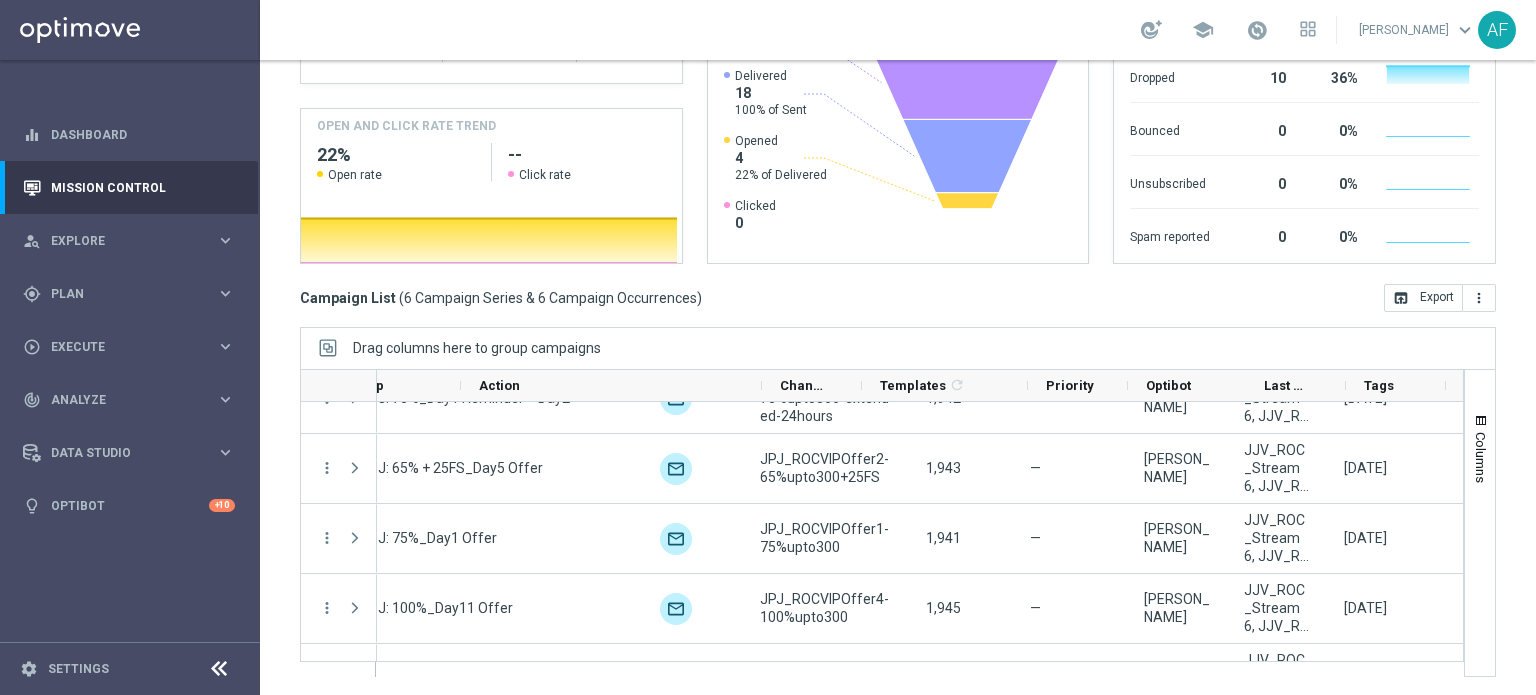 scroll, scrollTop: 0, scrollLeft: 503, axis: horizontal 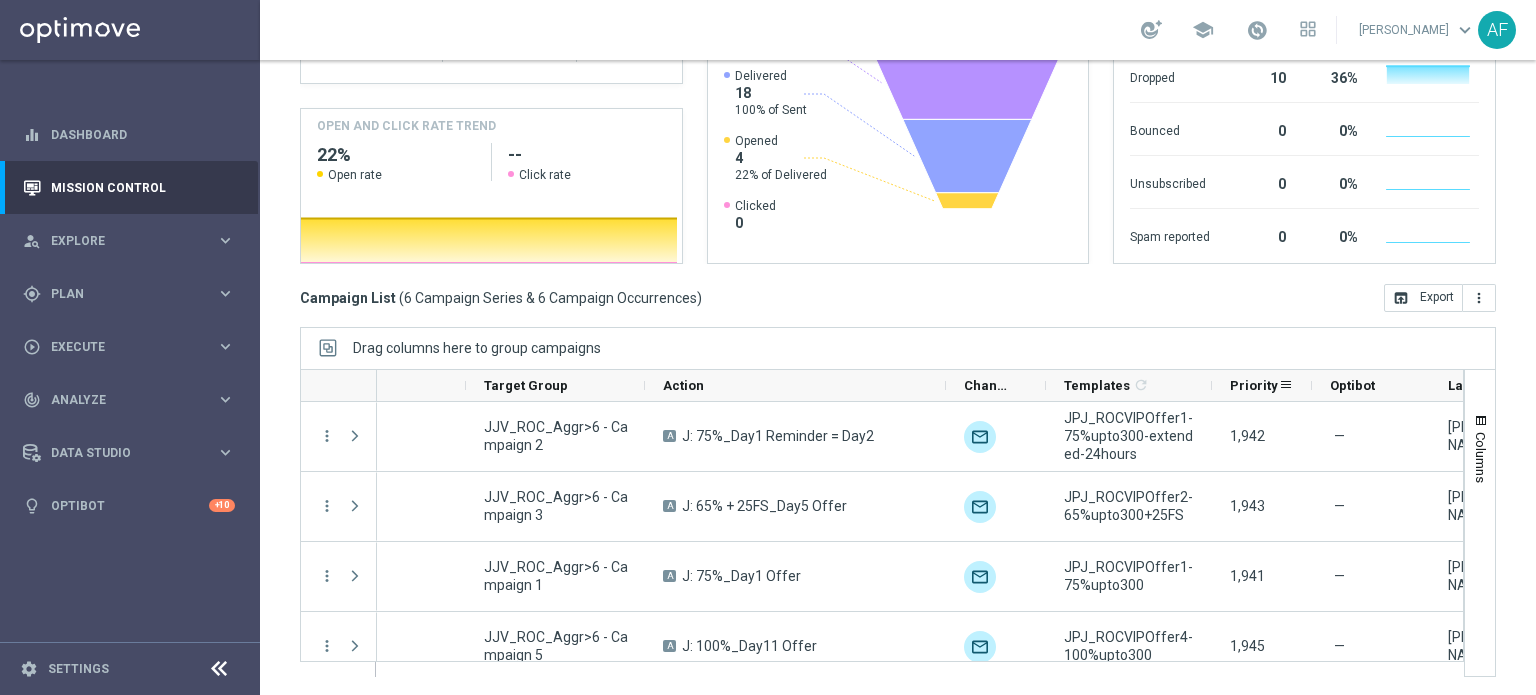 click on "Priority" at bounding box center [1254, 385] 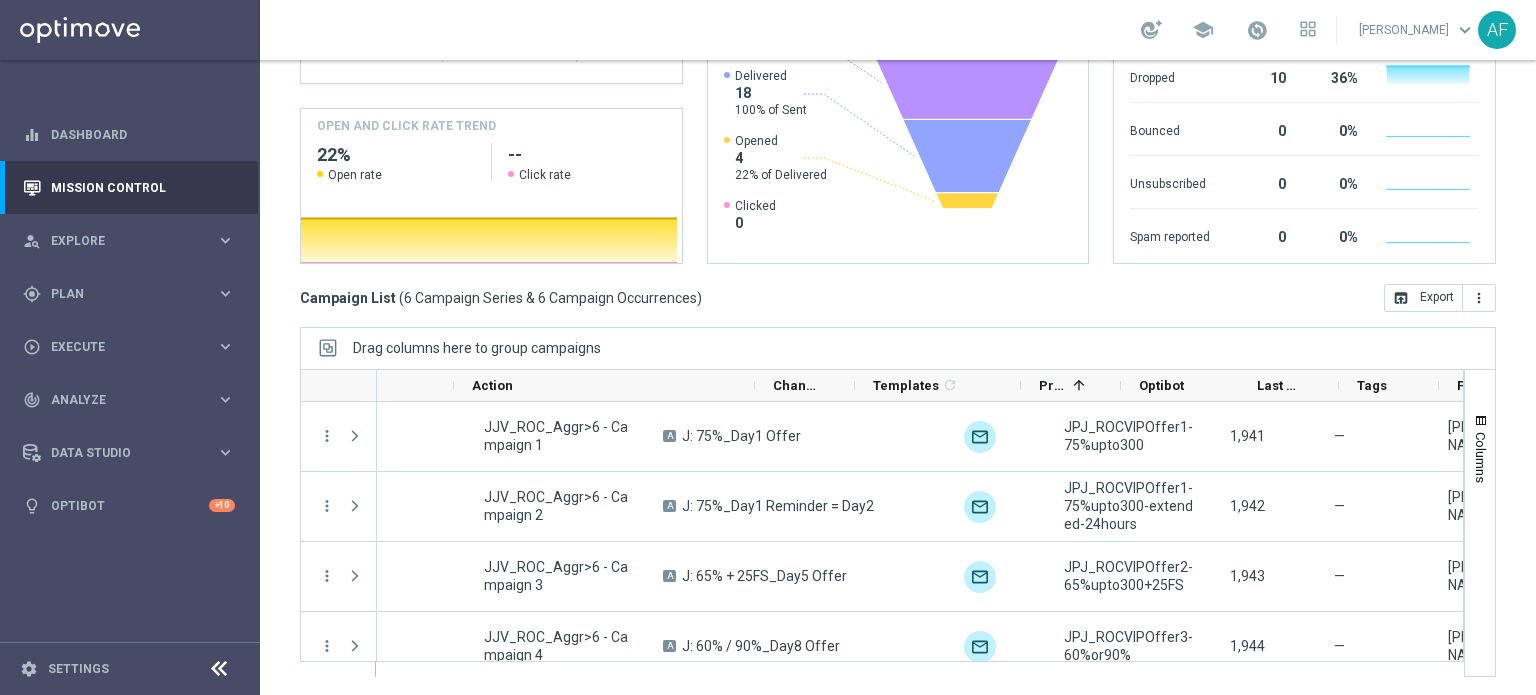 scroll, scrollTop: 0, scrollLeft: 545, axis: horizontal 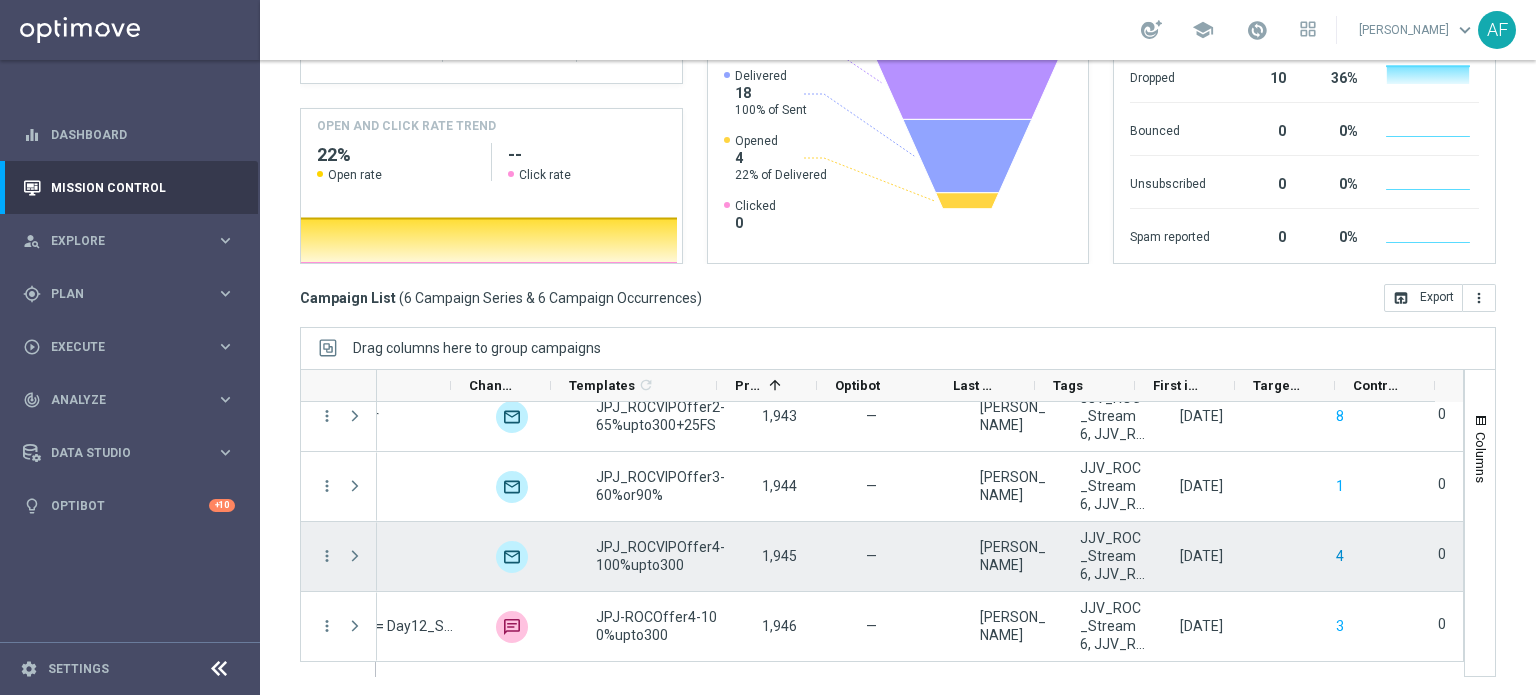 click on "4" at bounding box center [1340, 556] 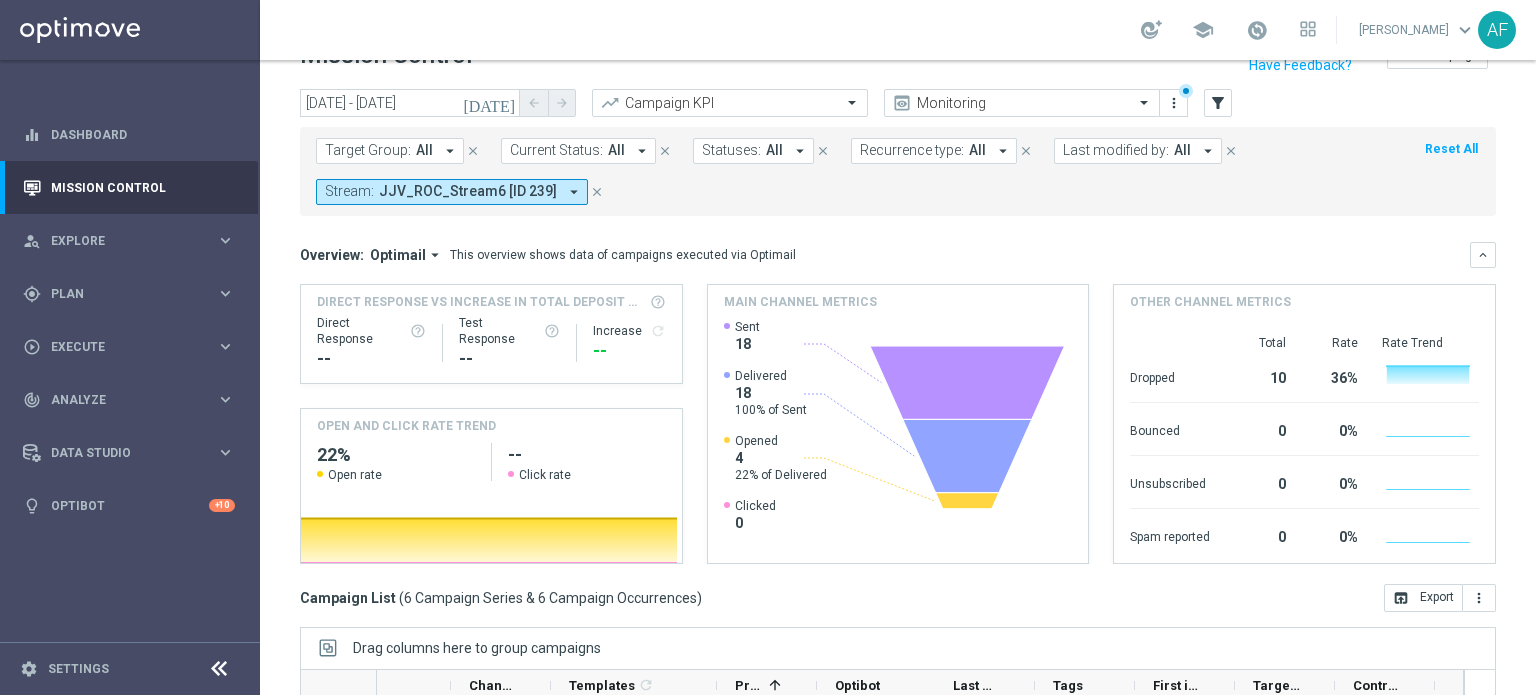 scroll, scrollTop: 0, scrollLeft: 0, axis: both 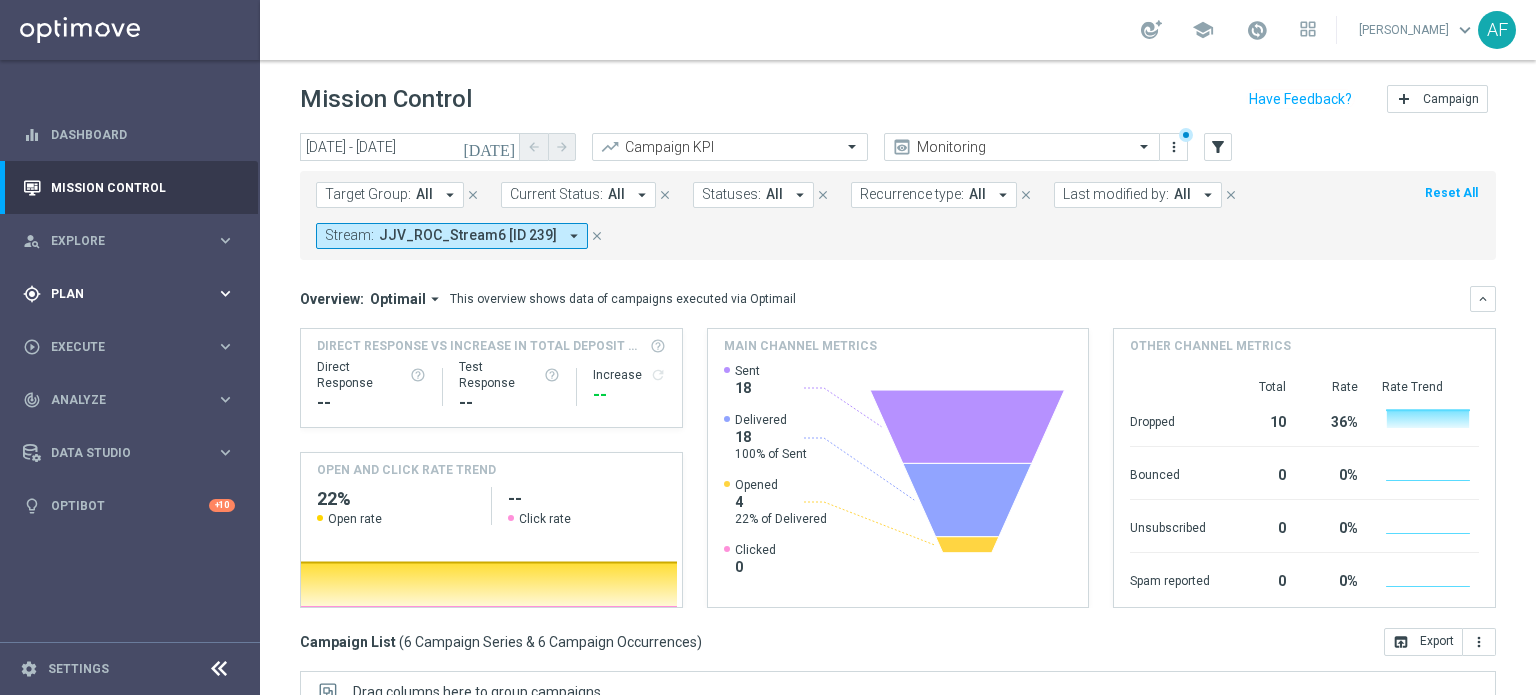 click on "gps_fixed
Plan
keyboard_arrow_right" at bounding box center (129, 293) 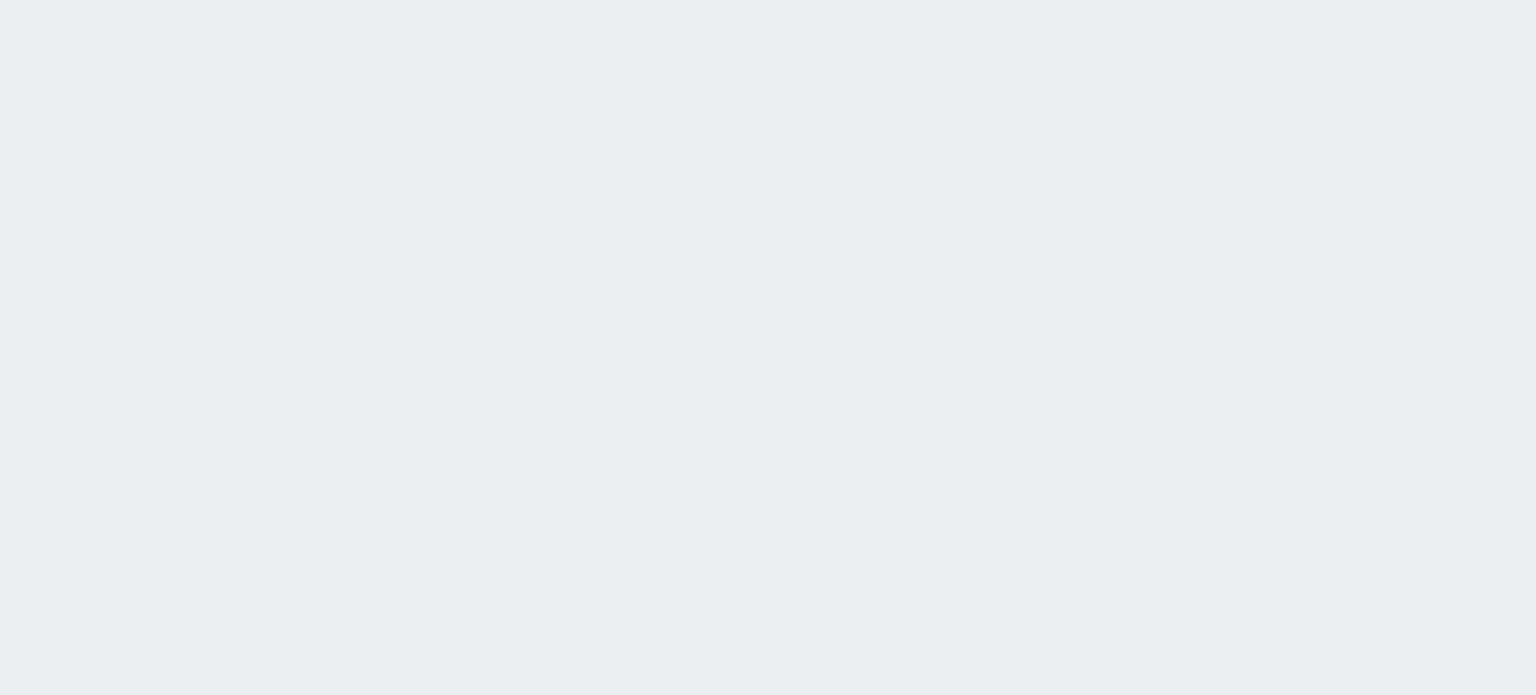 scroll, scrollTop: 0, scrollLeft: 0, axis: both 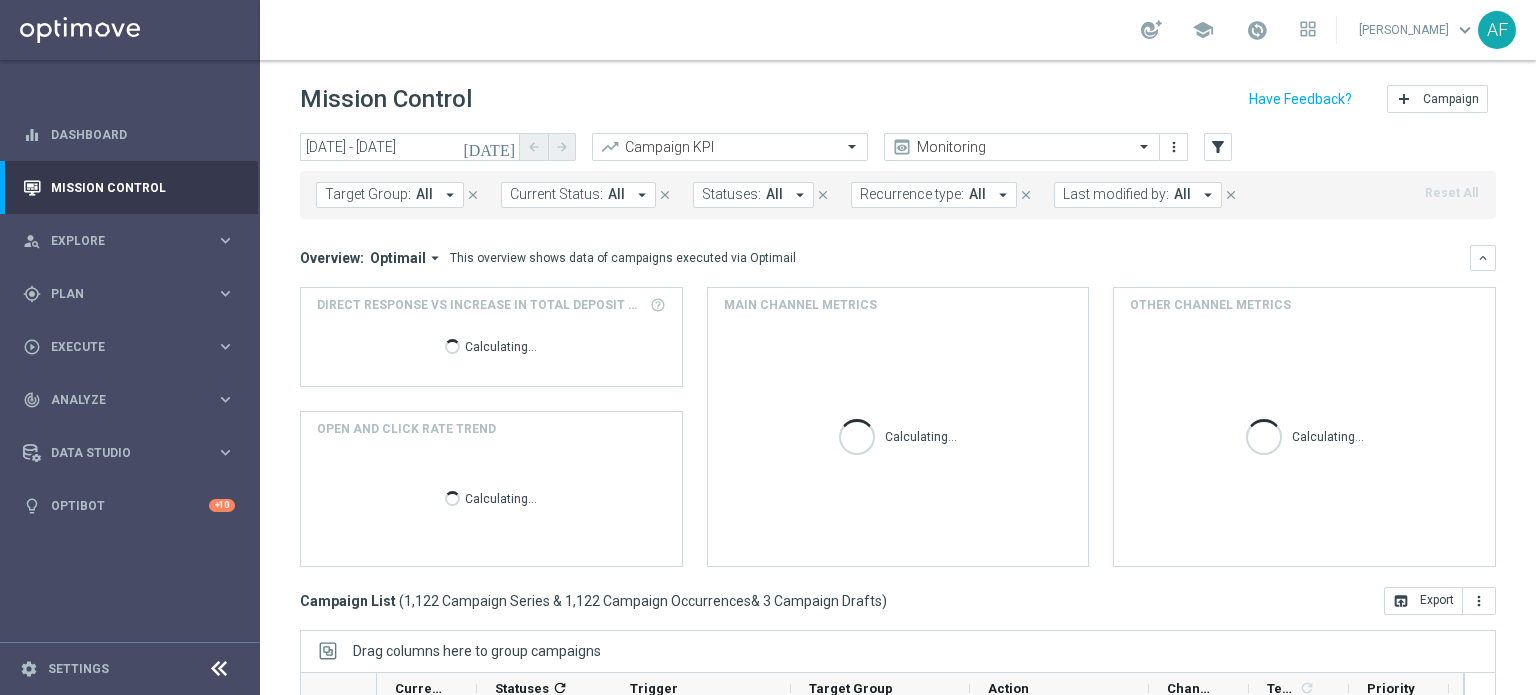 click on "[DATE]" 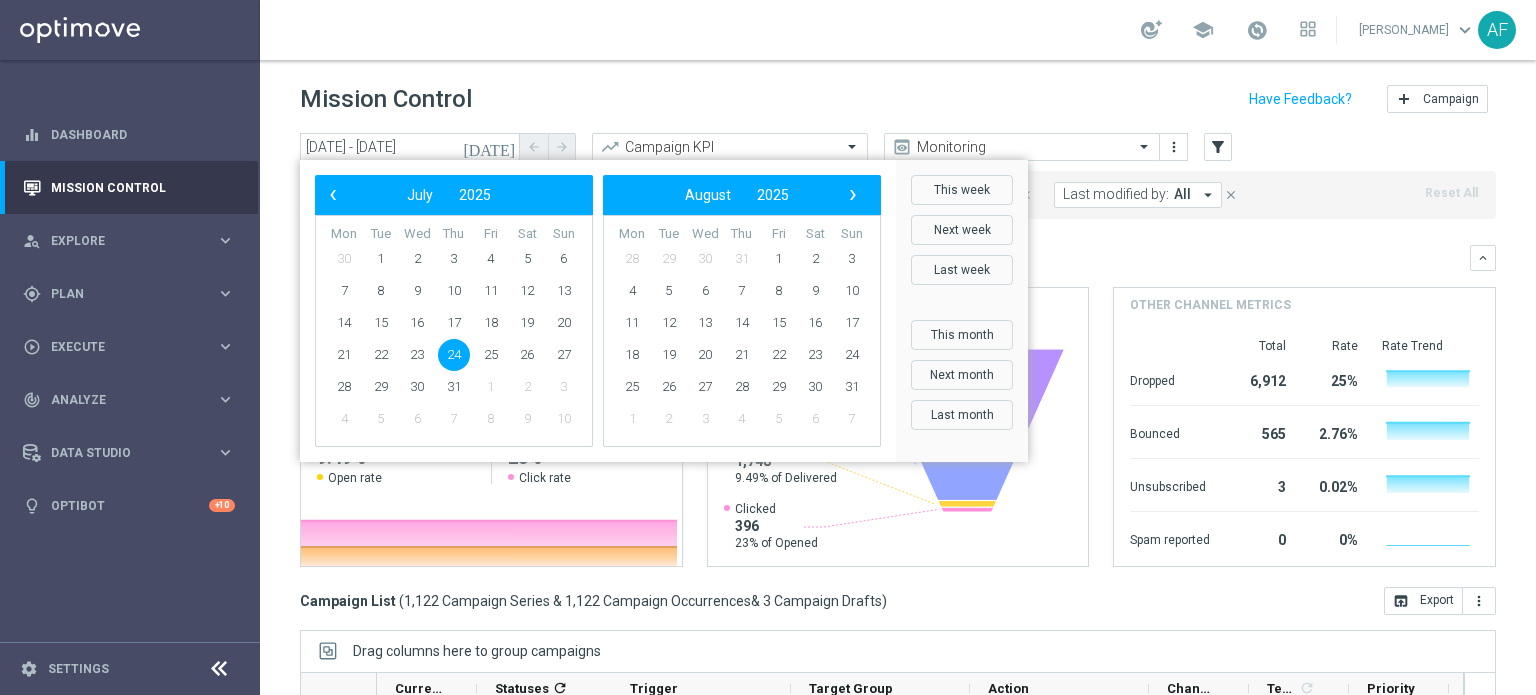 click on "24" 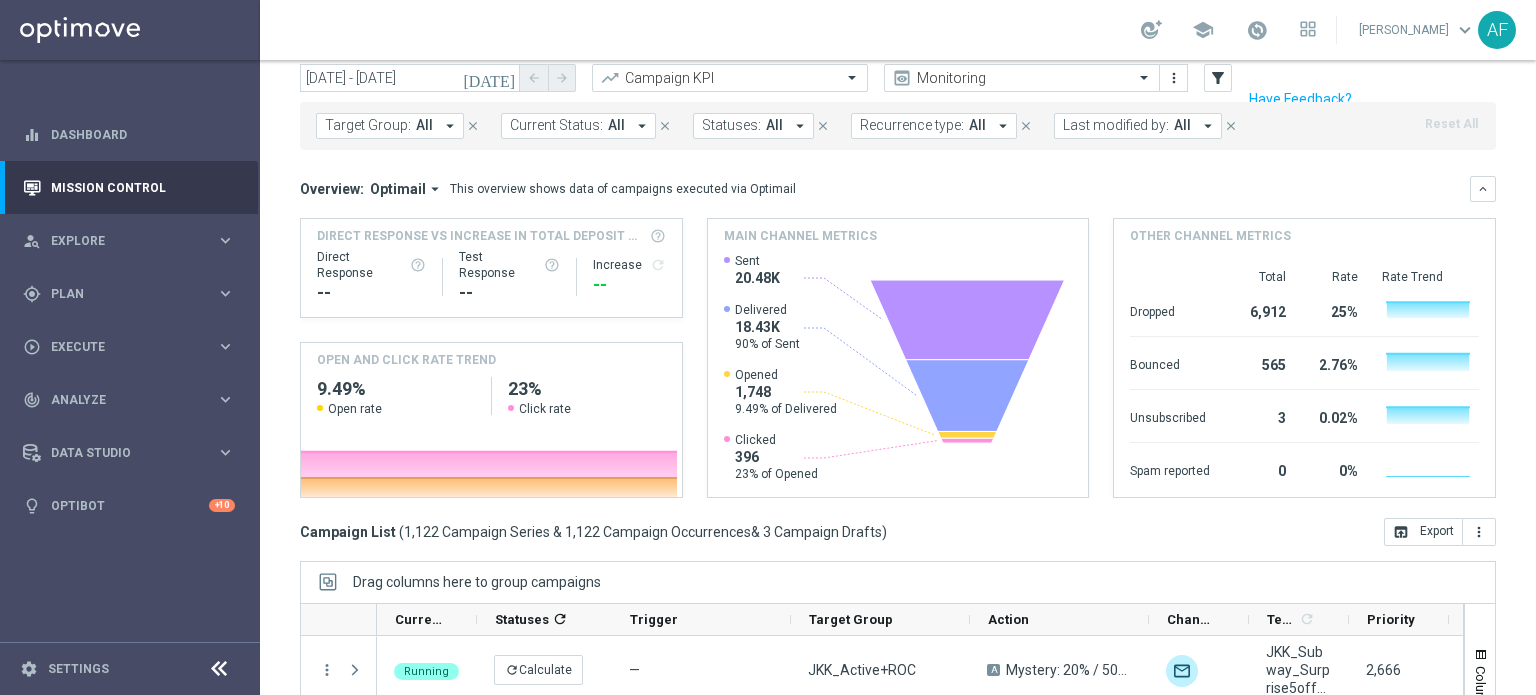 scroll, scrollTop: 300, scrollLeft: 0, axis: vertical 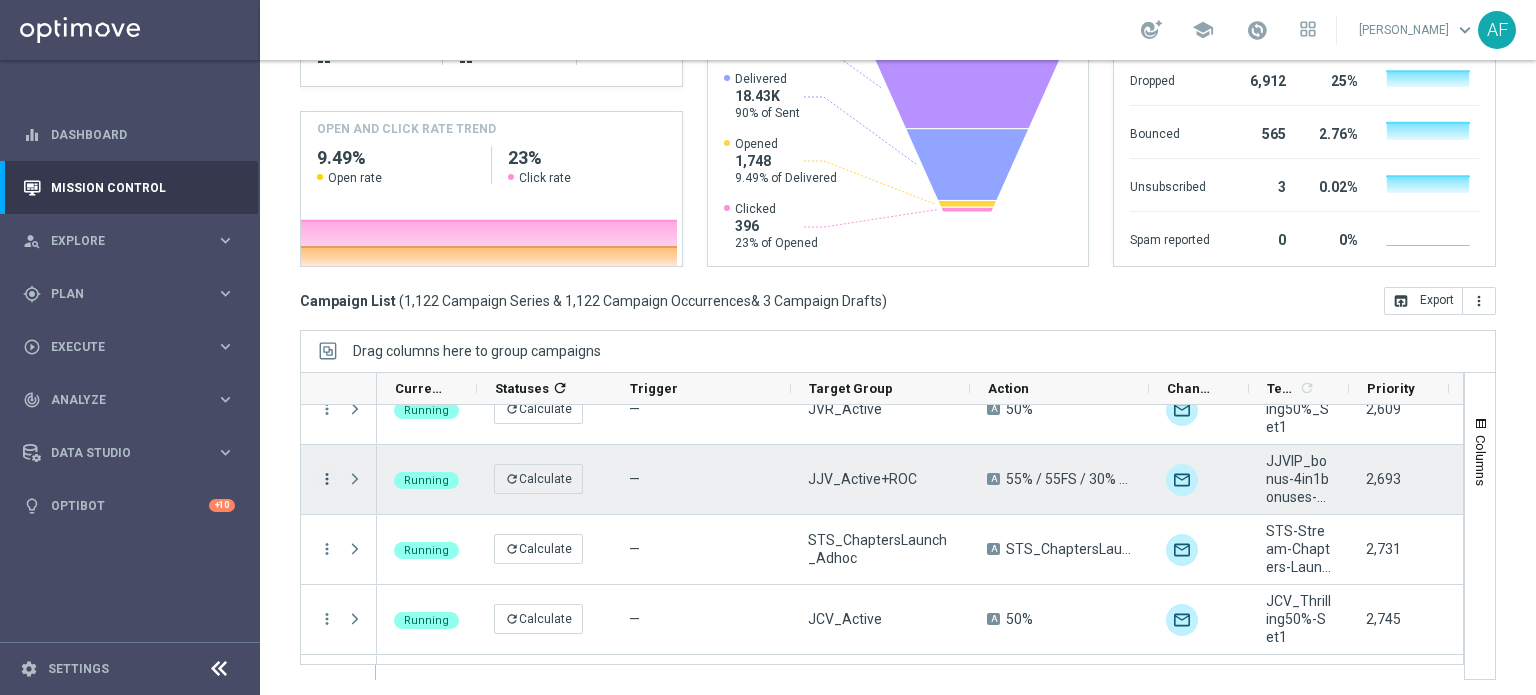 click on "more_vert" at bounding box center (327, 479) 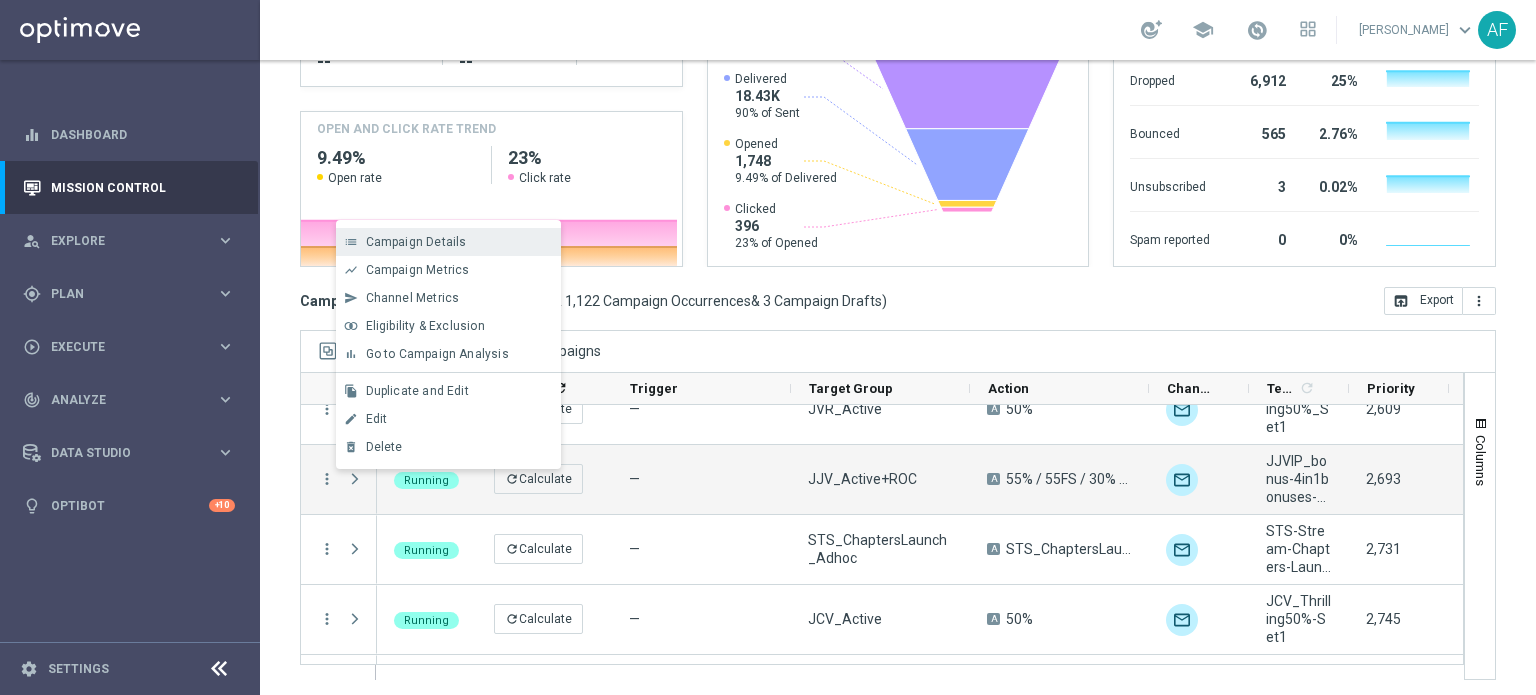 click on "Campaign Details" at bounding box center (416, 242) 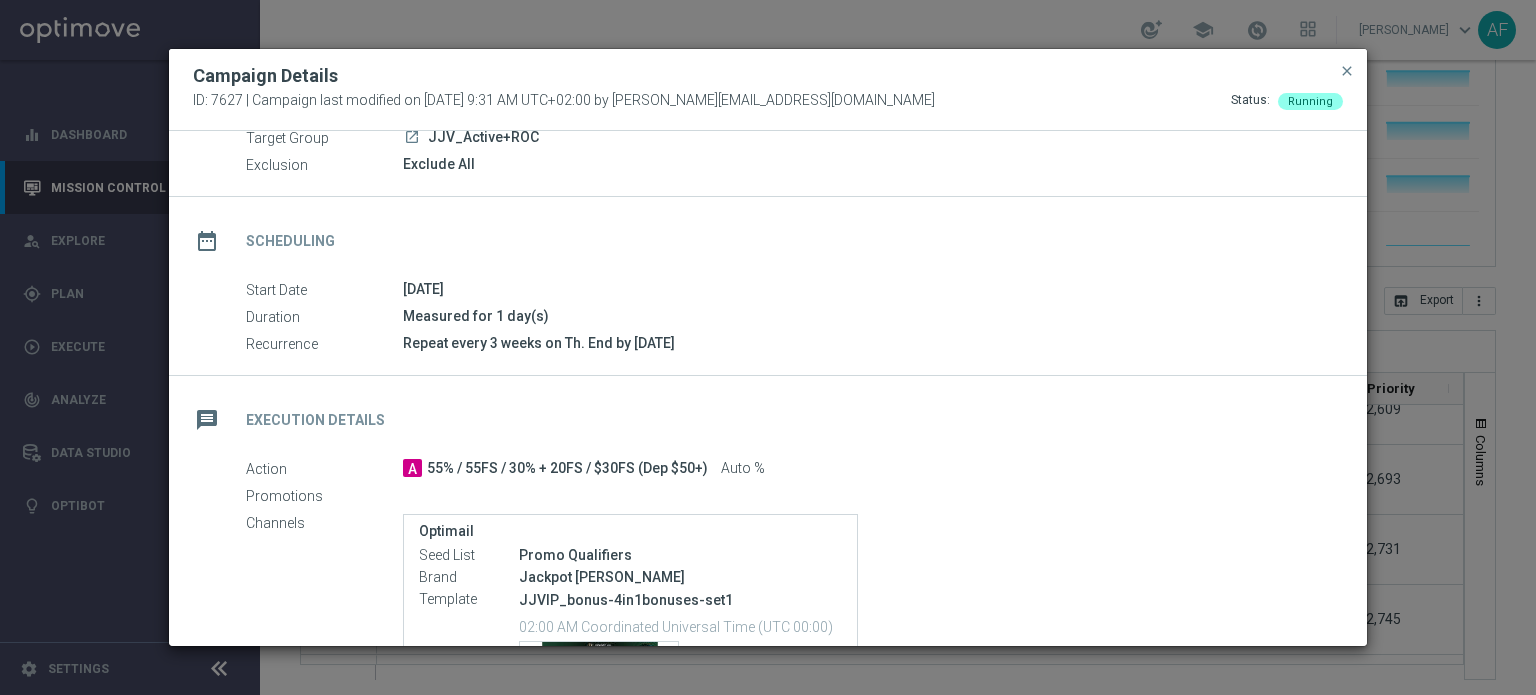scroll, scrollTop: 0, scrollLeft: 0, axis: both 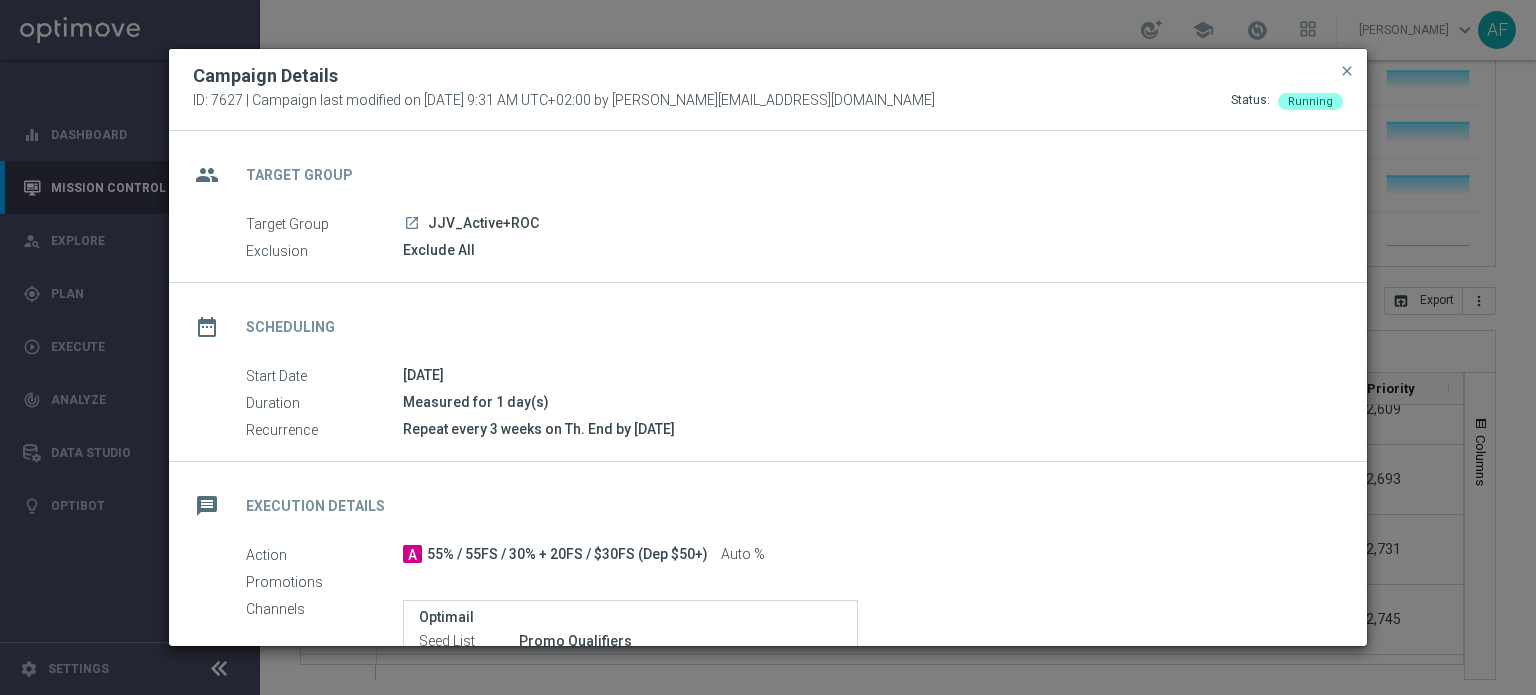 click on "launch" 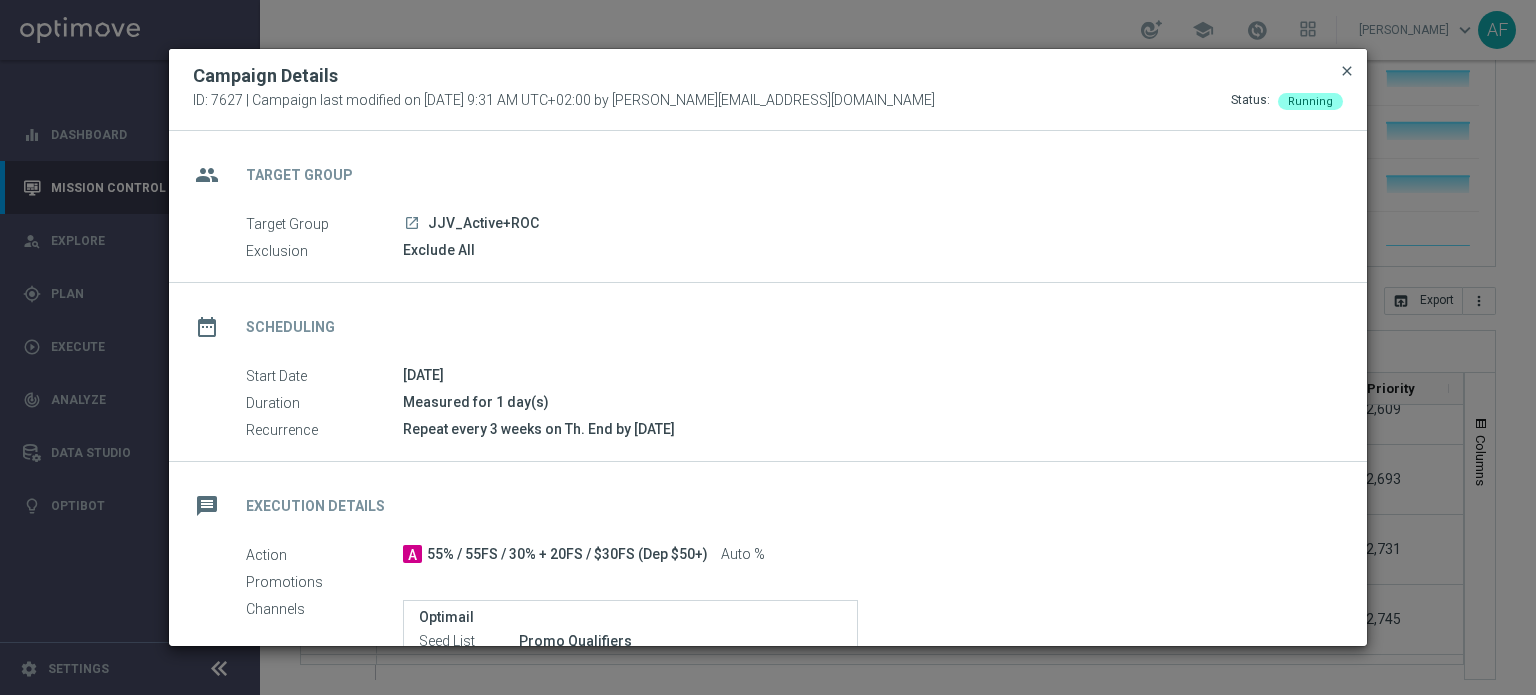 click on "close" 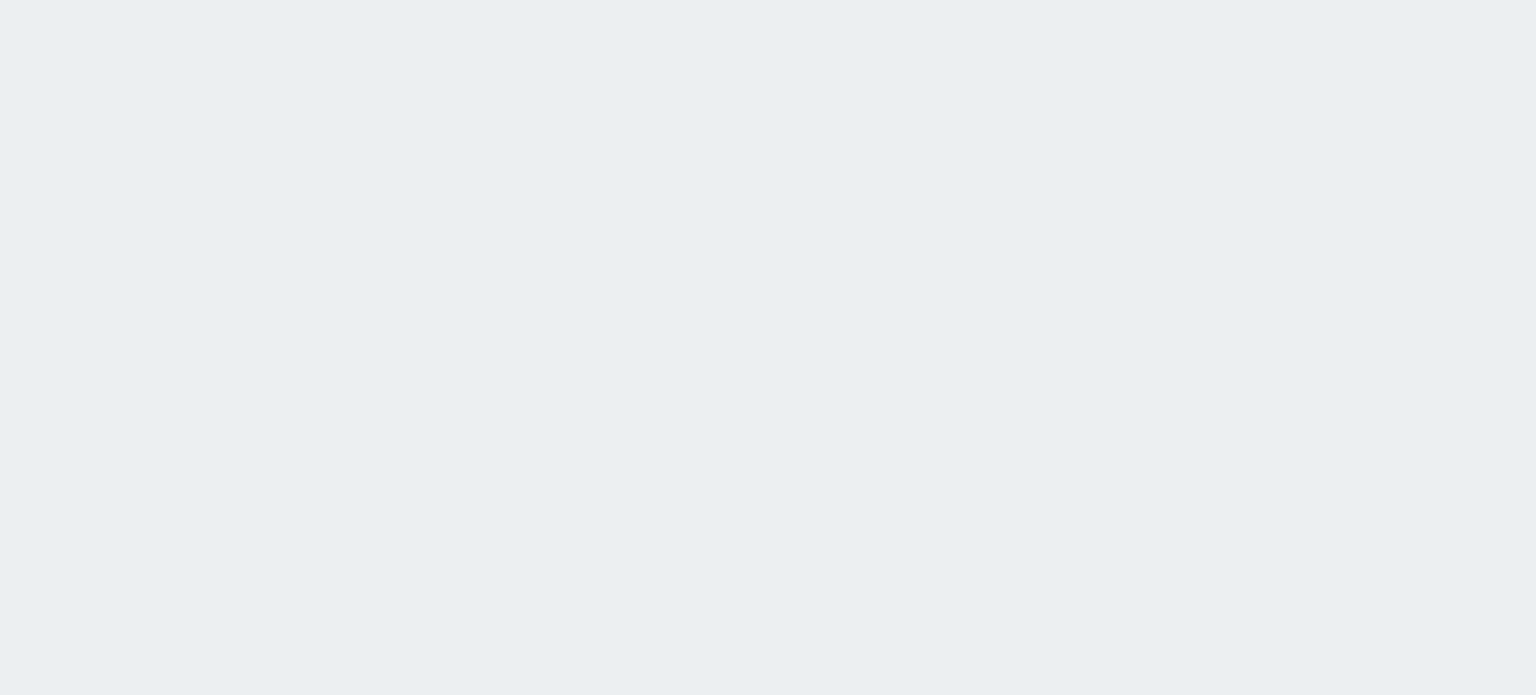 scroll, scrollTop: 0, scrollLeft: 0, axis: both 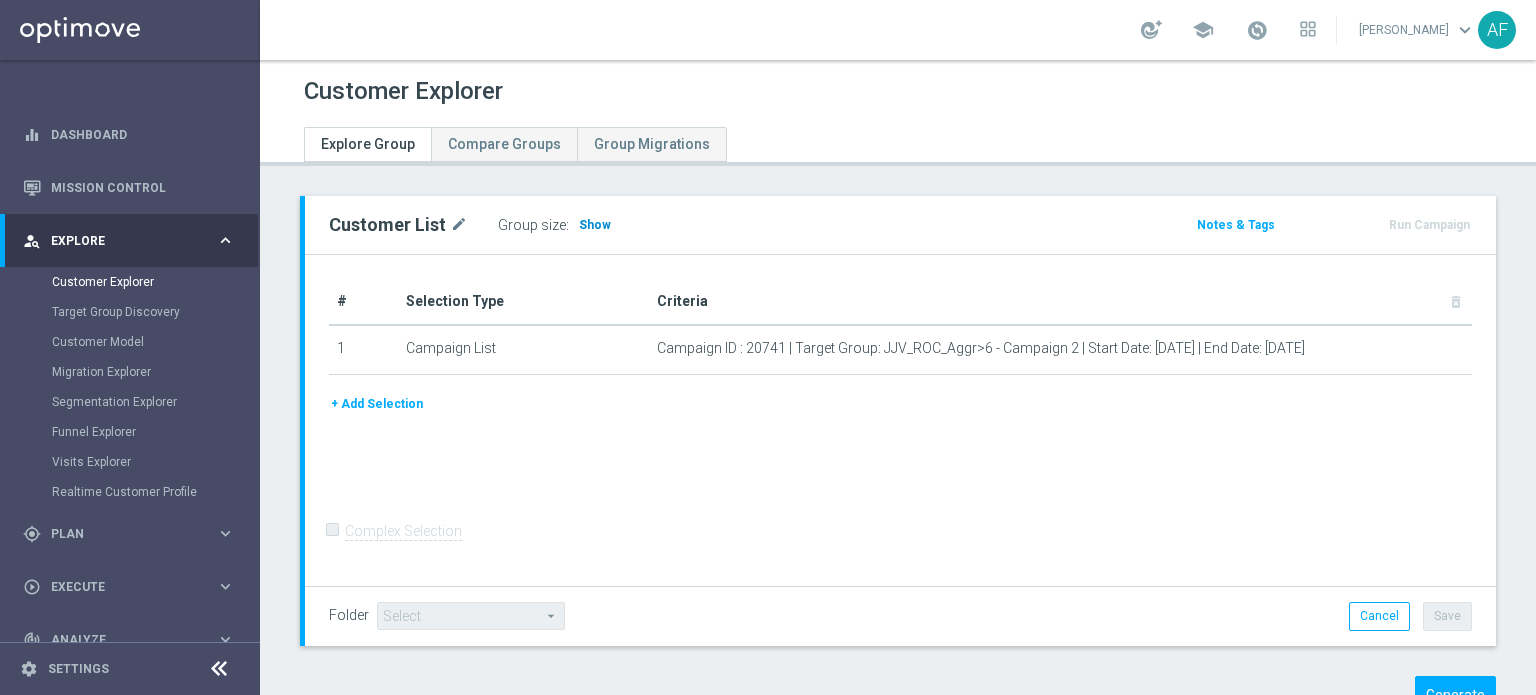 click on "Show" 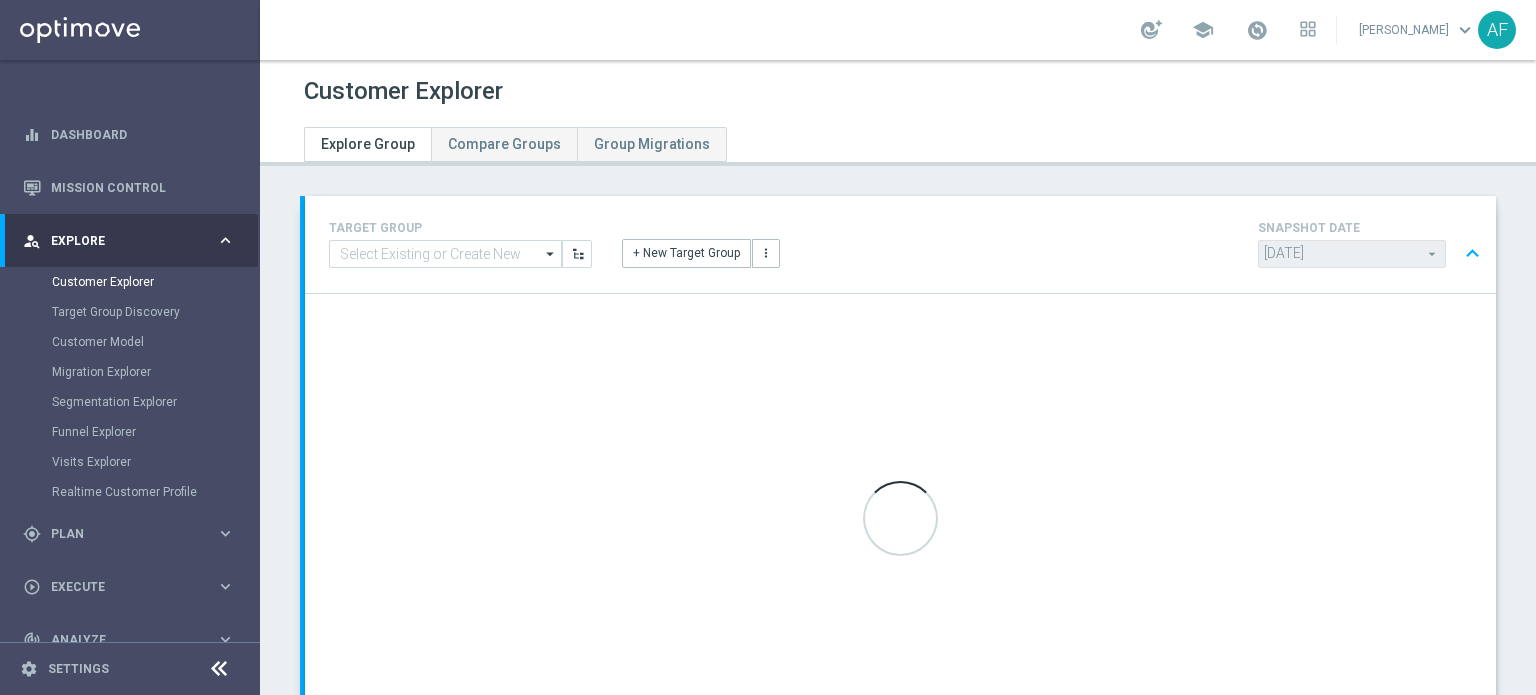 type on "Select" 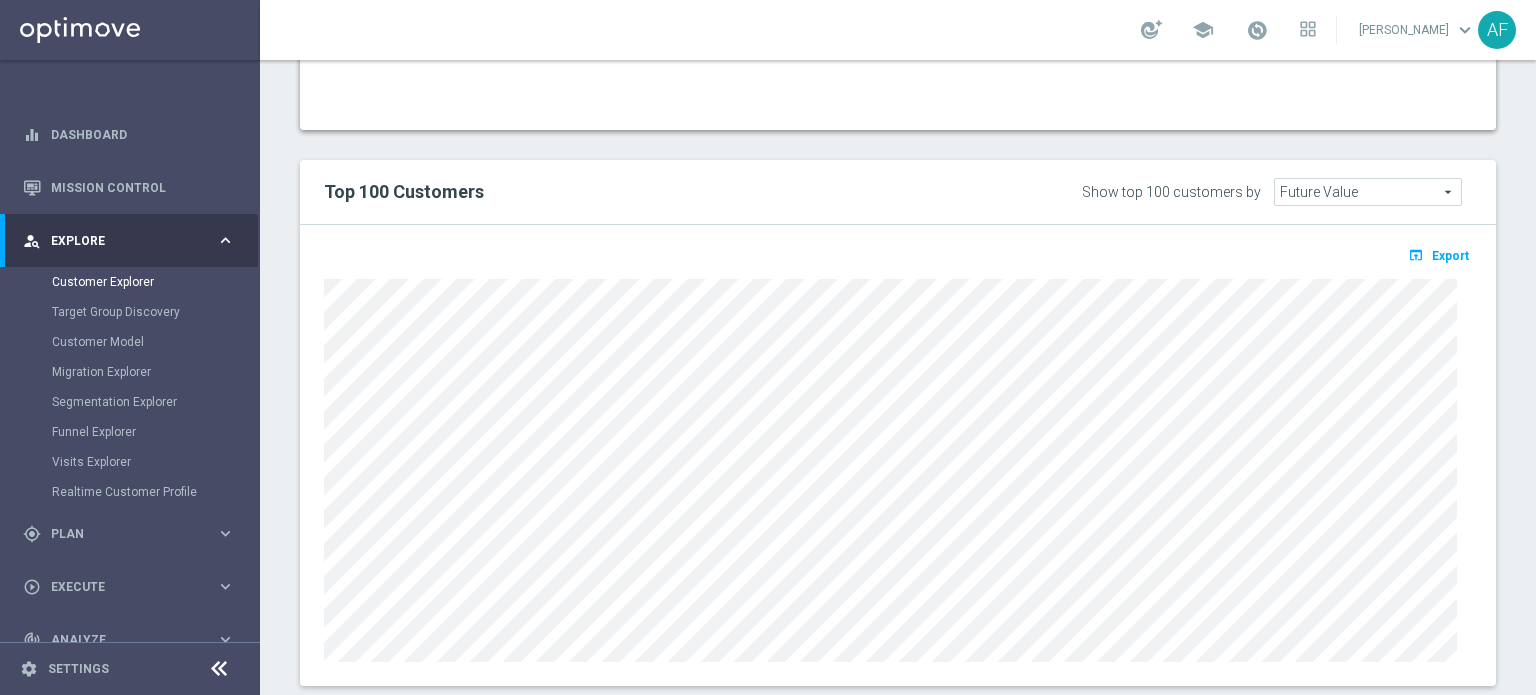 scroll, scrollTop: 1500, scrollLeft: 0, axis: vertical 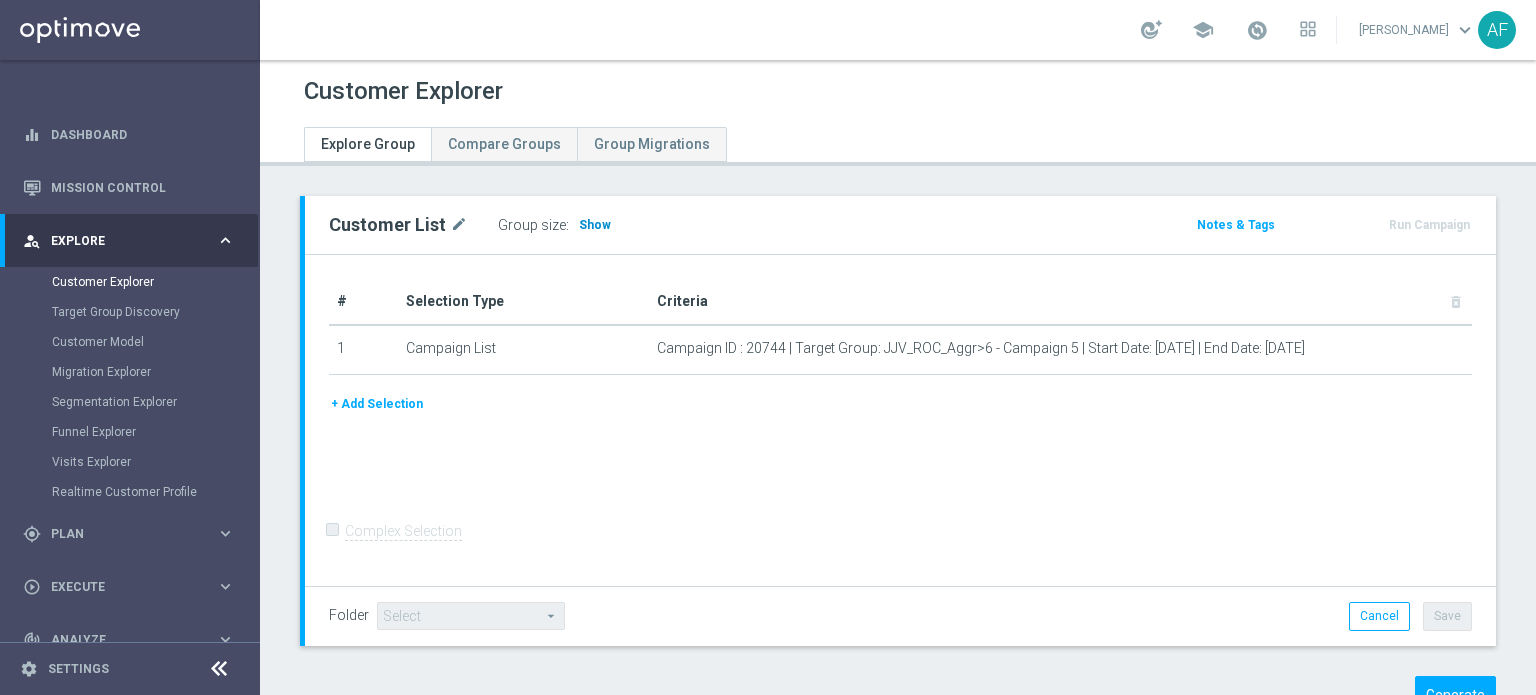 click on "Show" 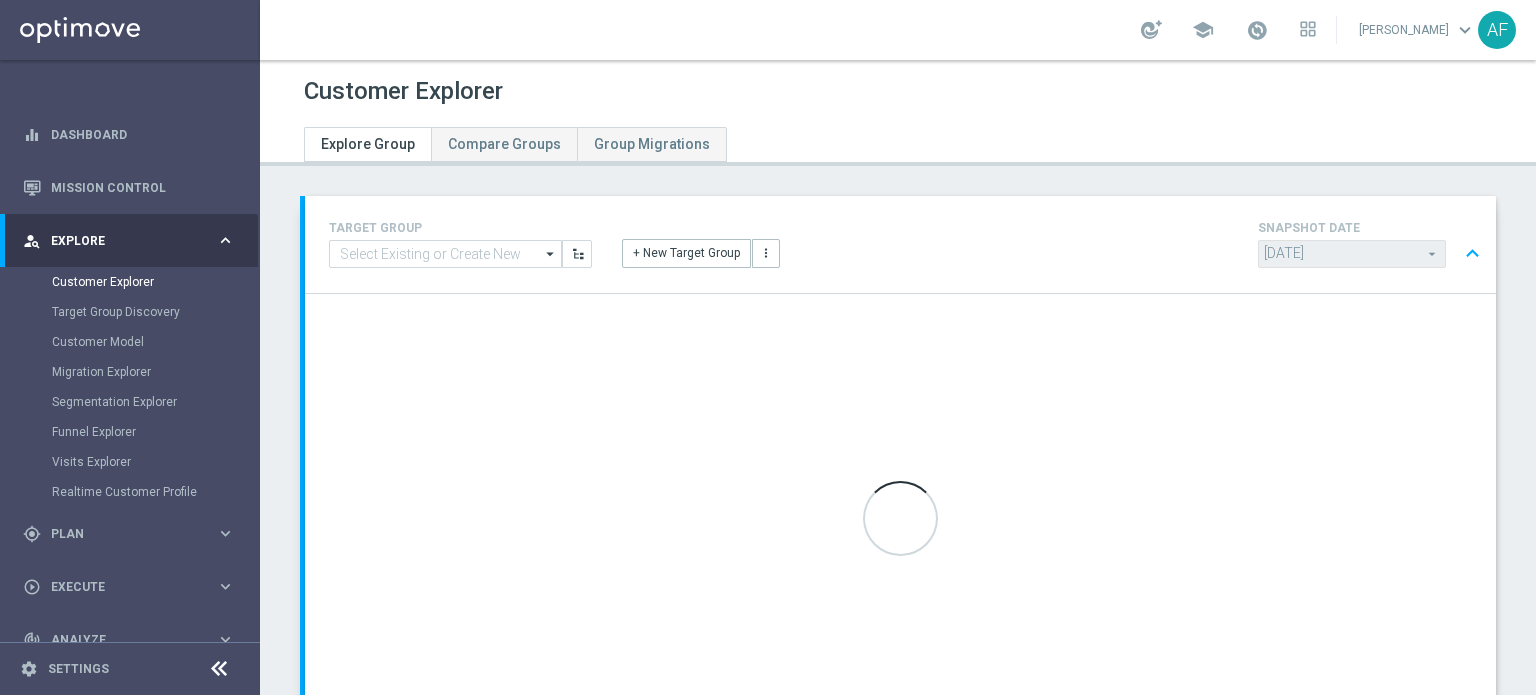 type on "Select" 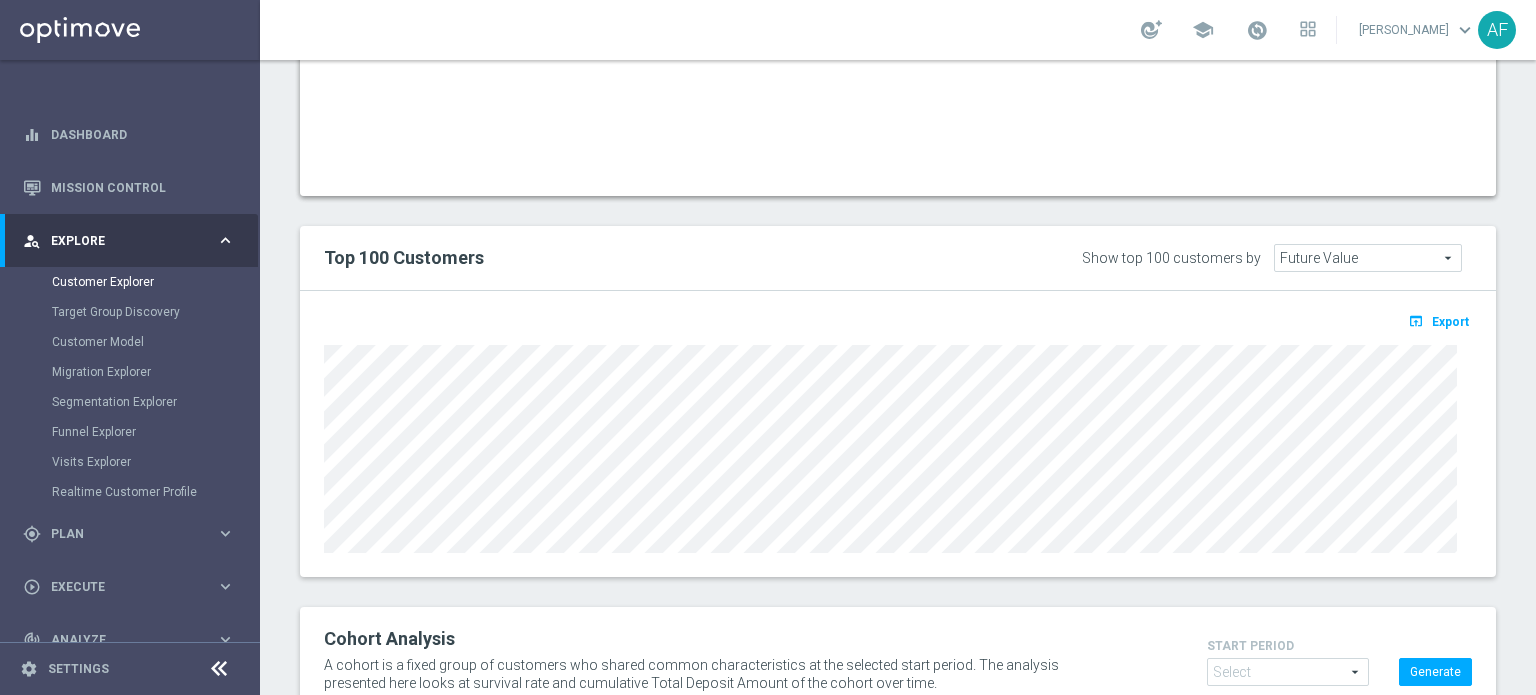 scroll, scrollTop: 1448, scrollLeft: 0, axis: vertical 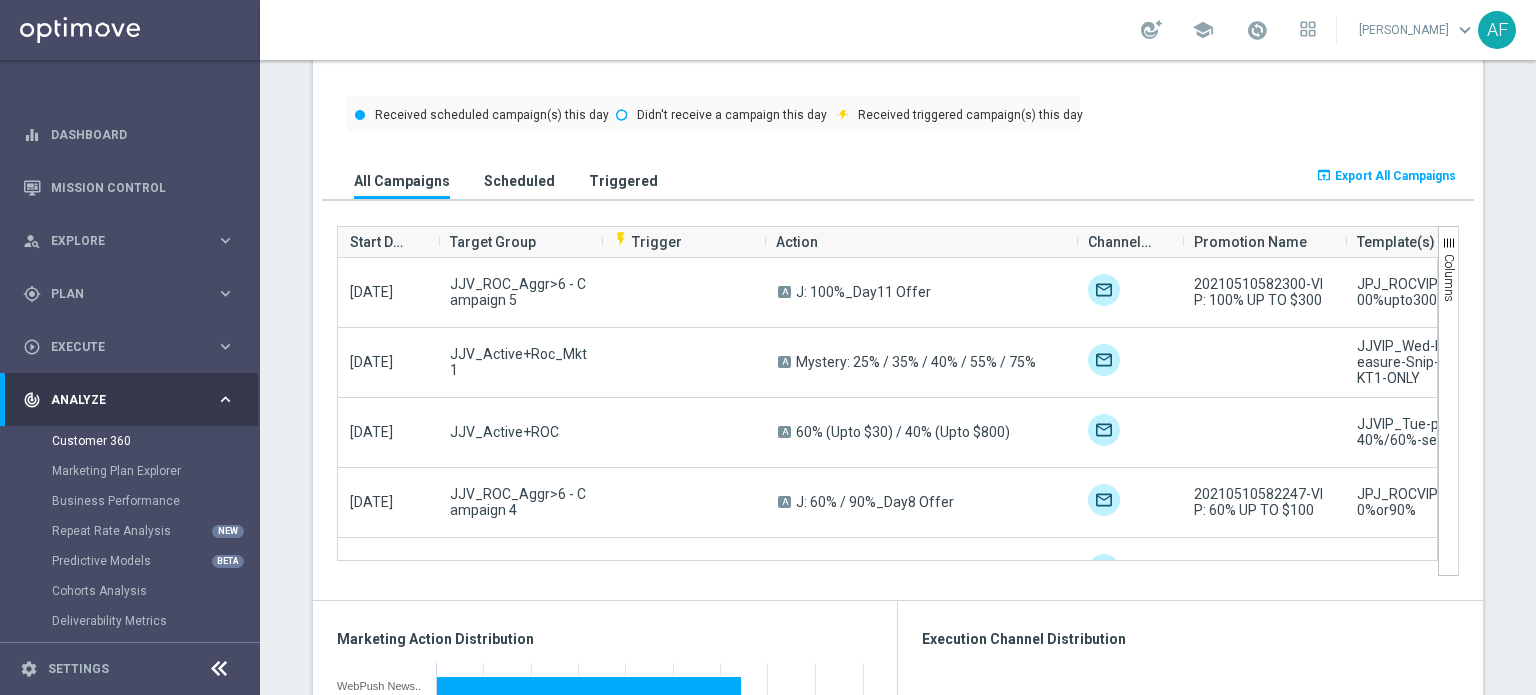 drag, startPoint x: 919, startPoint y: 235, endPoint x: 1068, endPoint y: 243, distance: 149.21461 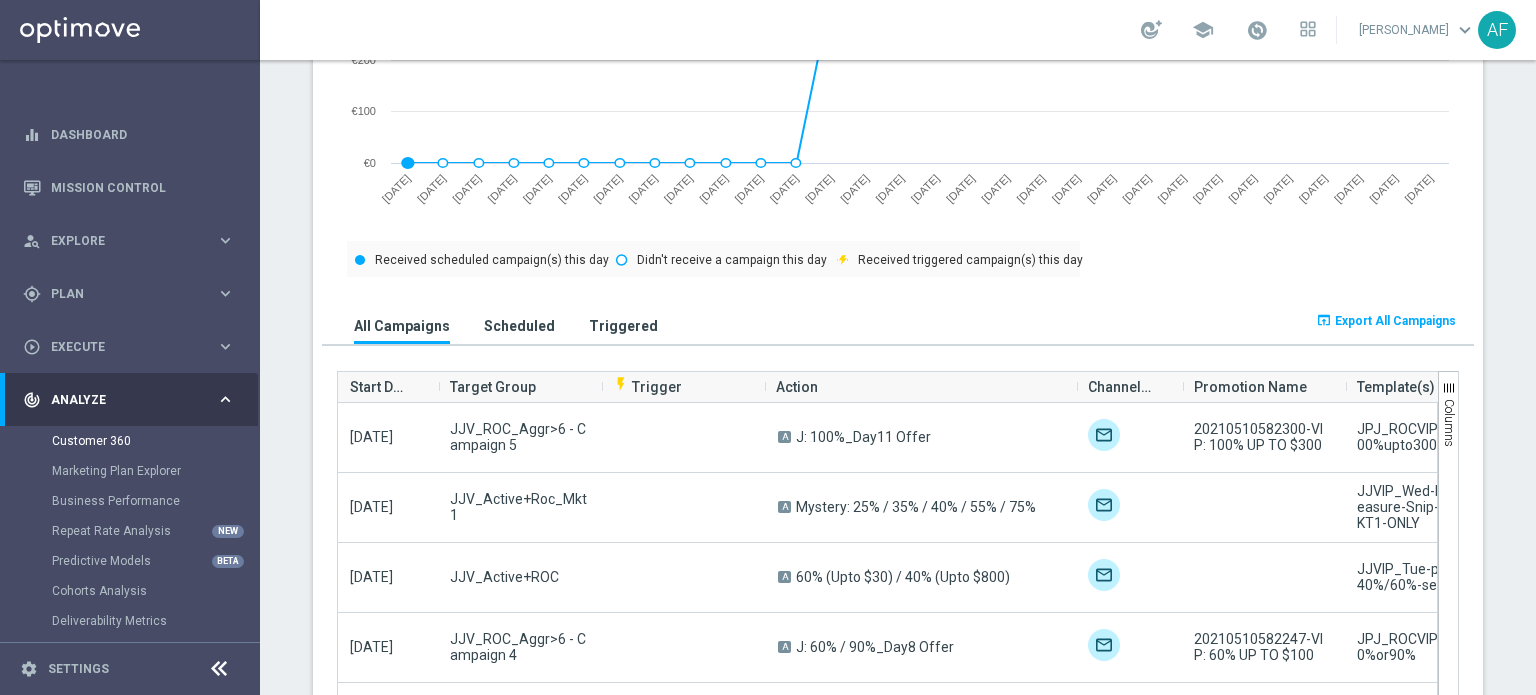 scroll, scrollTop: 1253, scrollLeft: 0, axis: vertical 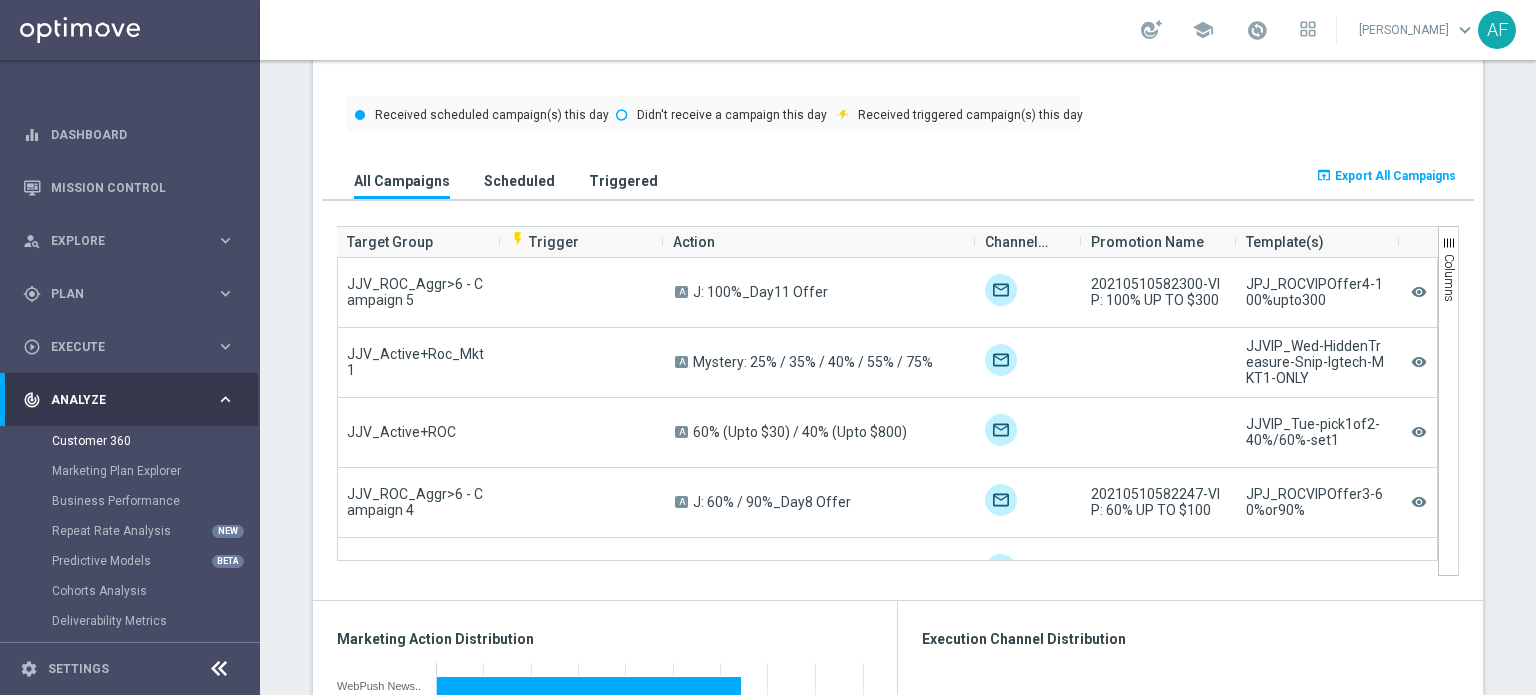 drag, startPoint x: 1188, startPoint y: 236, endPoint x: 1198, endPoint y: 249, distance: 16.40122 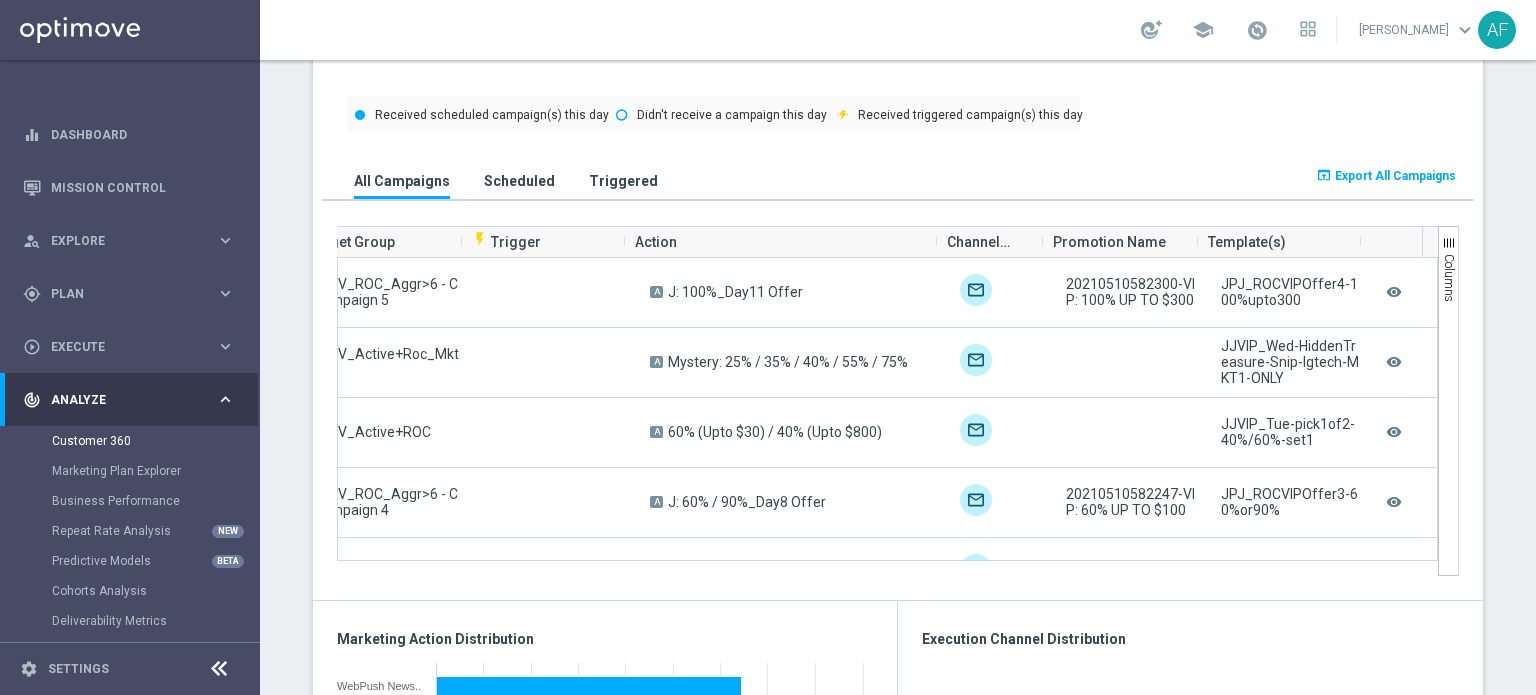 click on "Template(s)" 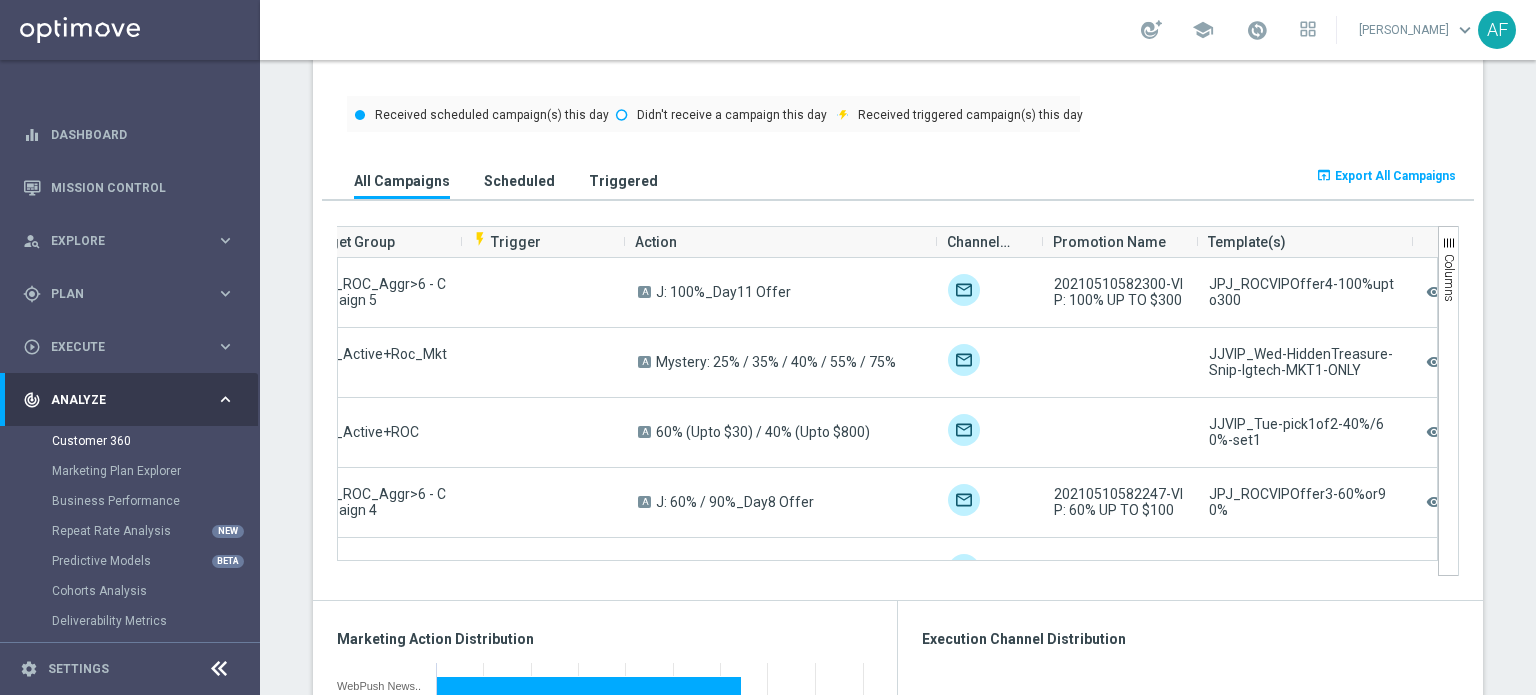 drag, startPoint x: 1352, startPoint y: 236, endPoint x: 1404, endPoint y: 247, distance: 53.15073 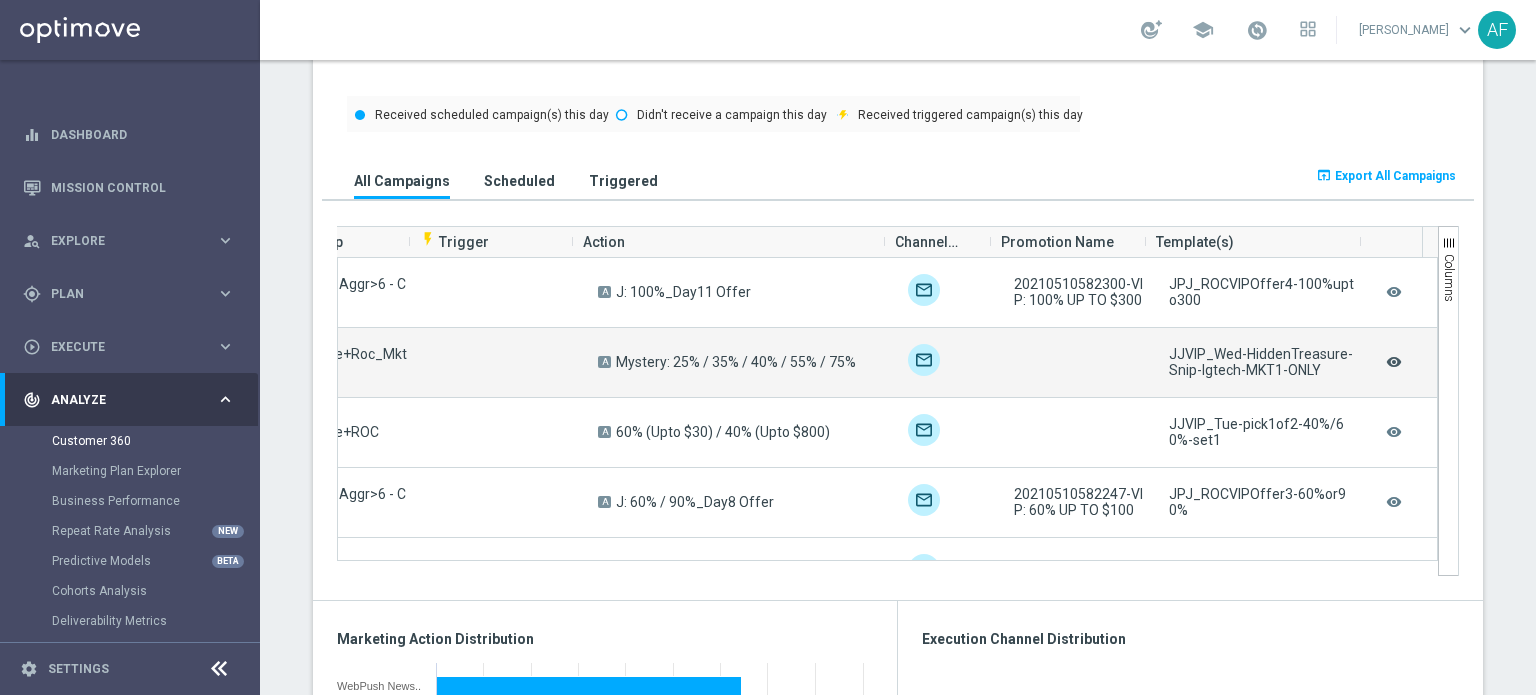 click on "remove_red_eye" 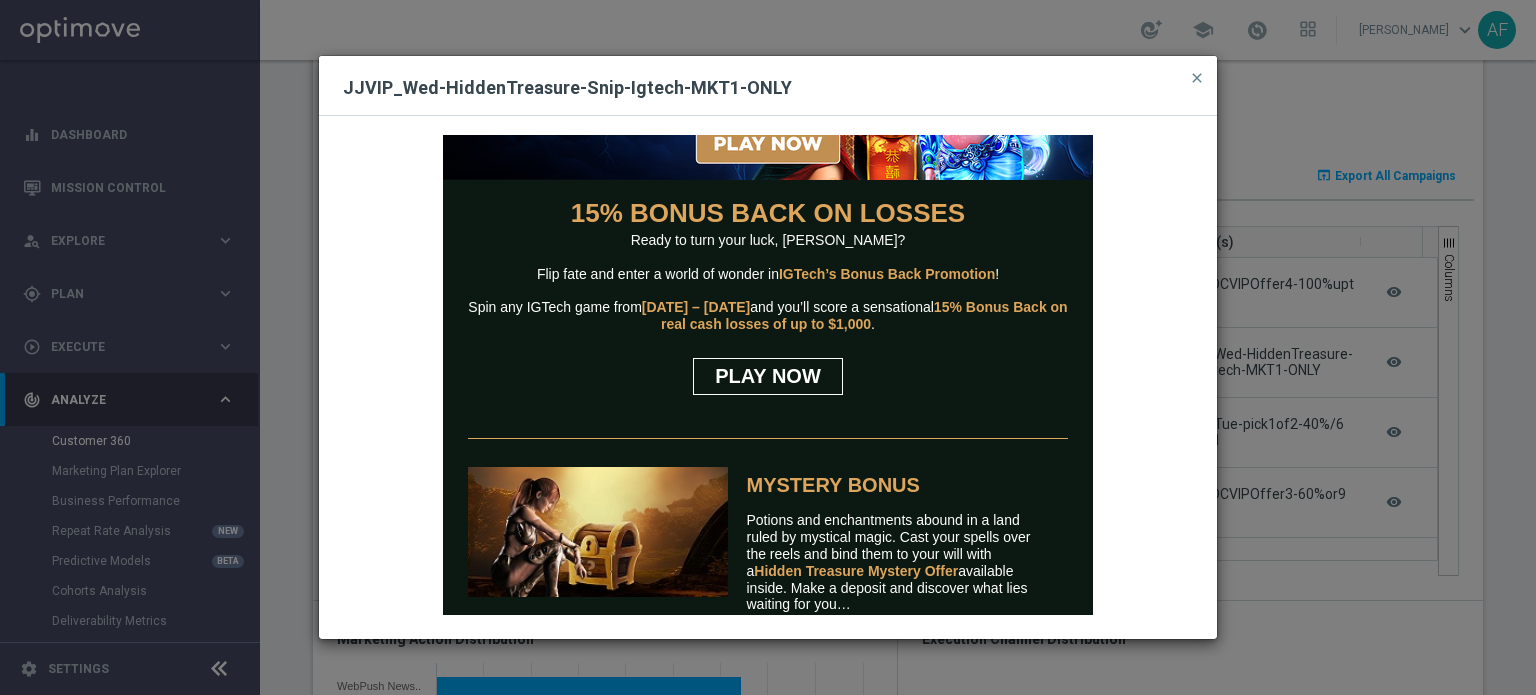 scroll, scrollTop: 283, scrollLeft: 0, axis: vertical 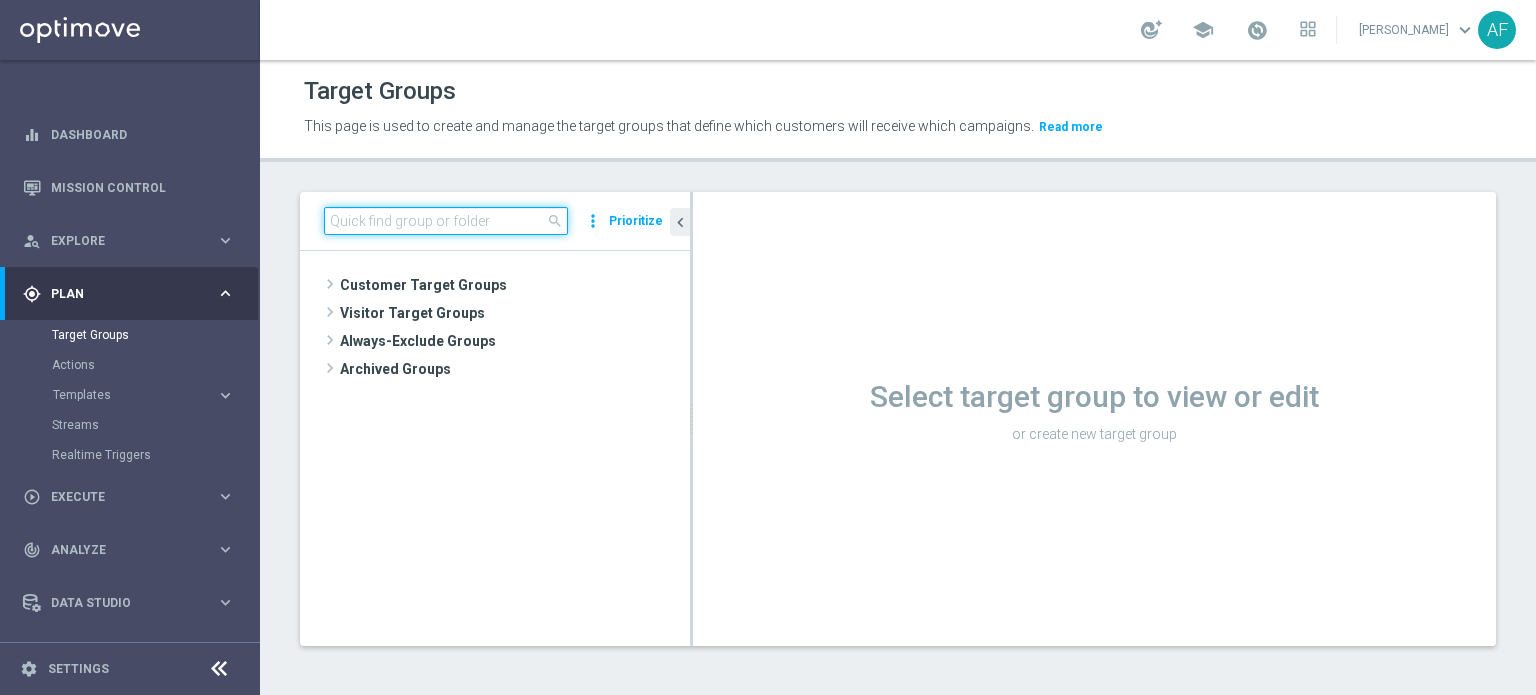 click at bounding box center (446, 221) 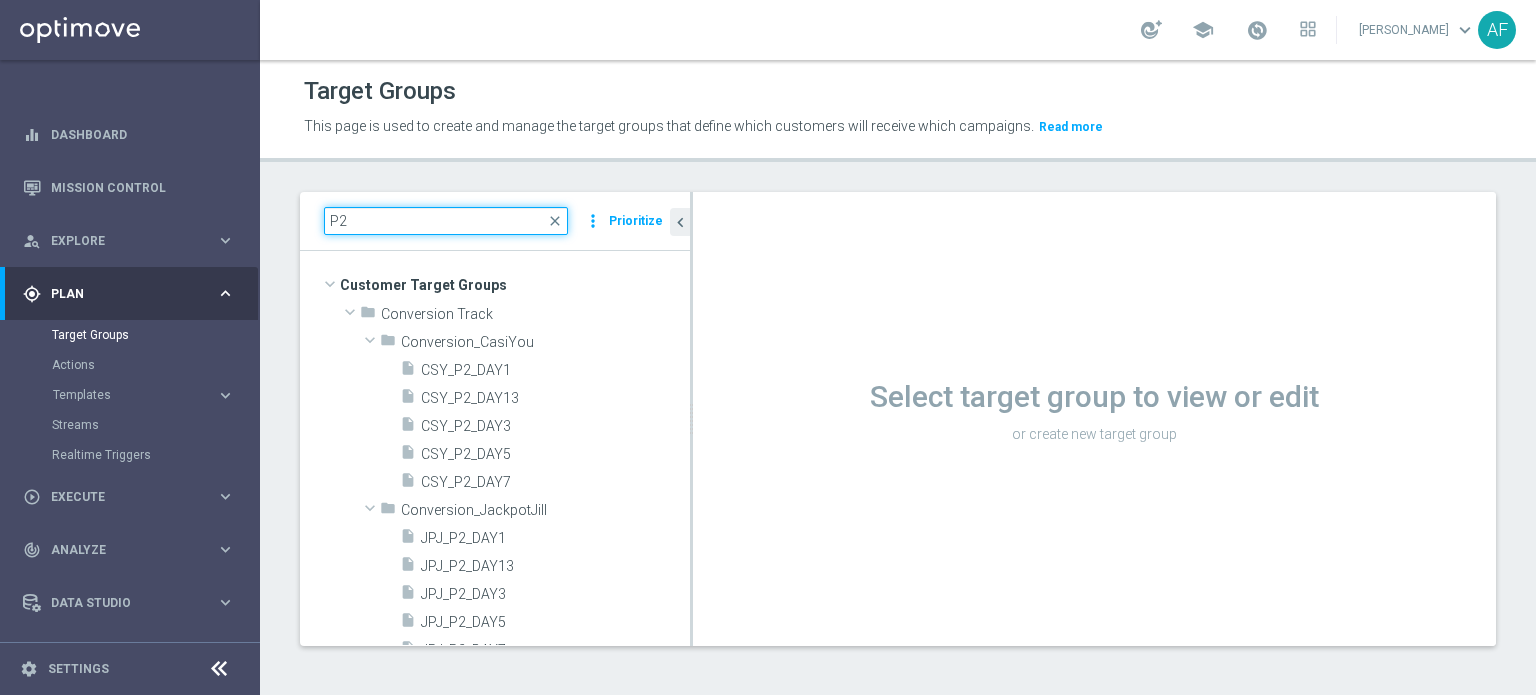type on "P2" 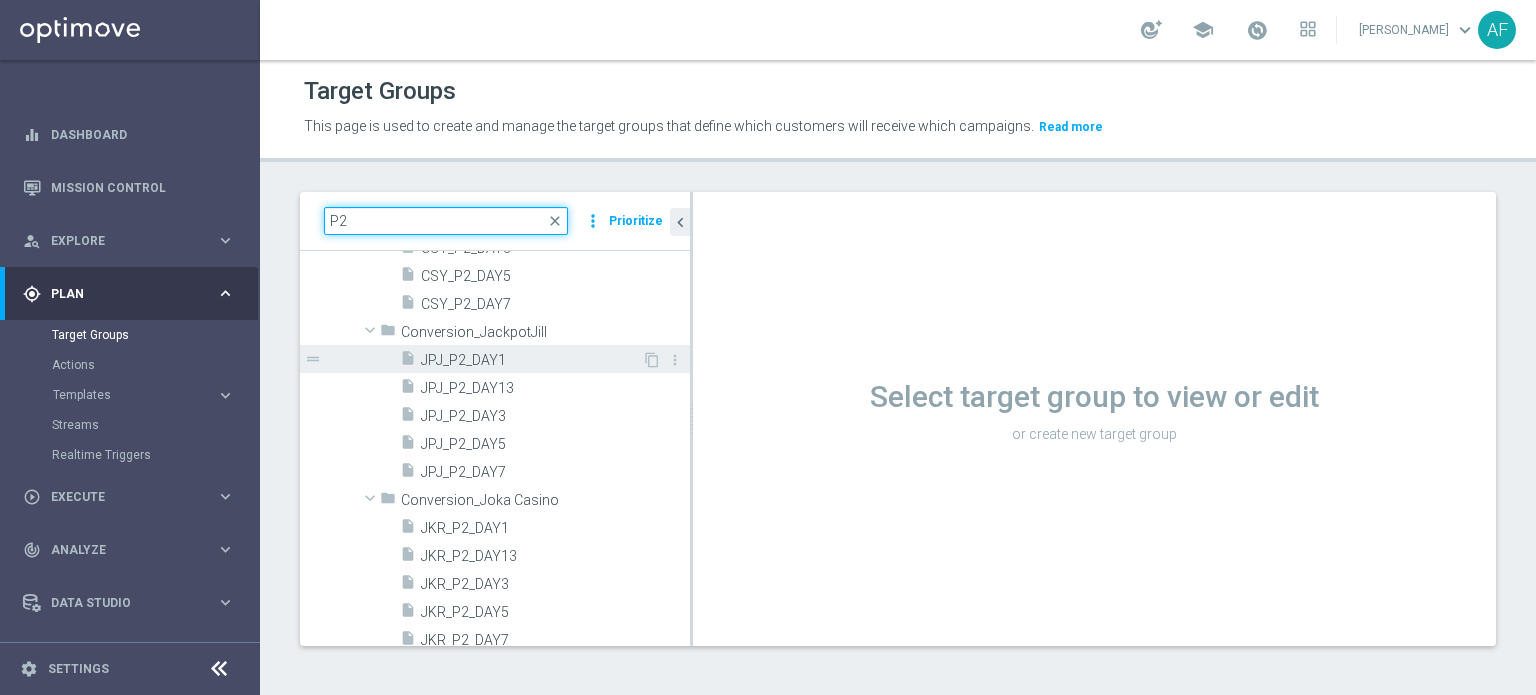 scroll, scrollTop: 200, scrollLeft: 0, axis: vertical 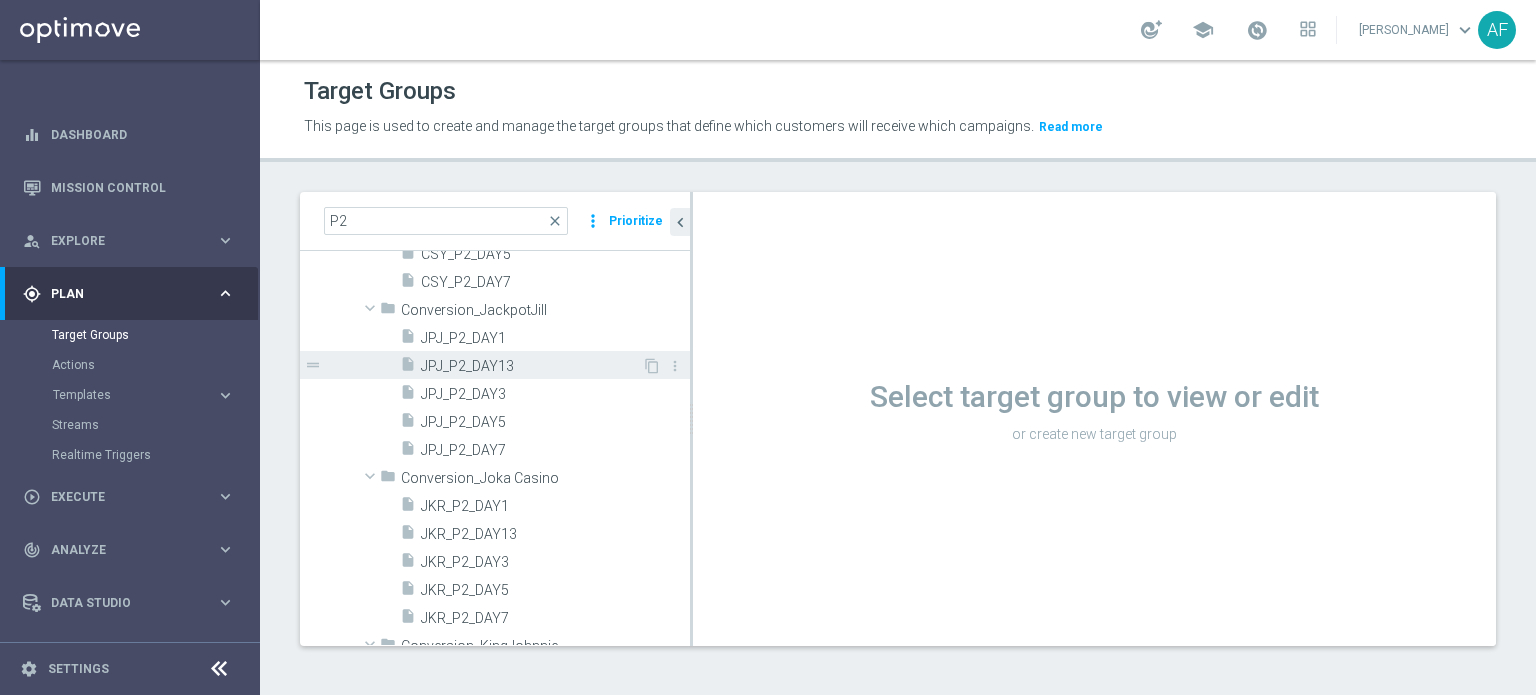 click on "JPJ_P2_DAY13" at bounding box center (531, 366) 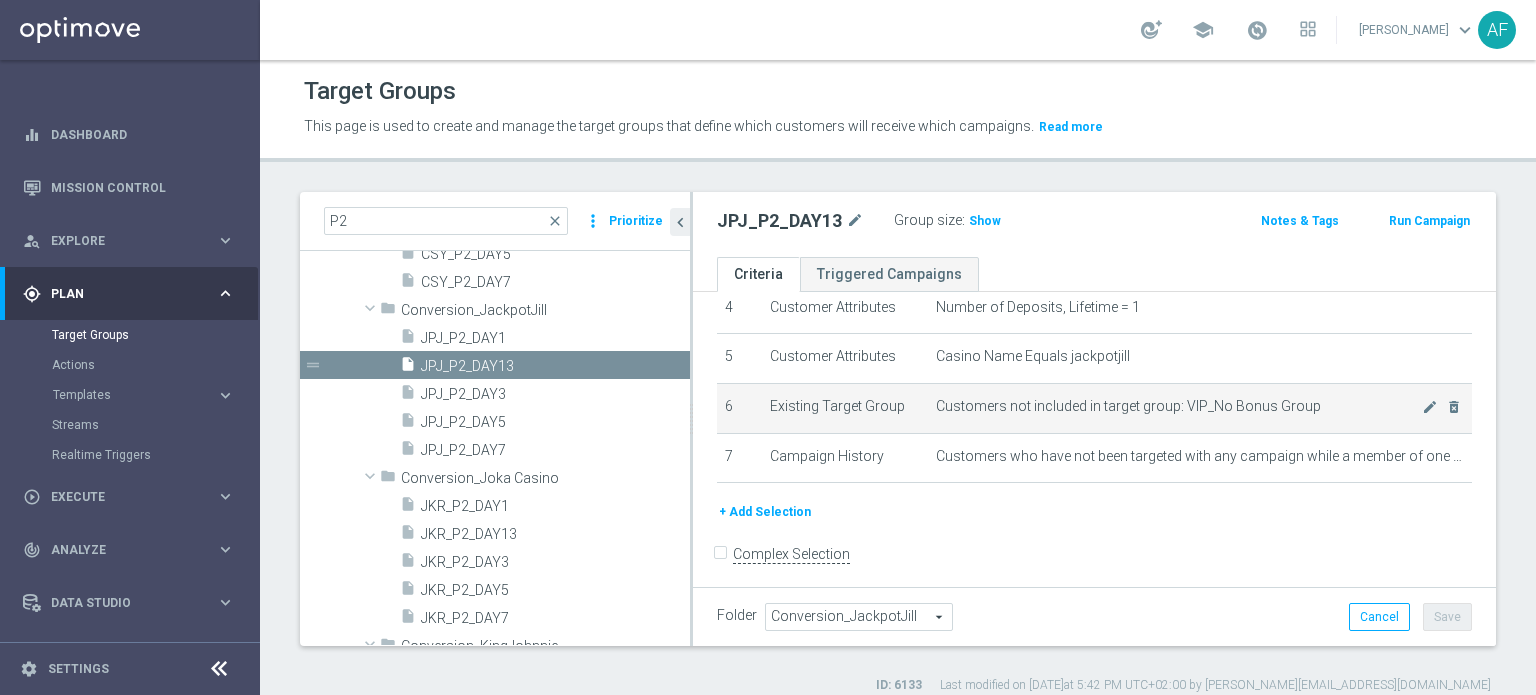 scroll, scrollTop: 228, scrollLeft: 0, axis: vertical 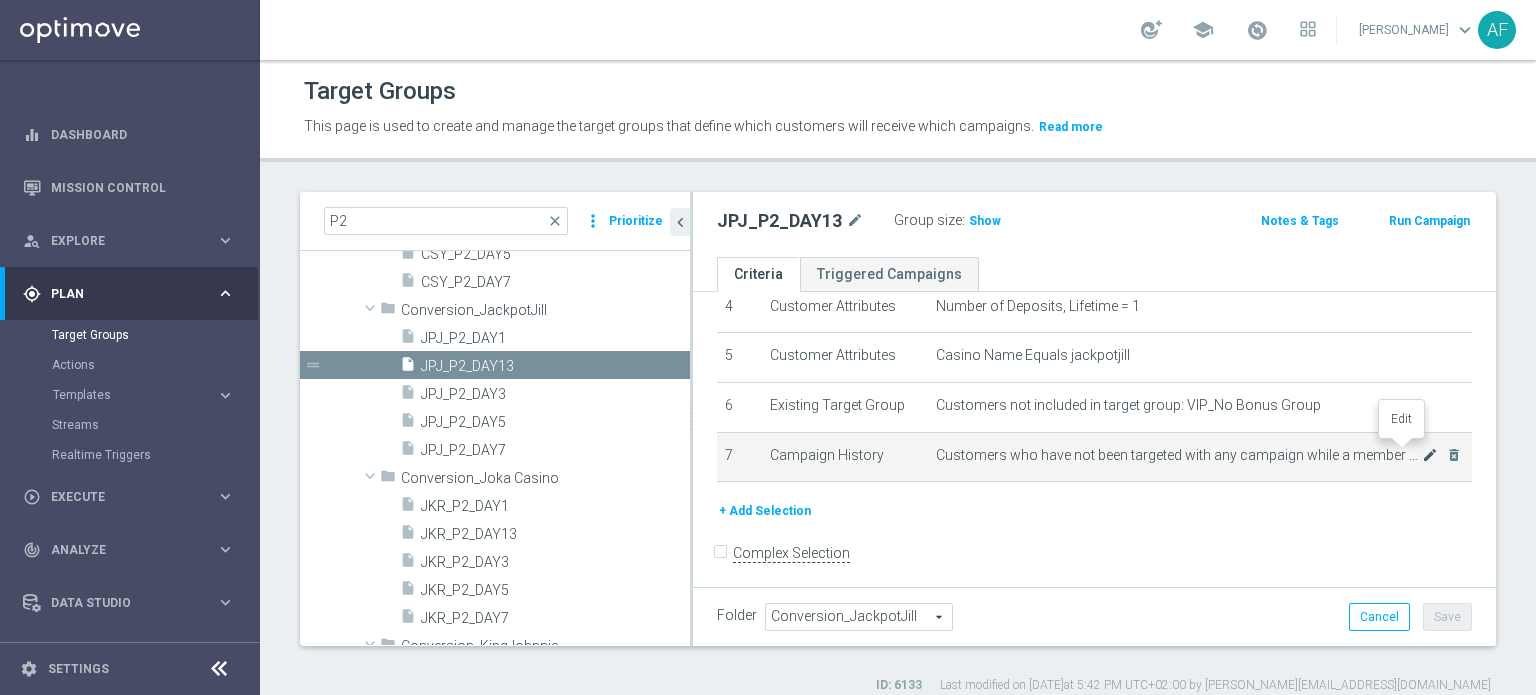 click on "mode_edit" 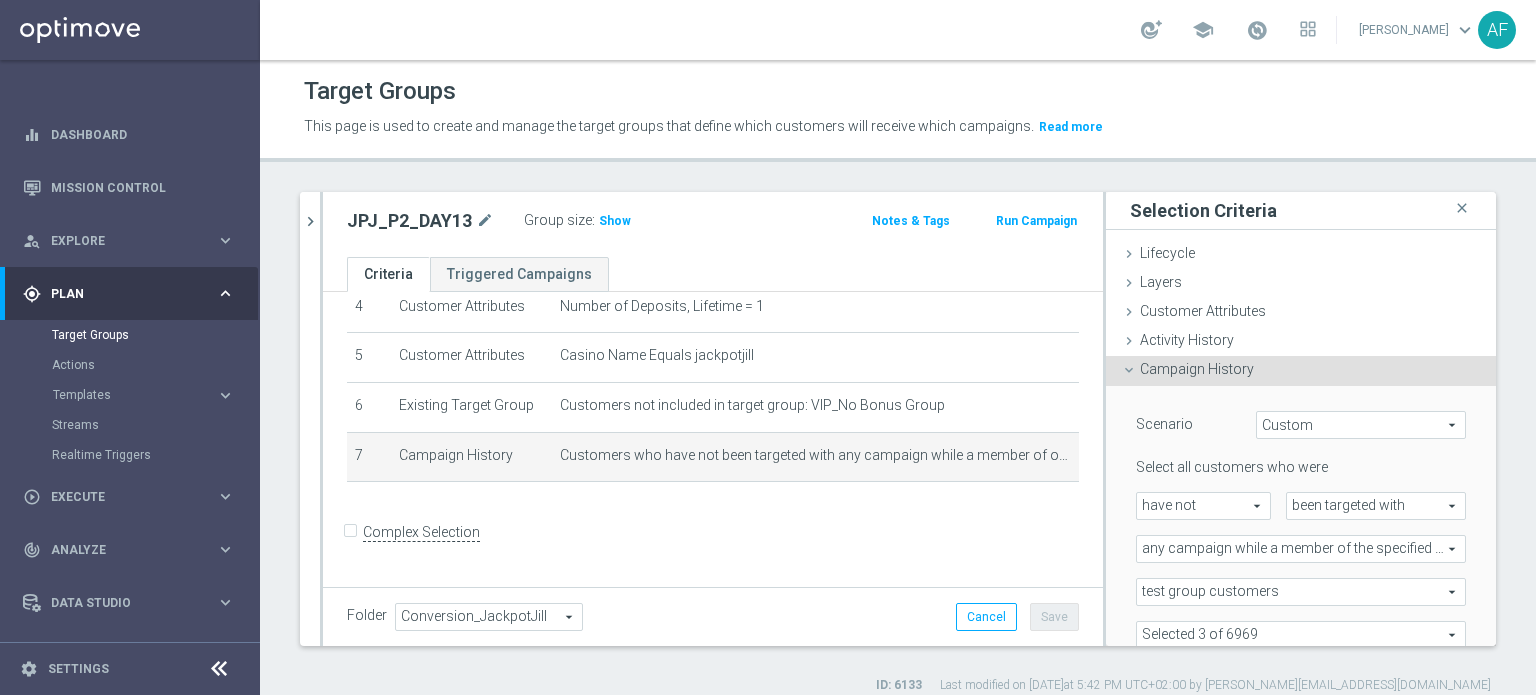 scroll, scrollTop: 208, scrollLeft: 0, axis: vertical 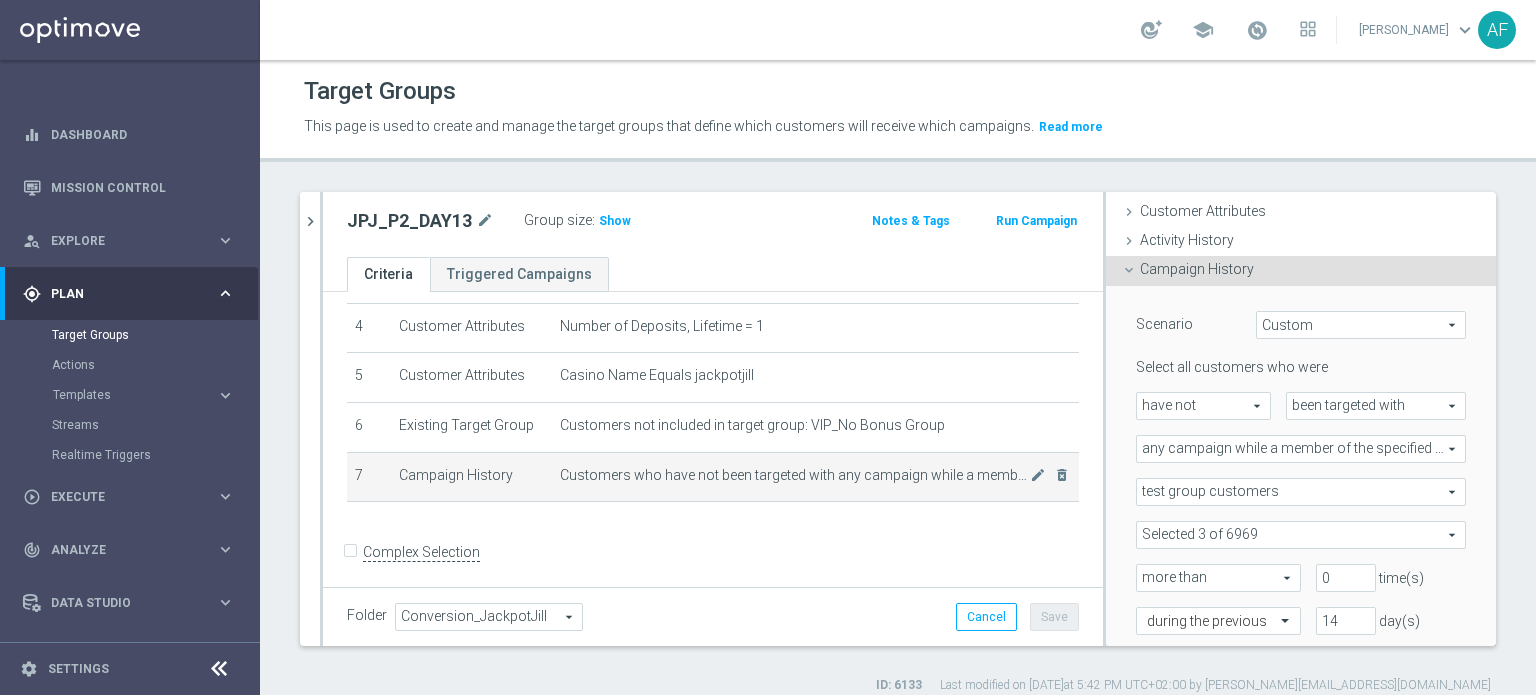 click on "Customers who have not been targeted with any campaign while a member of  one or more of the 3 specified target groups more than 0 times , during the previous 14 days
mode_edit
delete_forever" 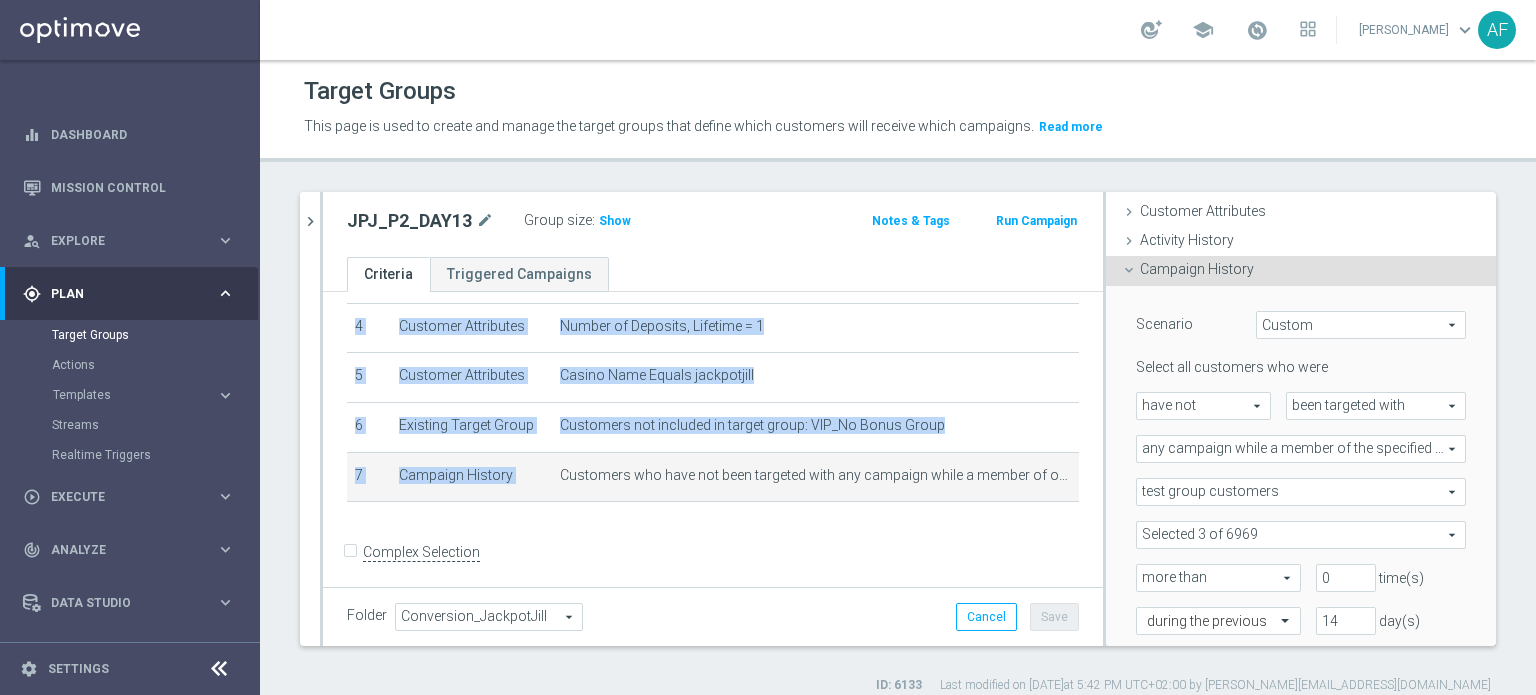 drag, startPoint x: 552, startPoint y: 466, endPoint x: 1054, endPoint y: 497, distance: 502.95627 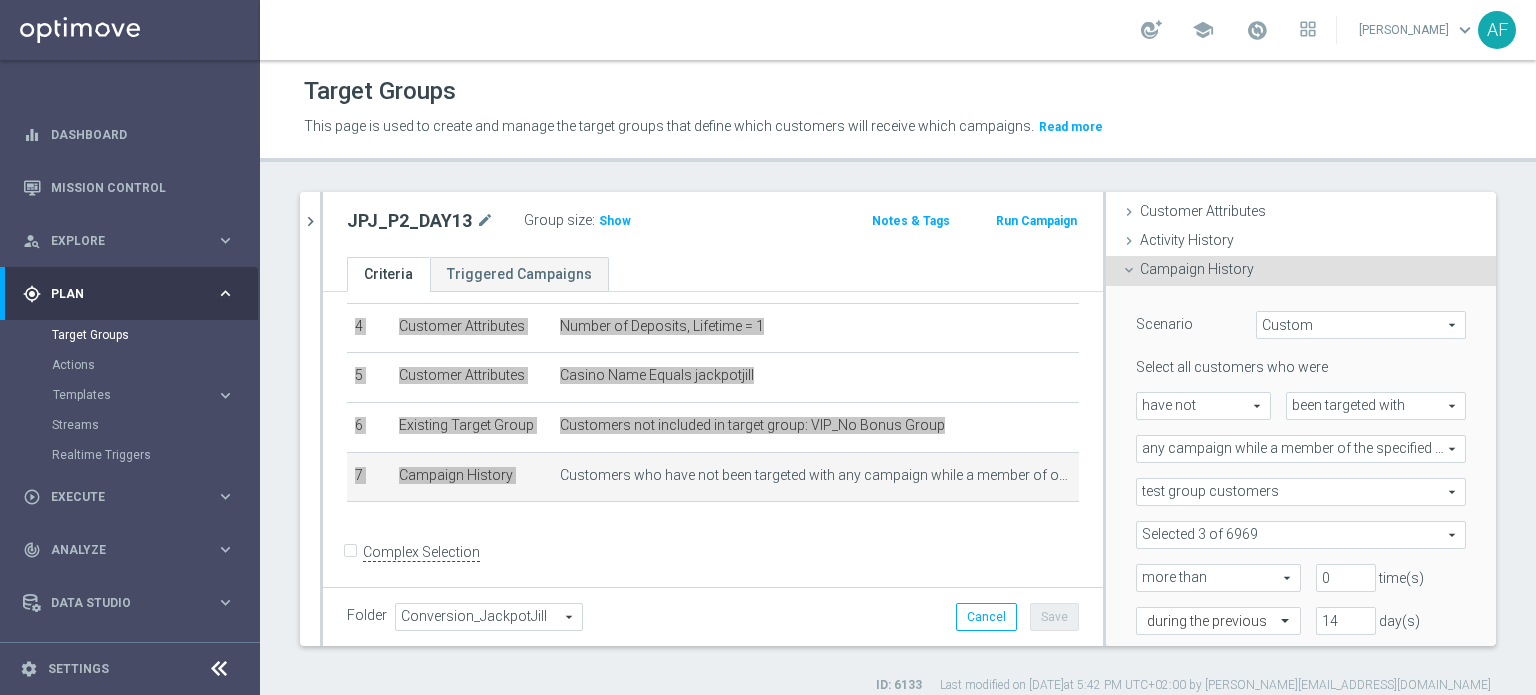 scroll, scrollTop: 200, scrollLeft: 0, axis: vertical 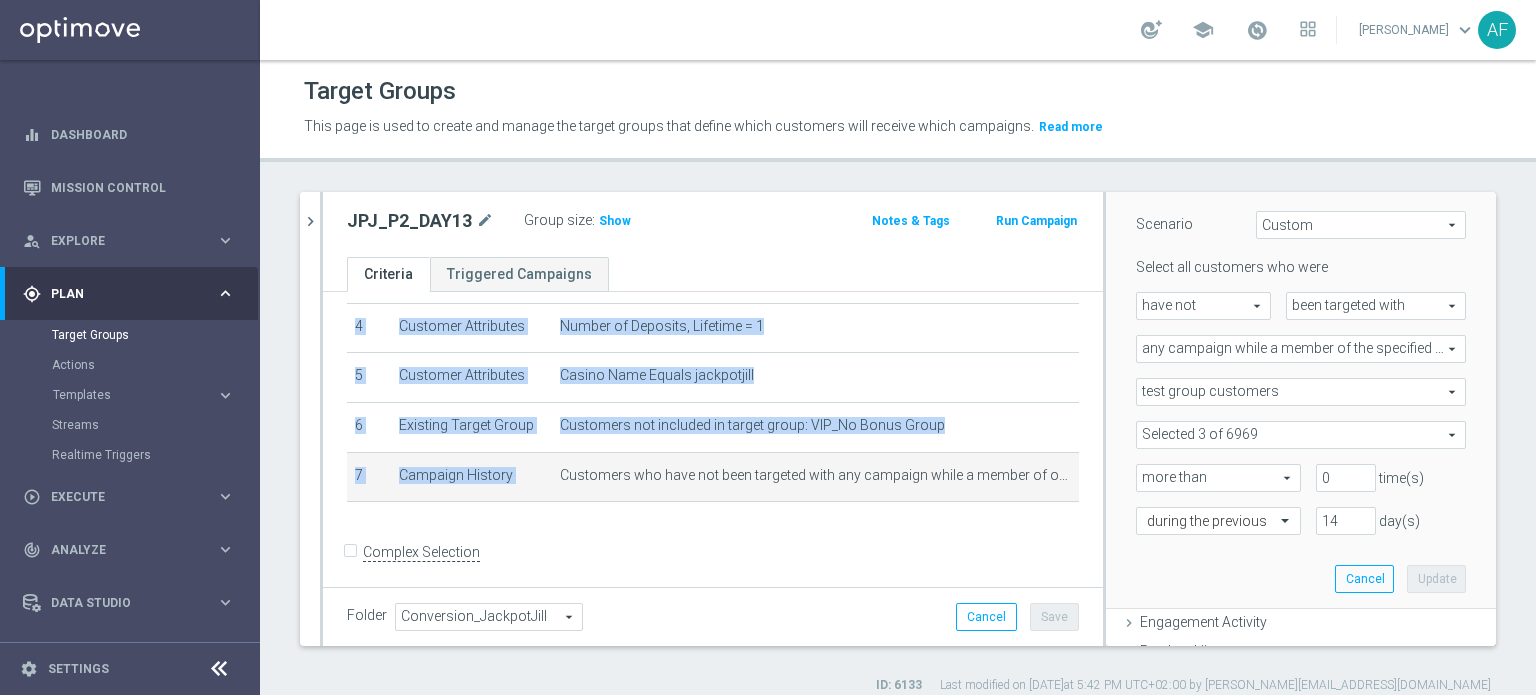 click at bounding box center [1301, 435] 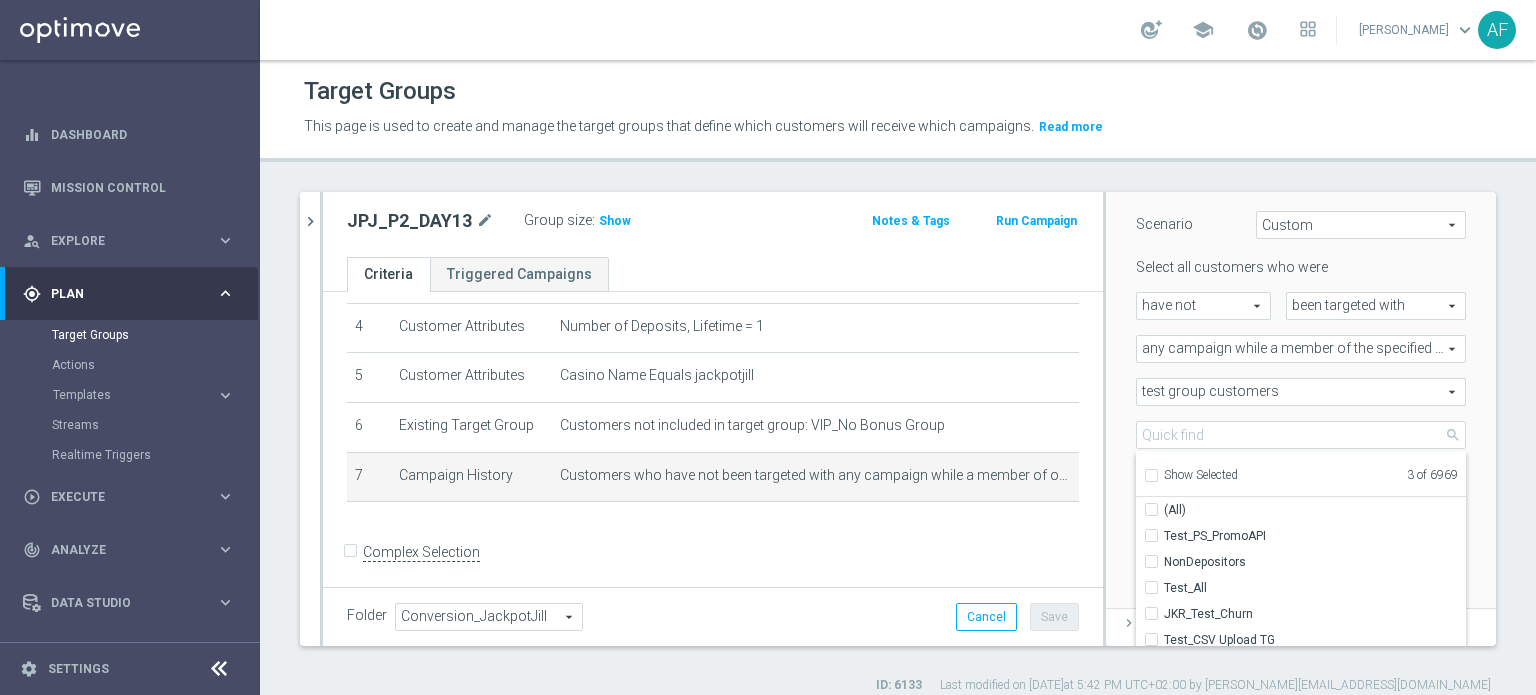 click on "Show Selected" at bounding box center [1201, 475] 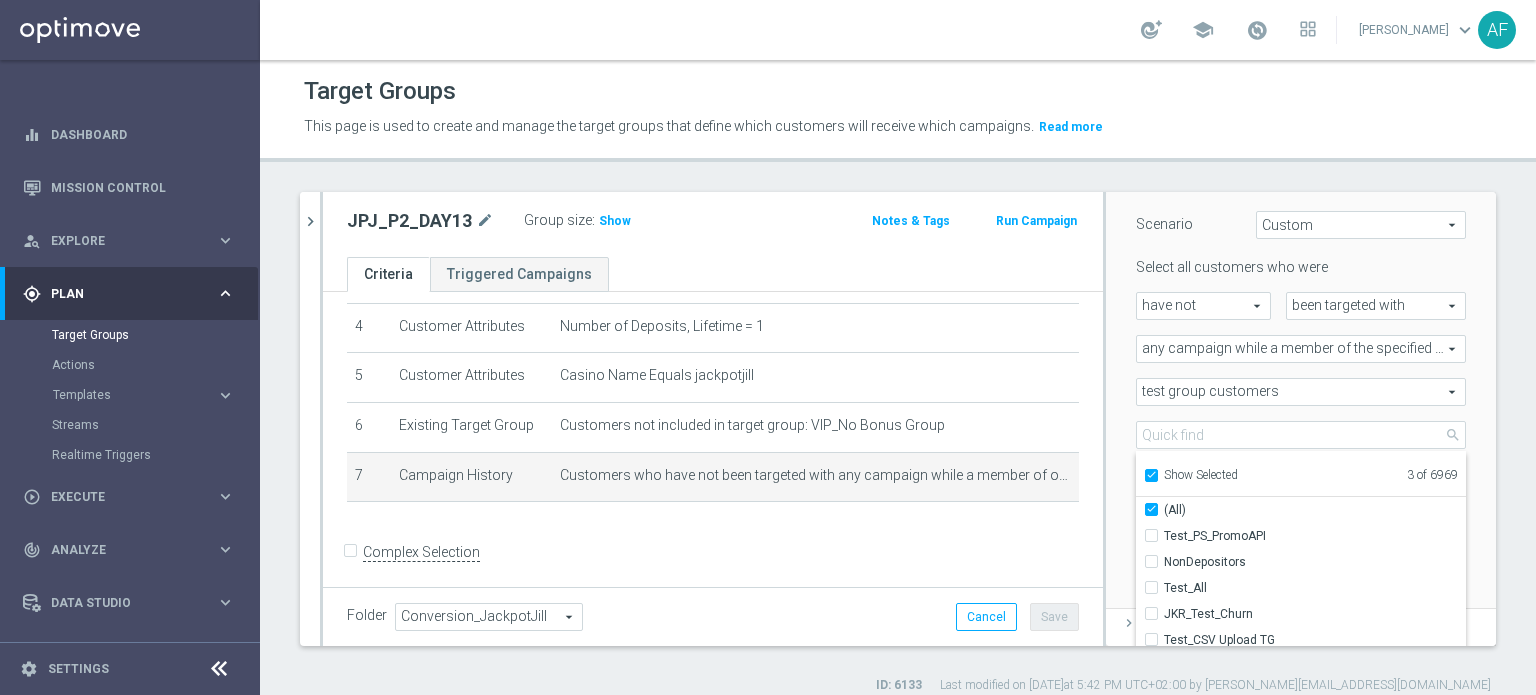 checkbox on "true" 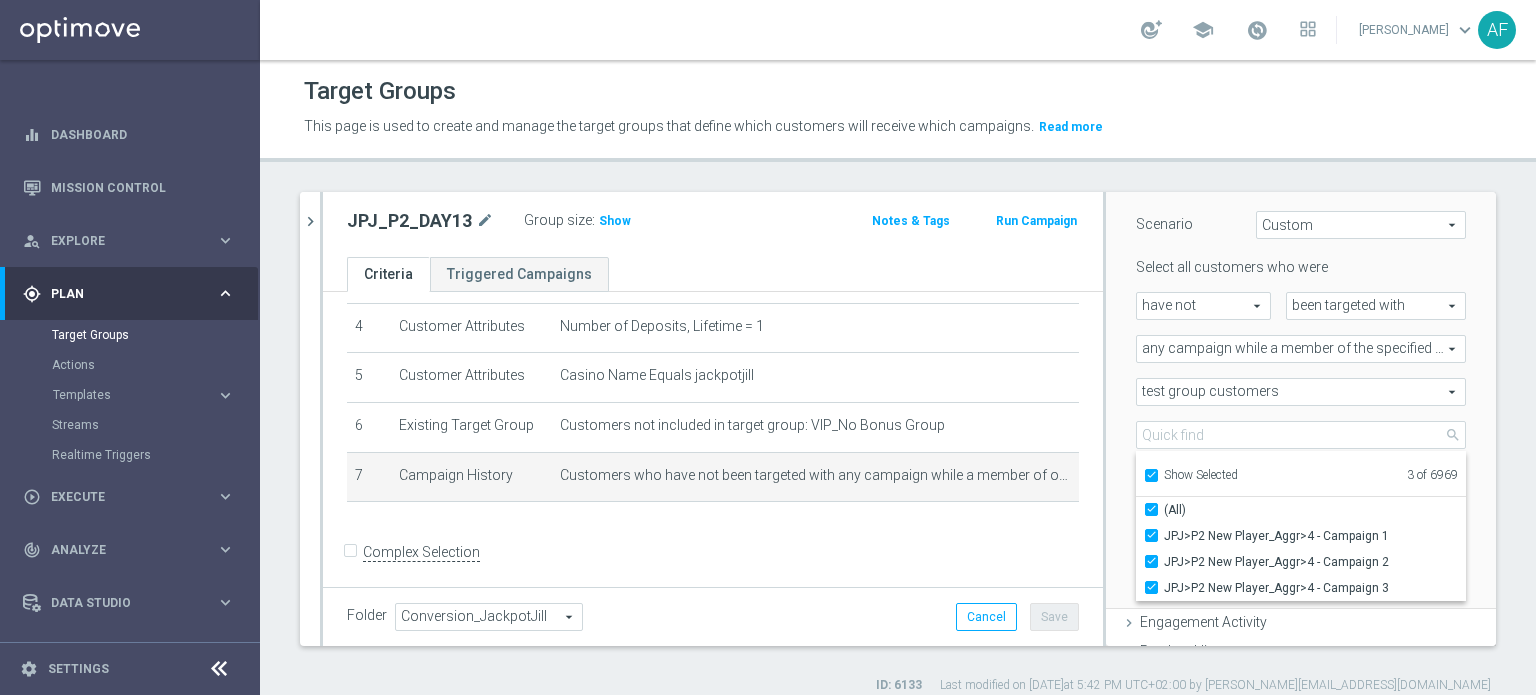 click on "Criteria
Triggered Campaigns" 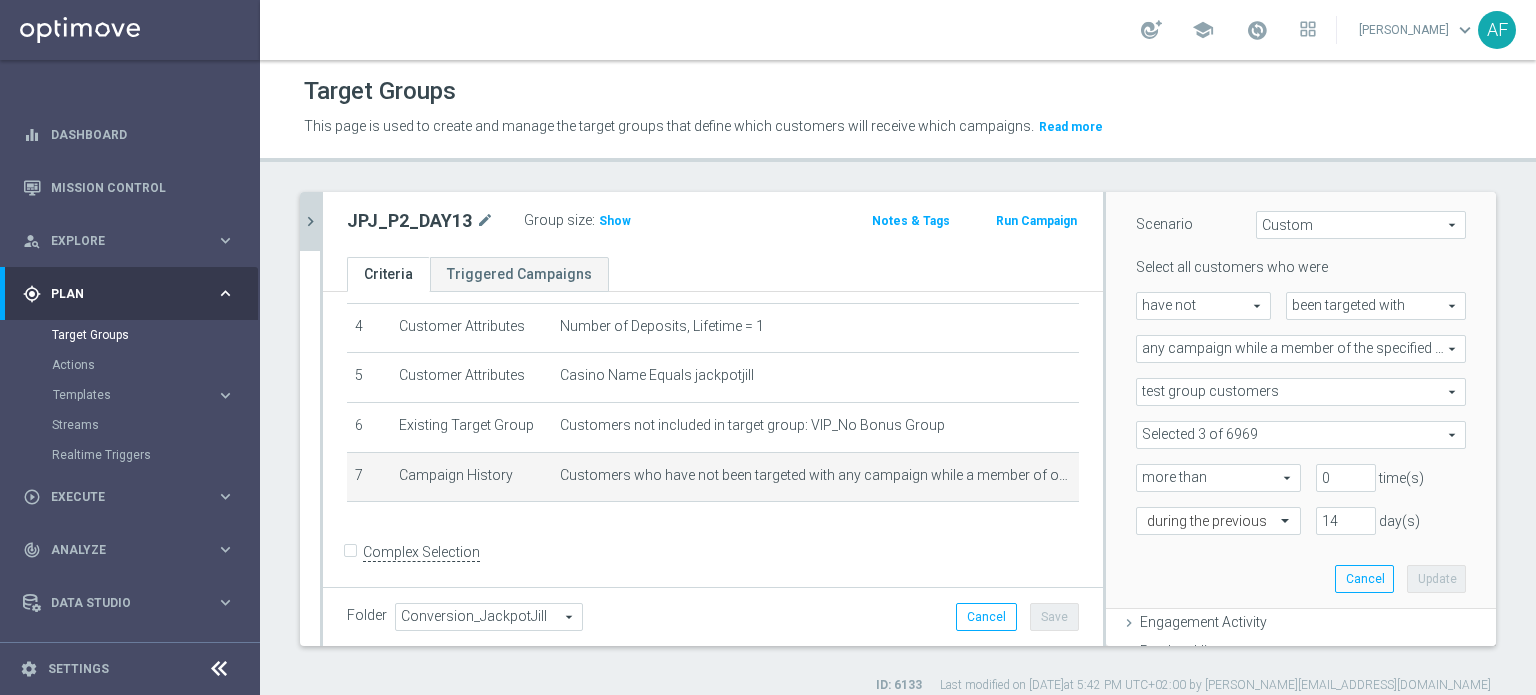 click on "chevron_right" 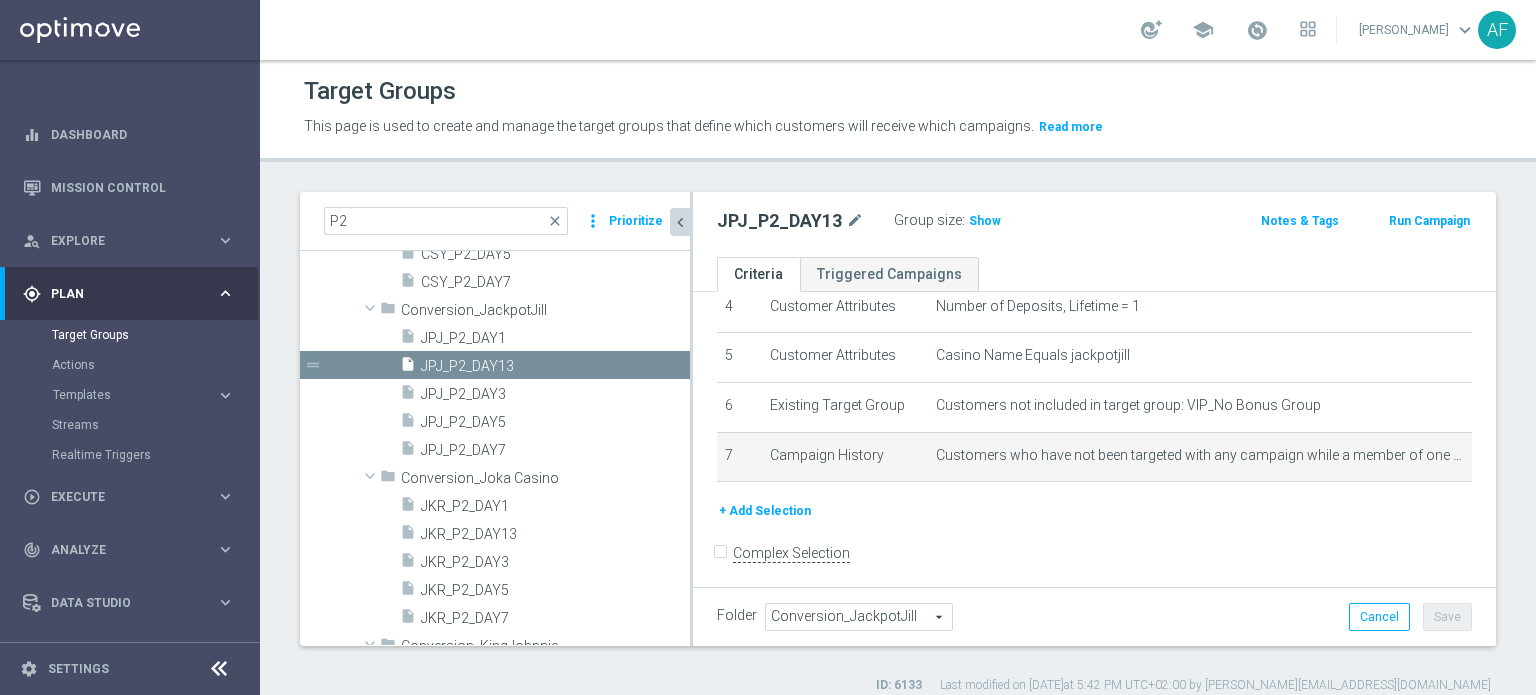 scroll, scrollTop: 120, scrollLeft: 0, axis: vertical 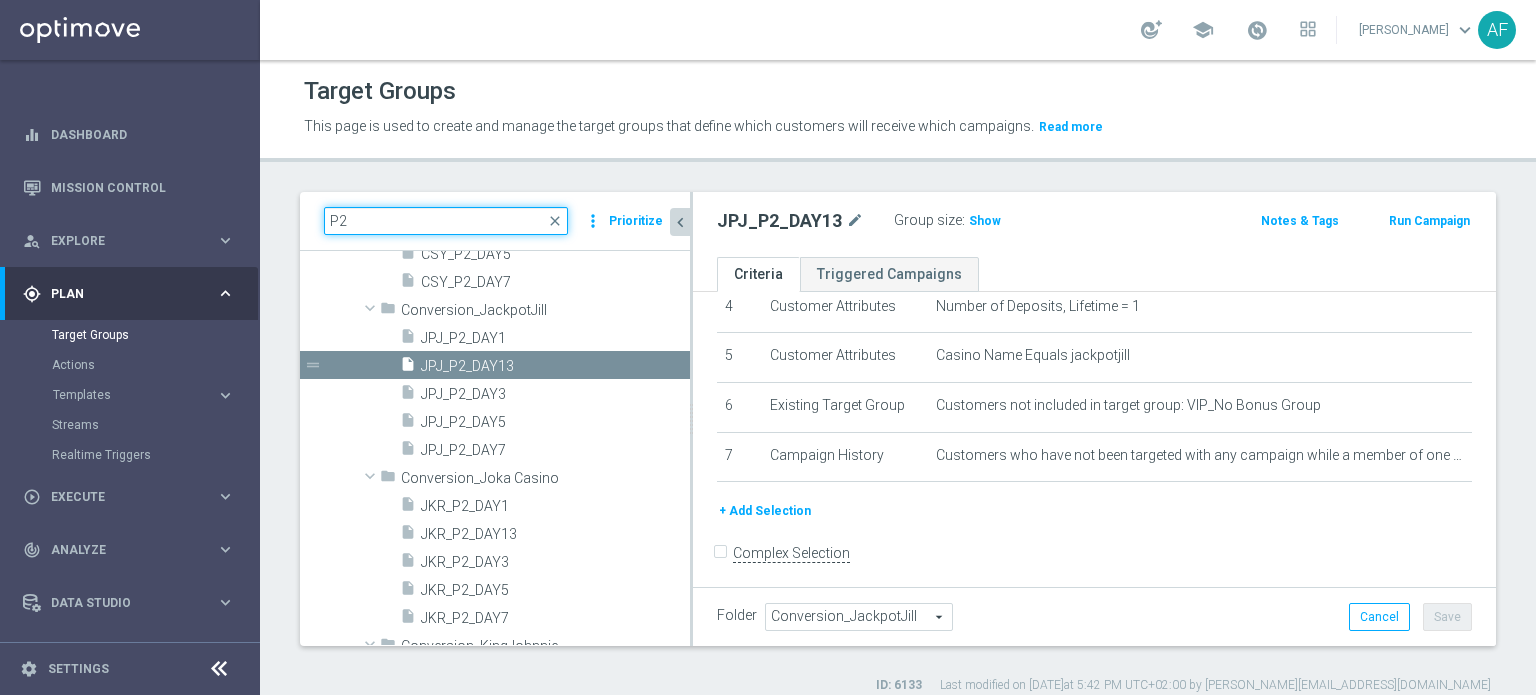 drag, startPoint x: 416, startPoint y: 218, endPoint x: 285, endPoint y: 215, distance: 131.03435 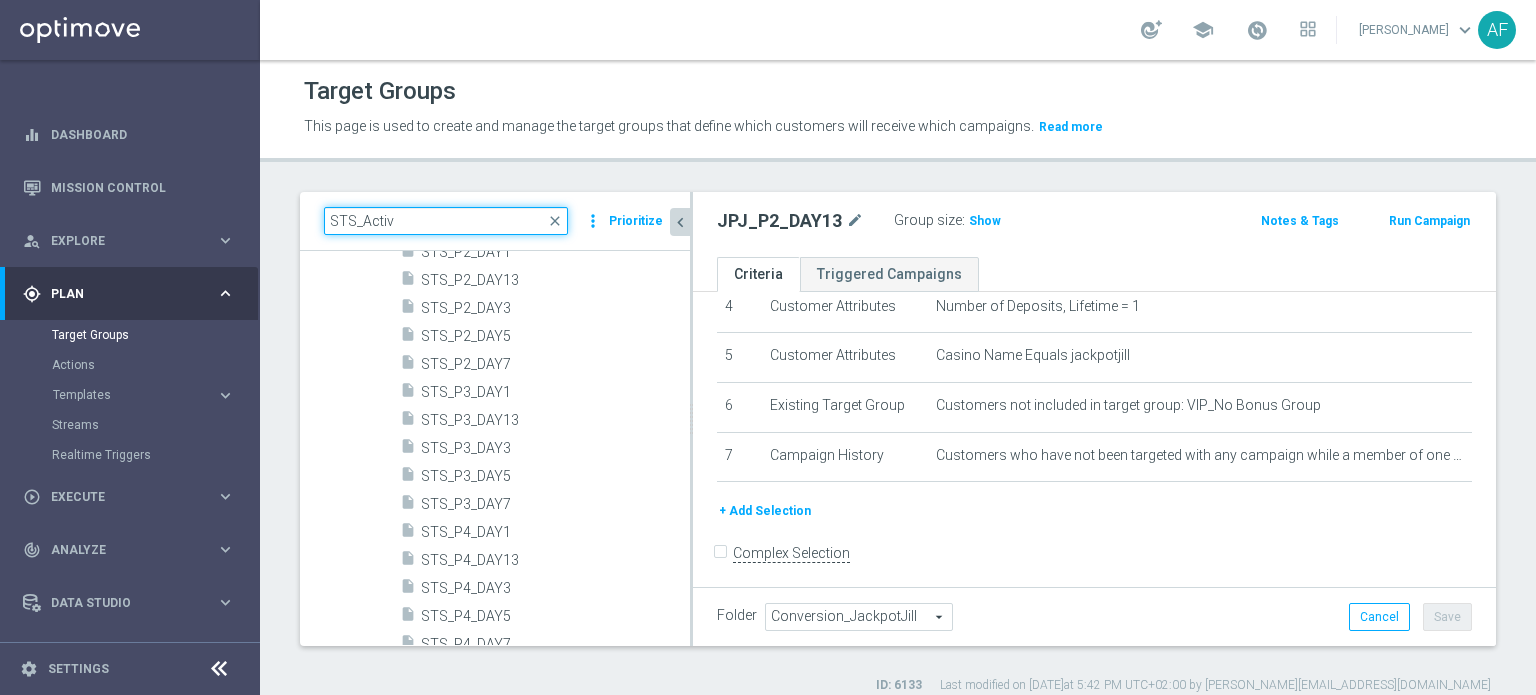 scroll, scrollTop: 580, scrollLeft: 0, axis: vertical 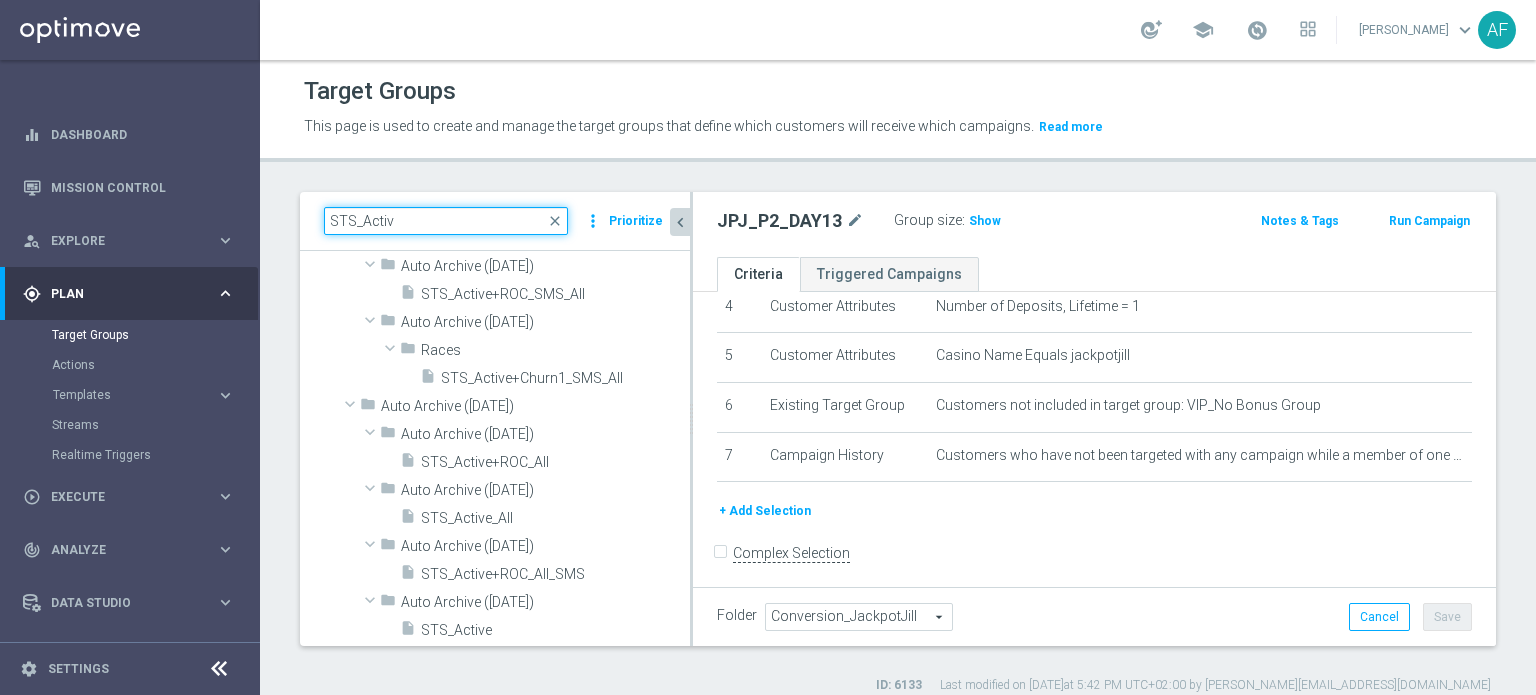 type on "STS_Activ" 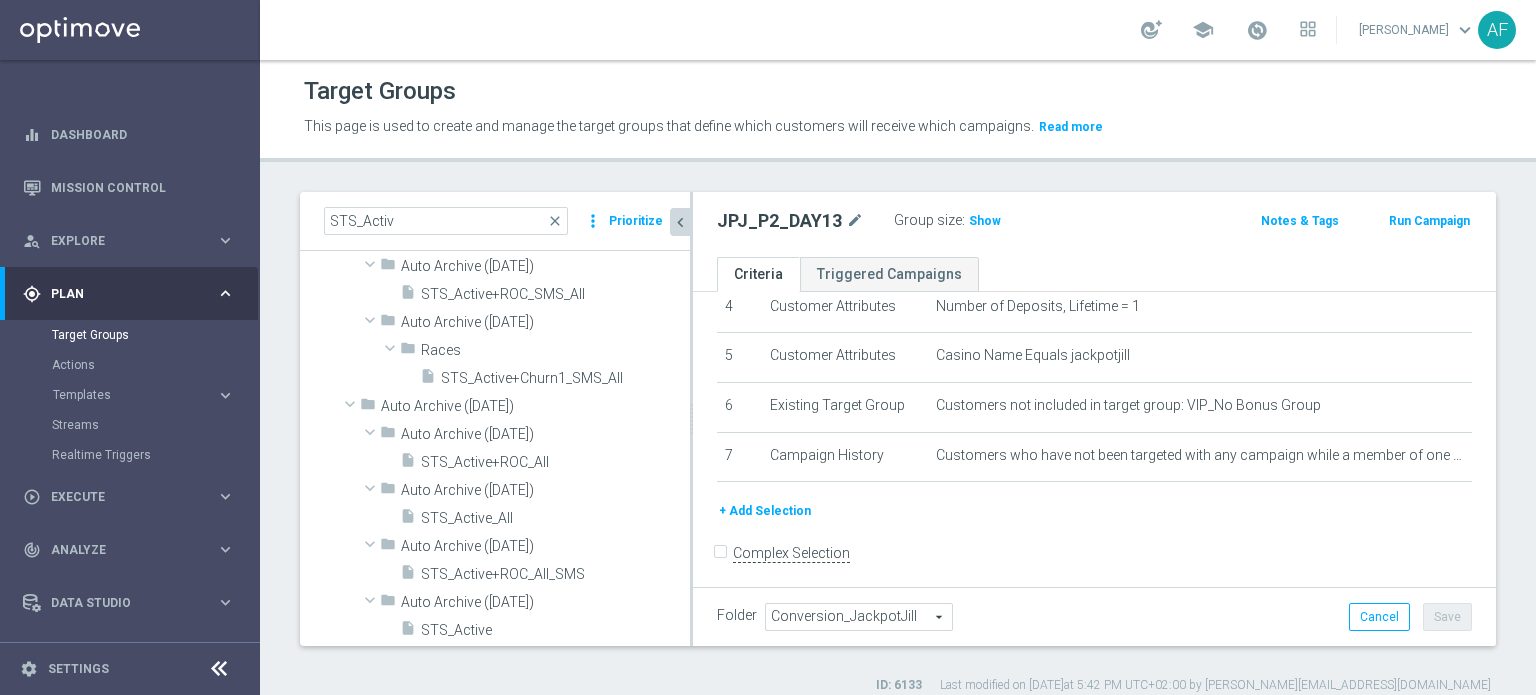 scroll, scrollTop: 0, scrollLeft: 0, axis: both 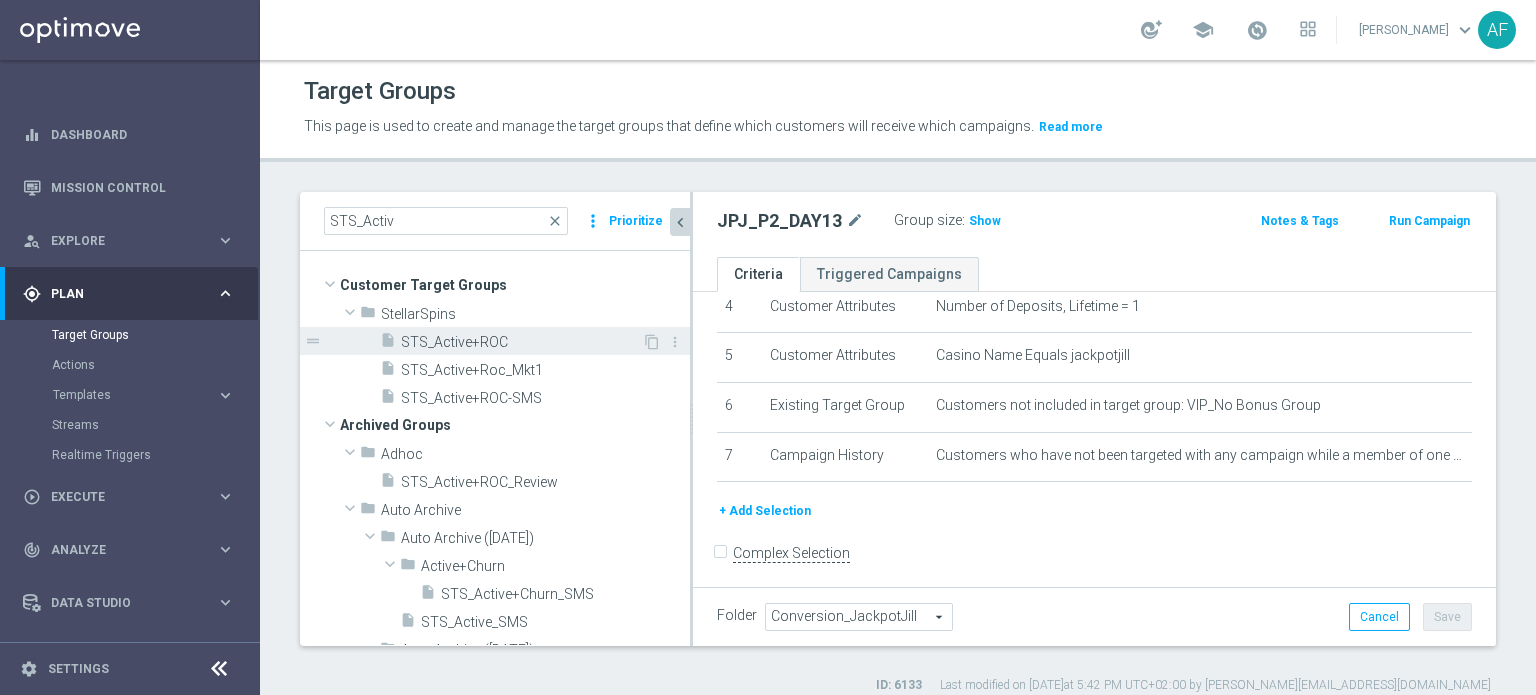 click on "STS_Active+ROC" at bounding box center (521, 342) 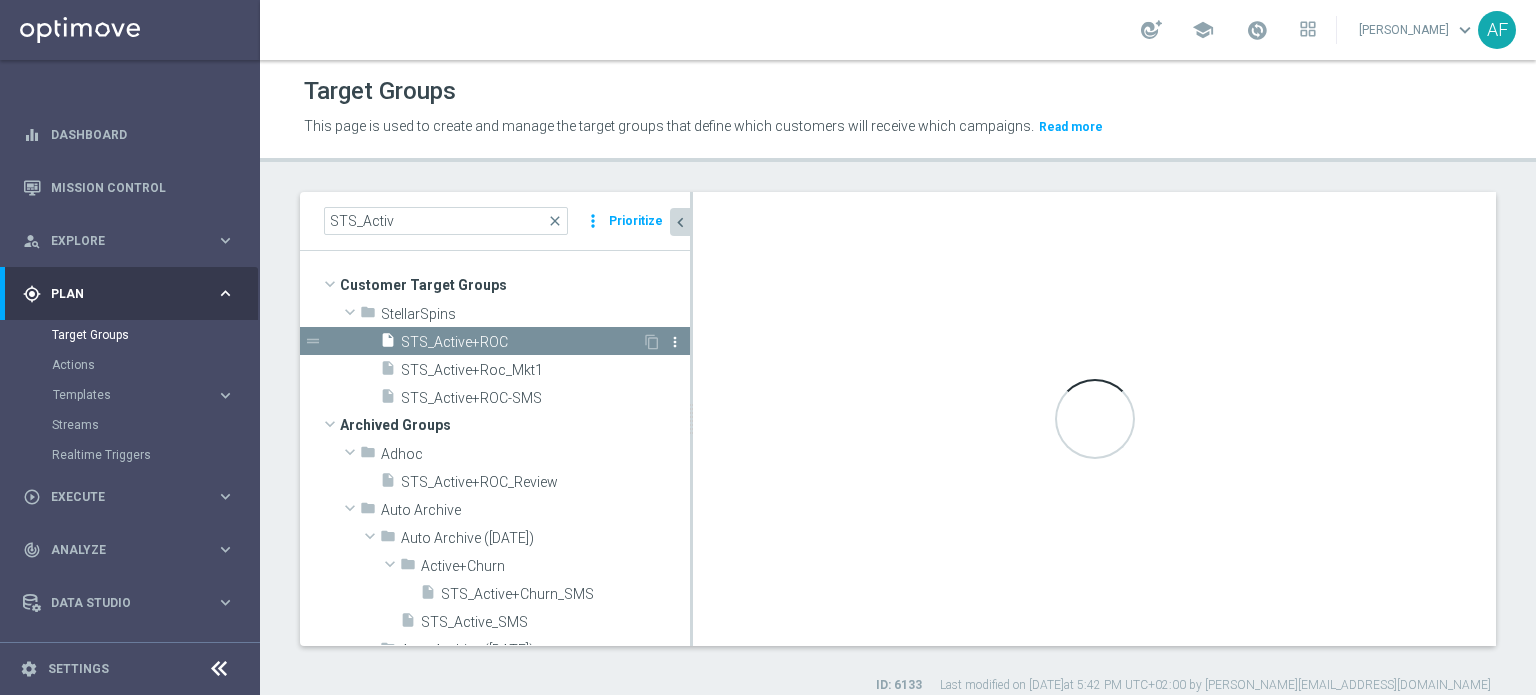 checkbox on "true" 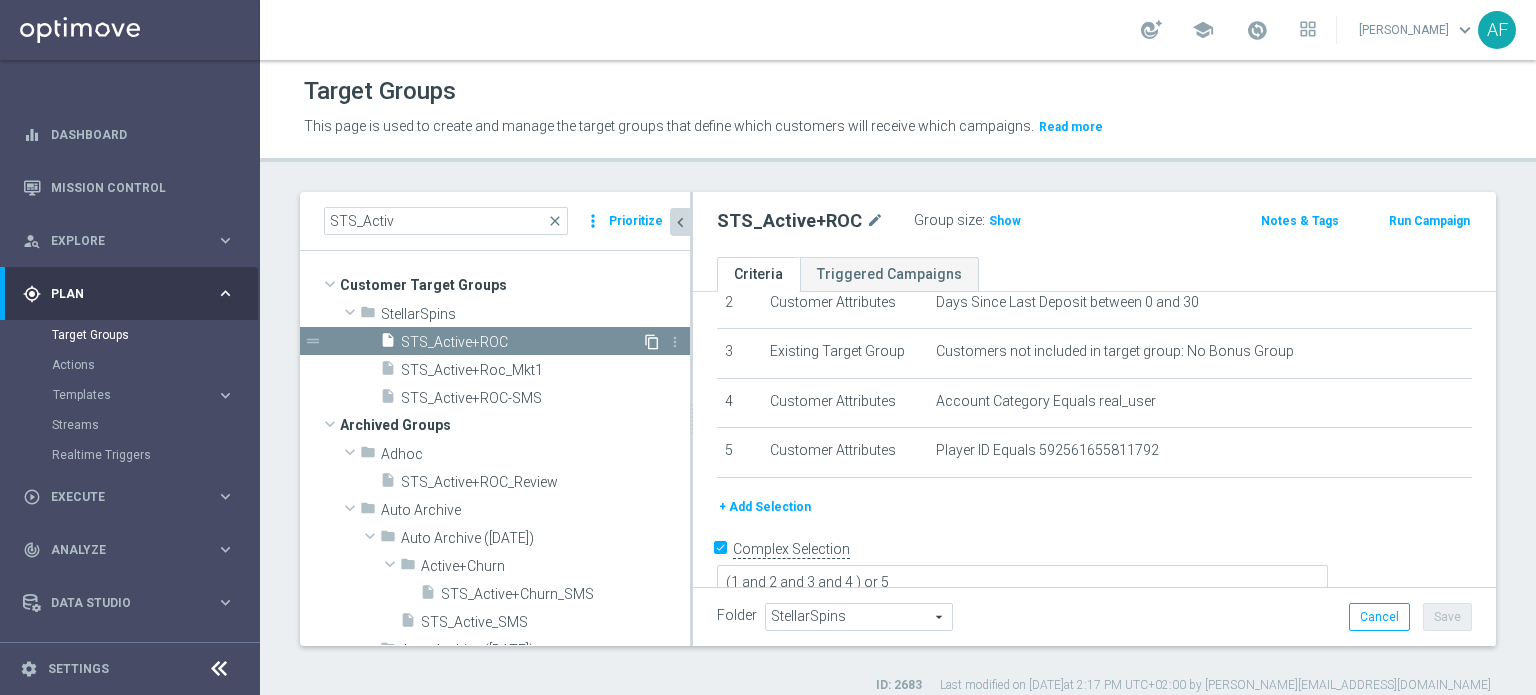 click on "content_copy" 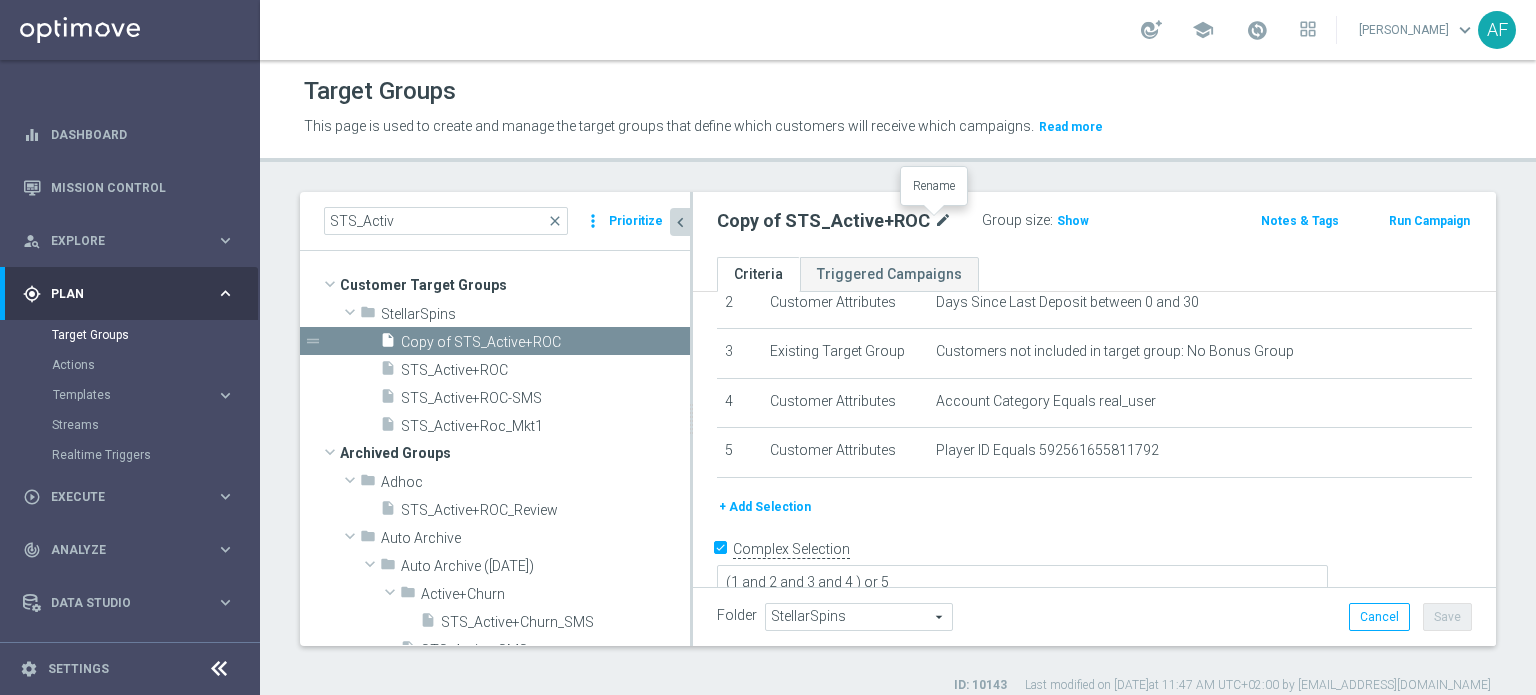 click on "mode_edit" 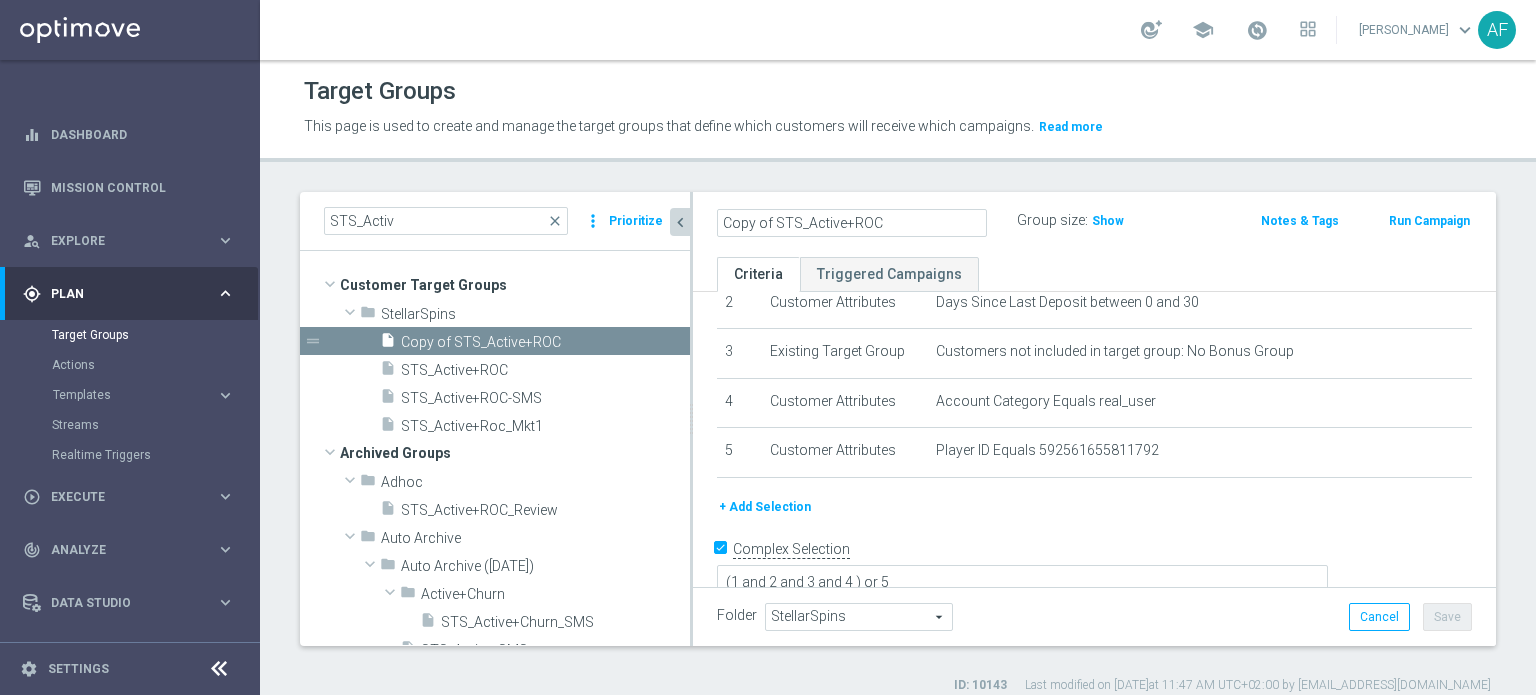 click on "Copy of STS_Active+ROC" 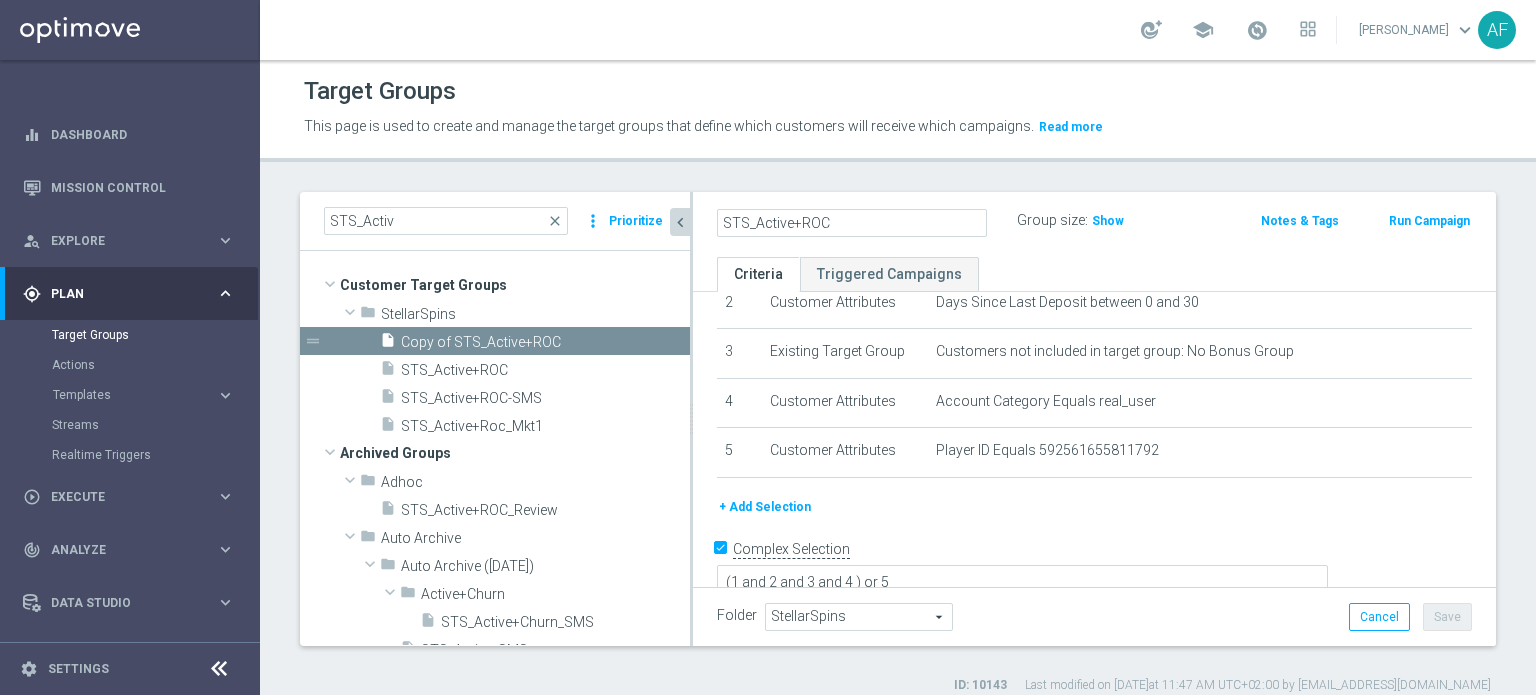 drag, startPoint x: 793, startPoint y: 223, endPoint x: 840, endPoint y: 223, distance: 47 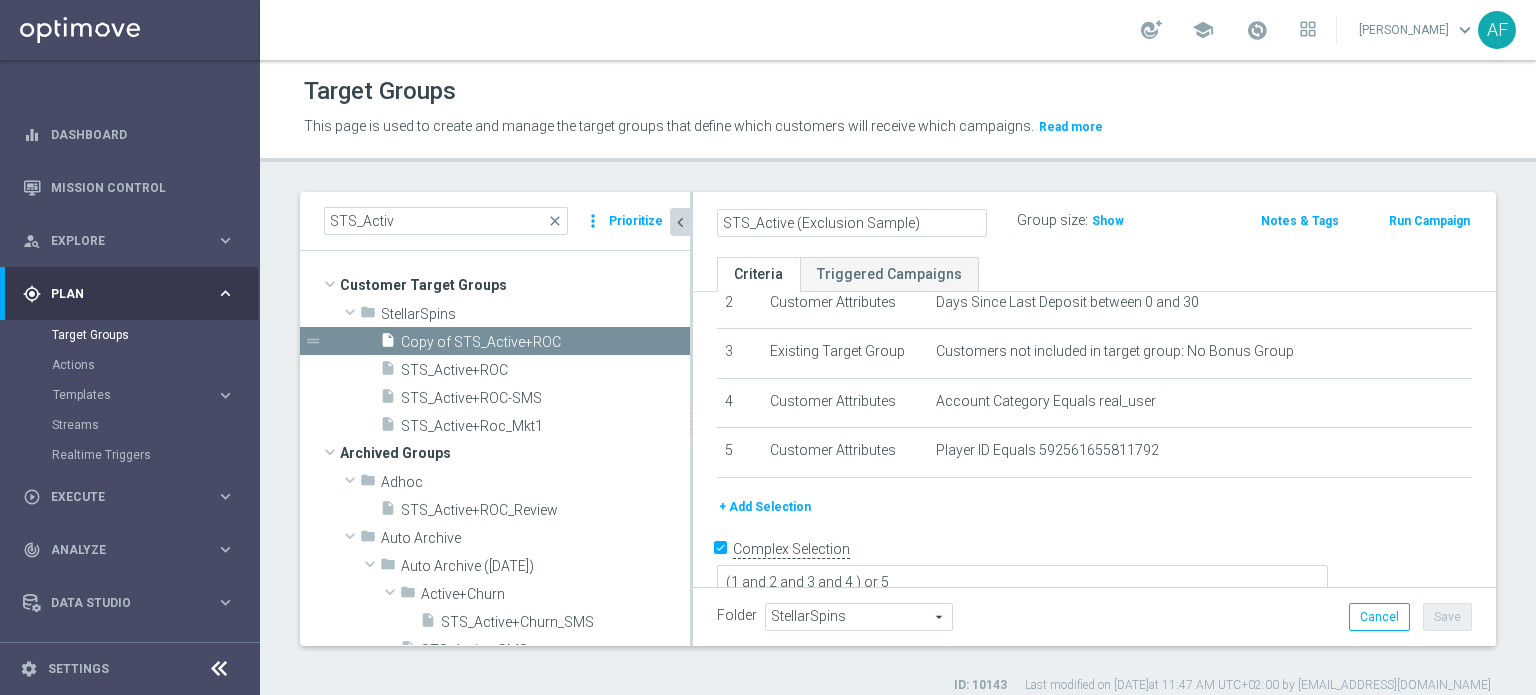 type on "STS_Active (Exclusion Sample)" 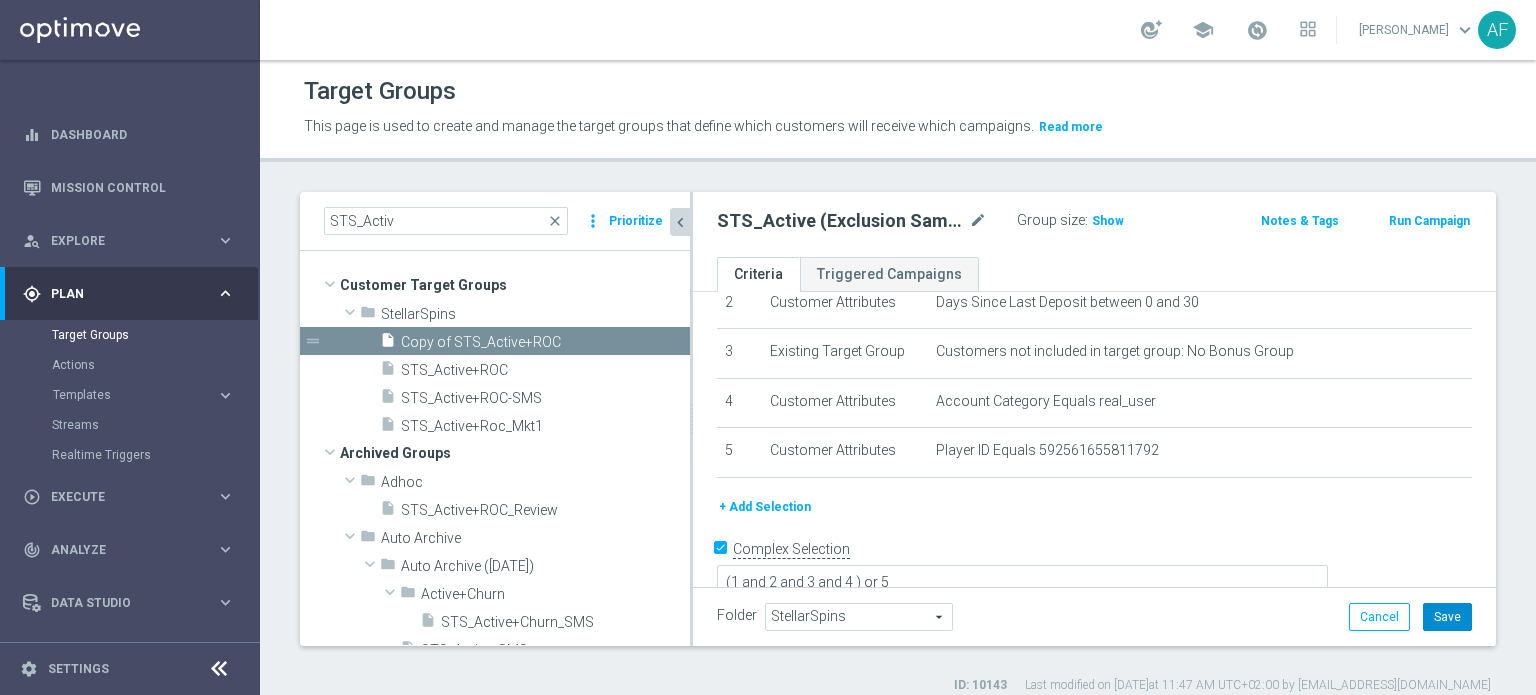 click on "Save" 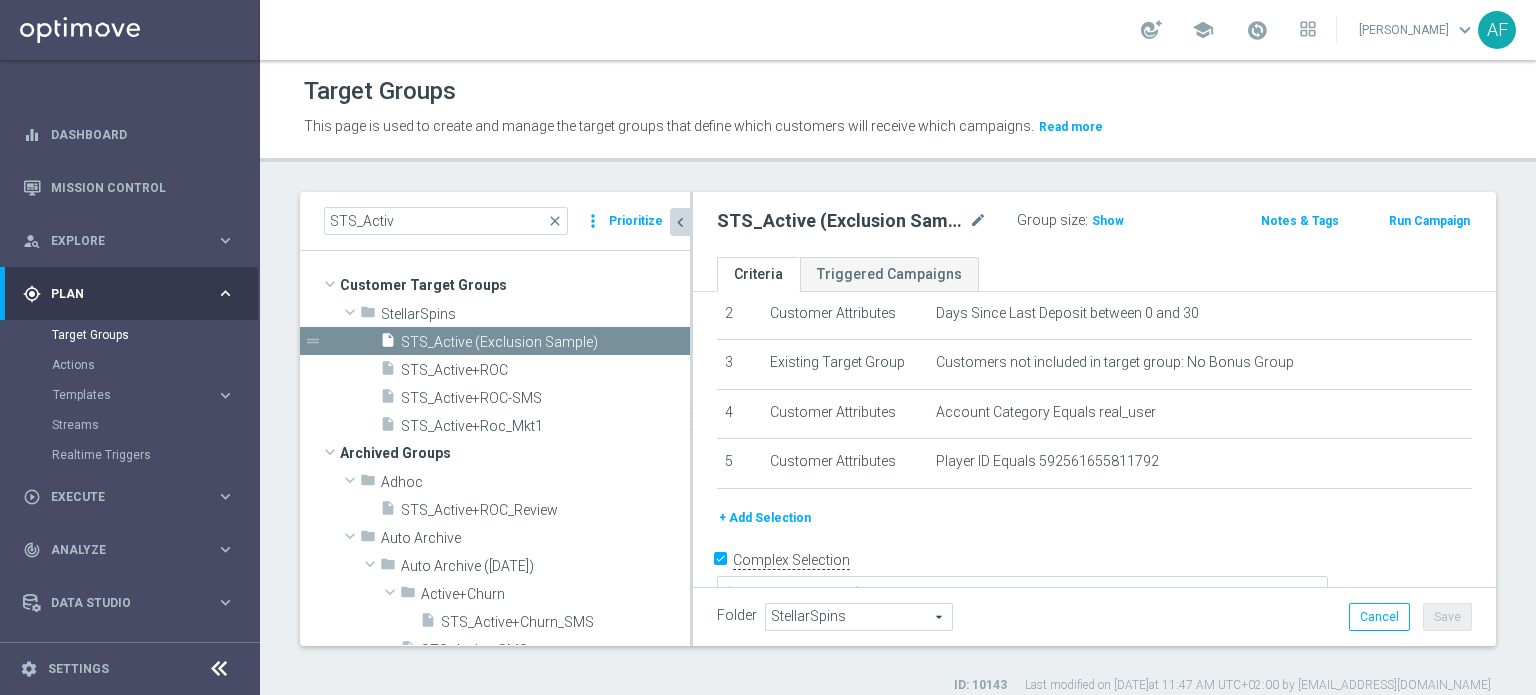 scroll, scrollTop: 132, scrollLeft: 0, axis: vertical 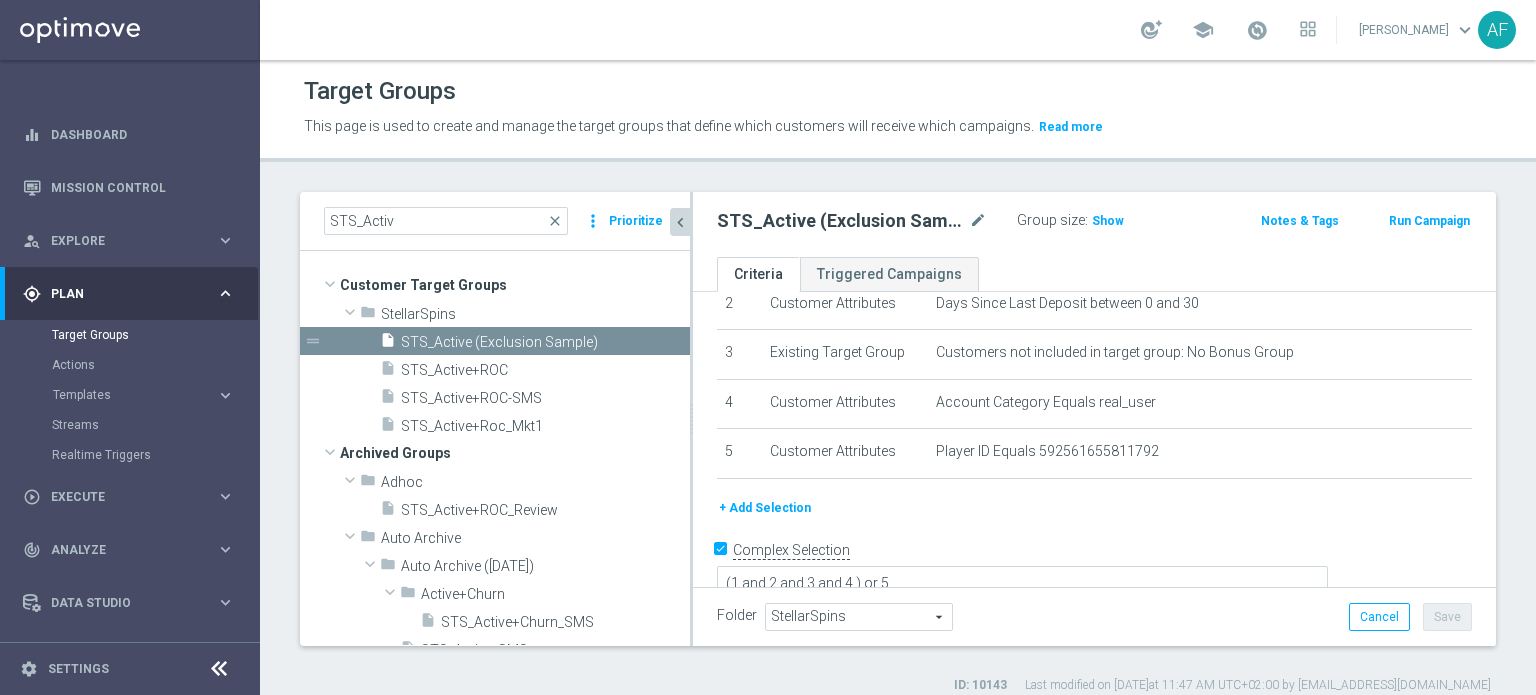 click on "+ Add Selection" 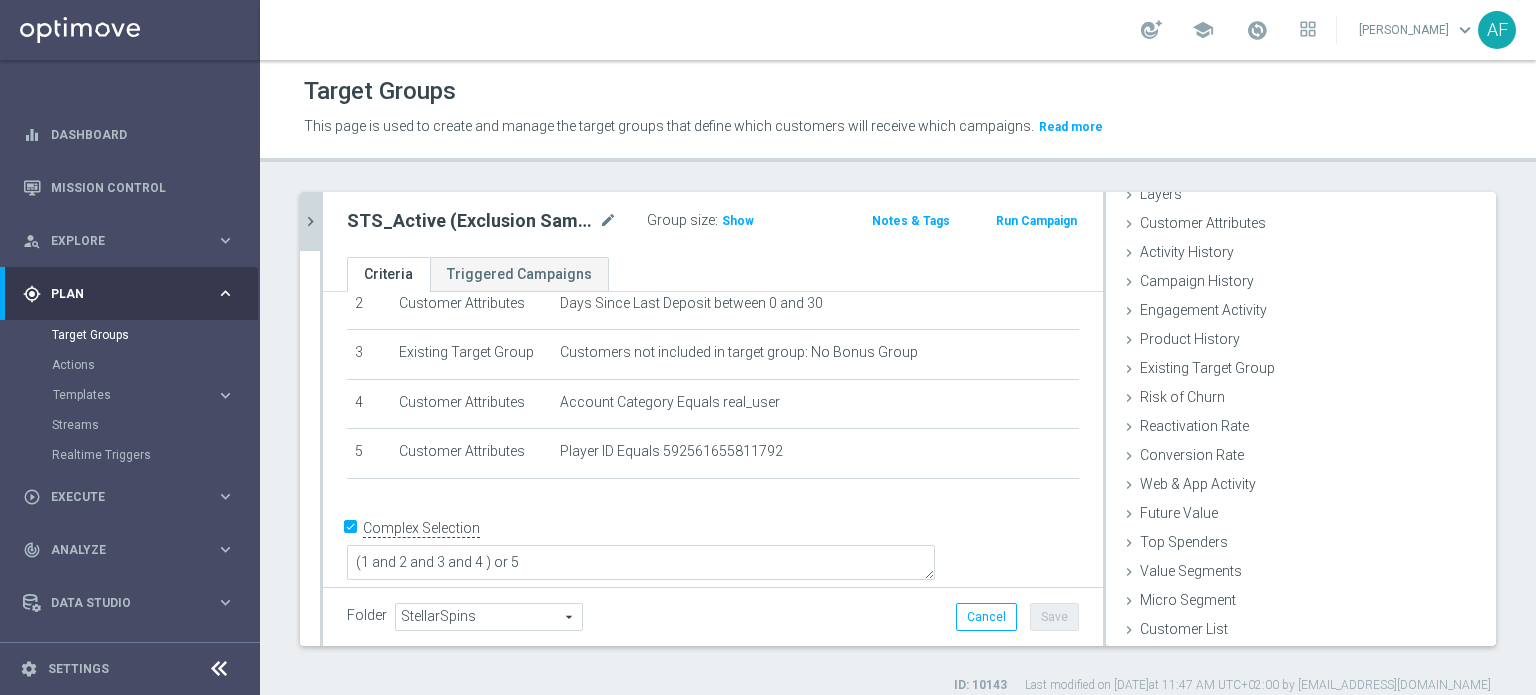 scroll, scrollTop: 112, scrollLeft: 0, axis: vertical 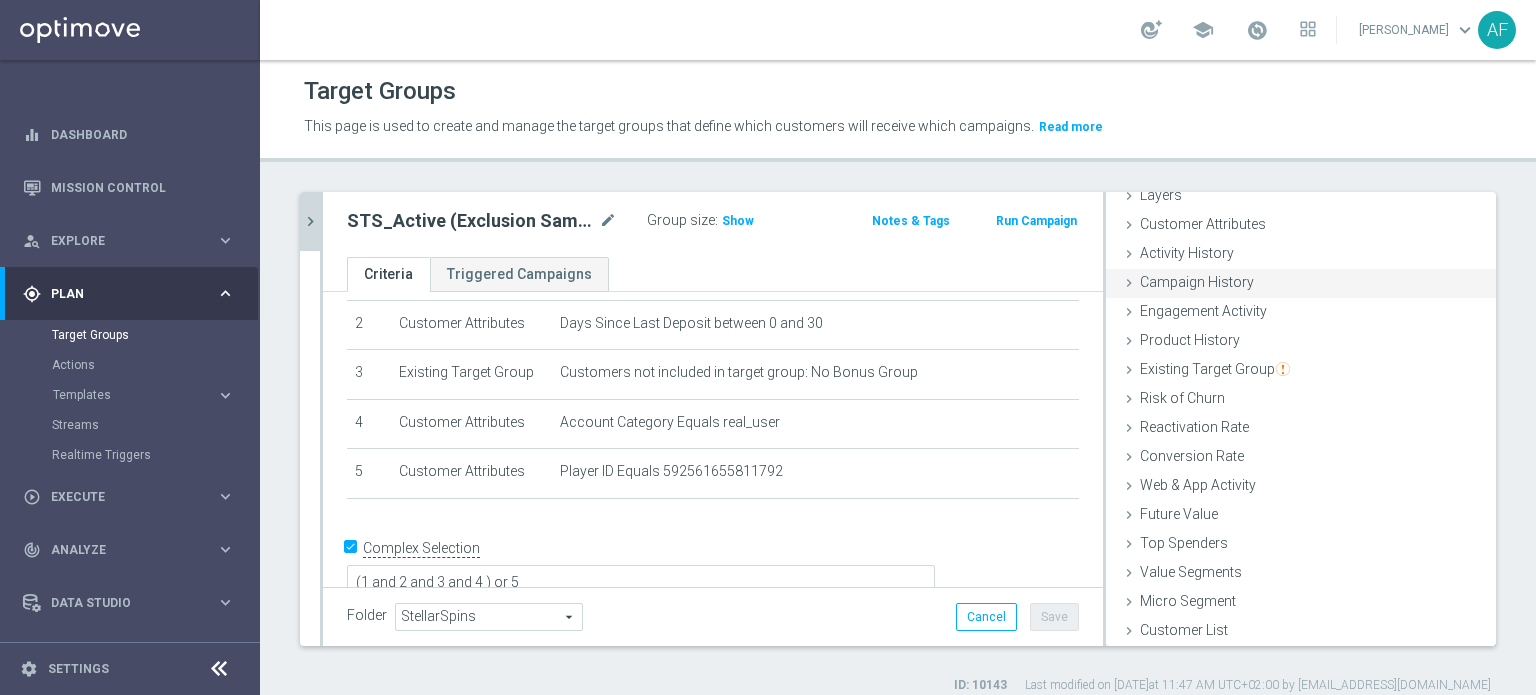 click on "Campaign History" at bounding box center (1197, 282) 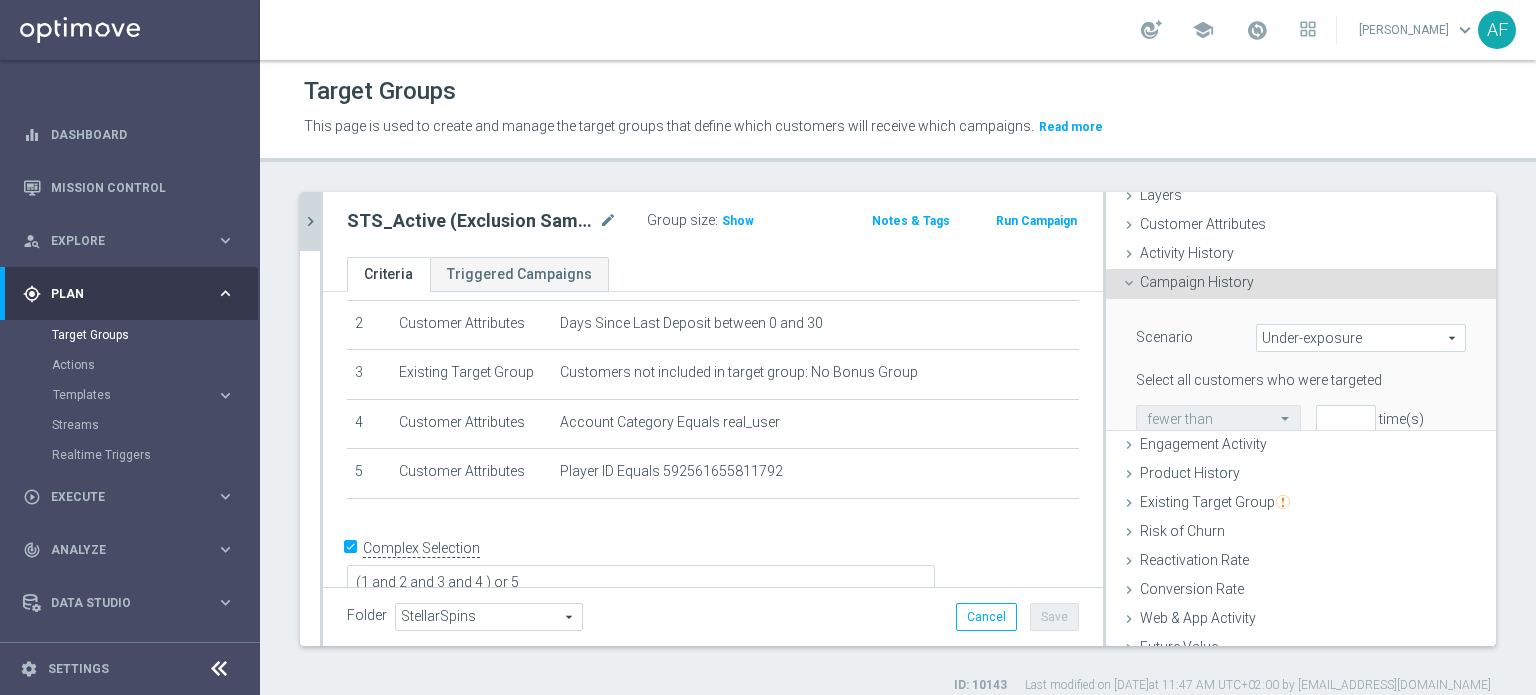 scroll, scrollTop: 176, scrollLeft: 0, axis: vertical 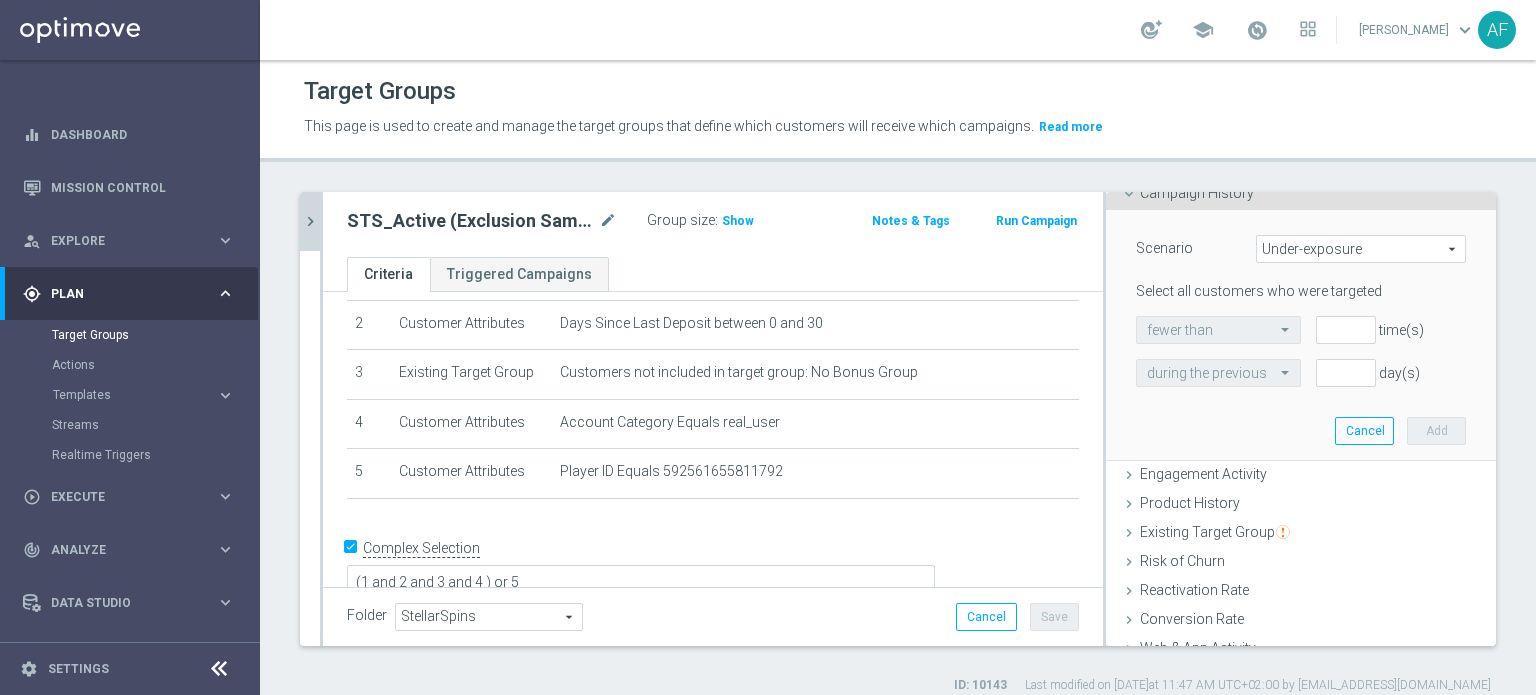 click on "Under-exposure" at bounding box center (1361, 249) 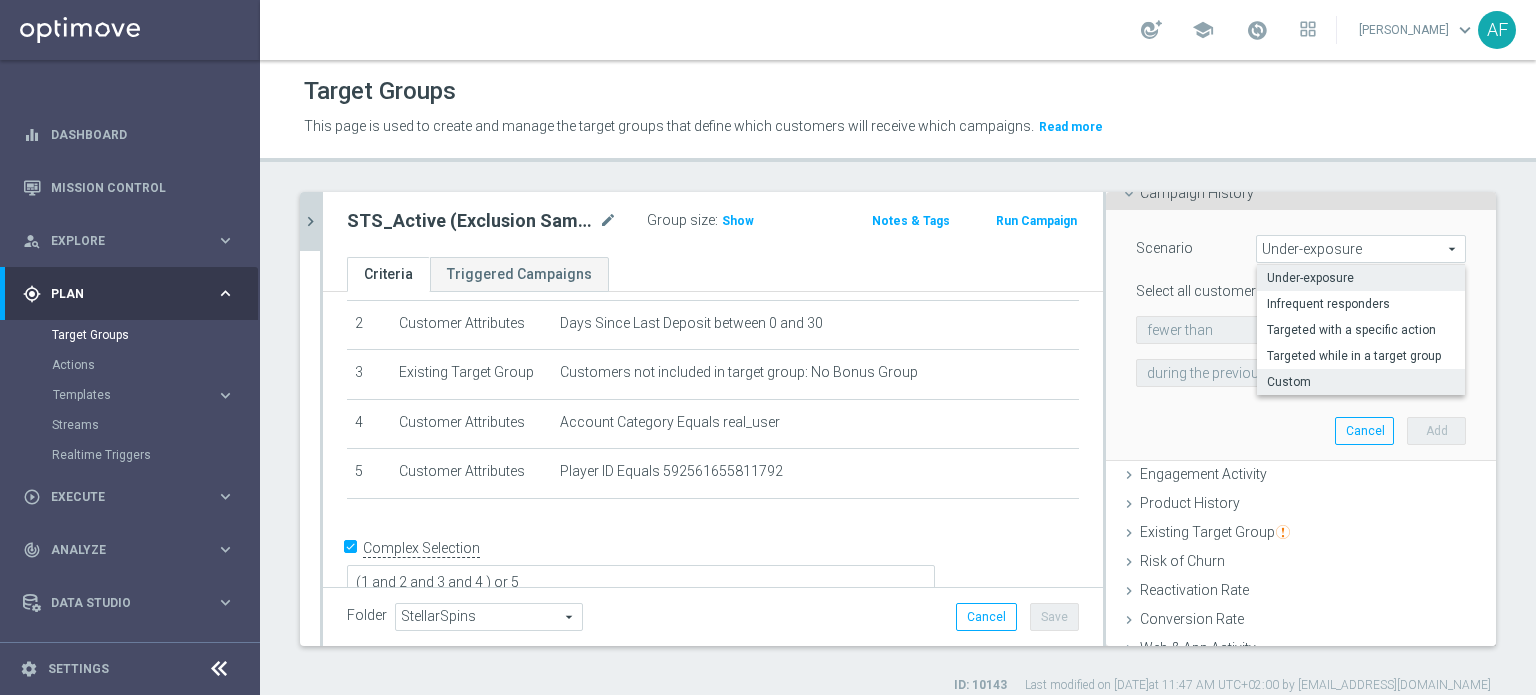click on "Custom" at bounding box center (1361, 382) 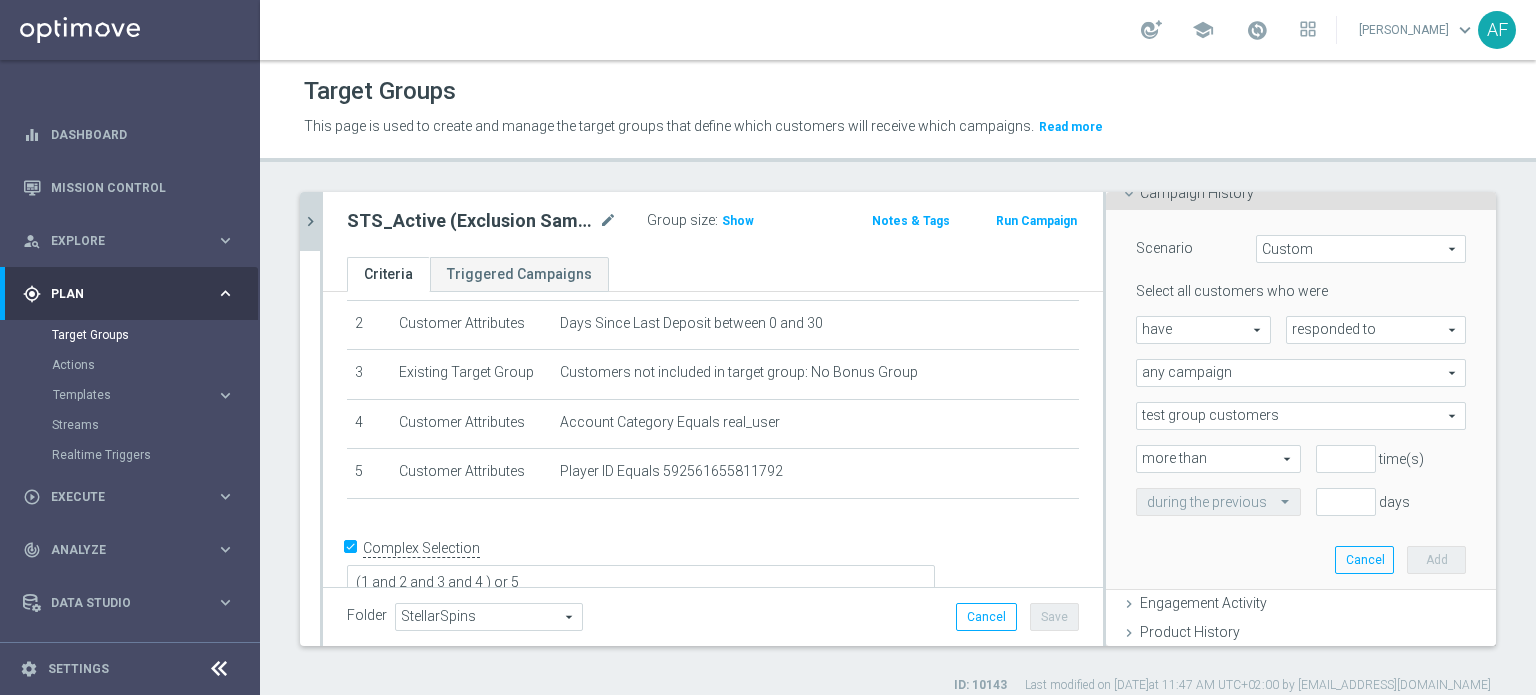 click on "have" at bounding box center [1203, 330] 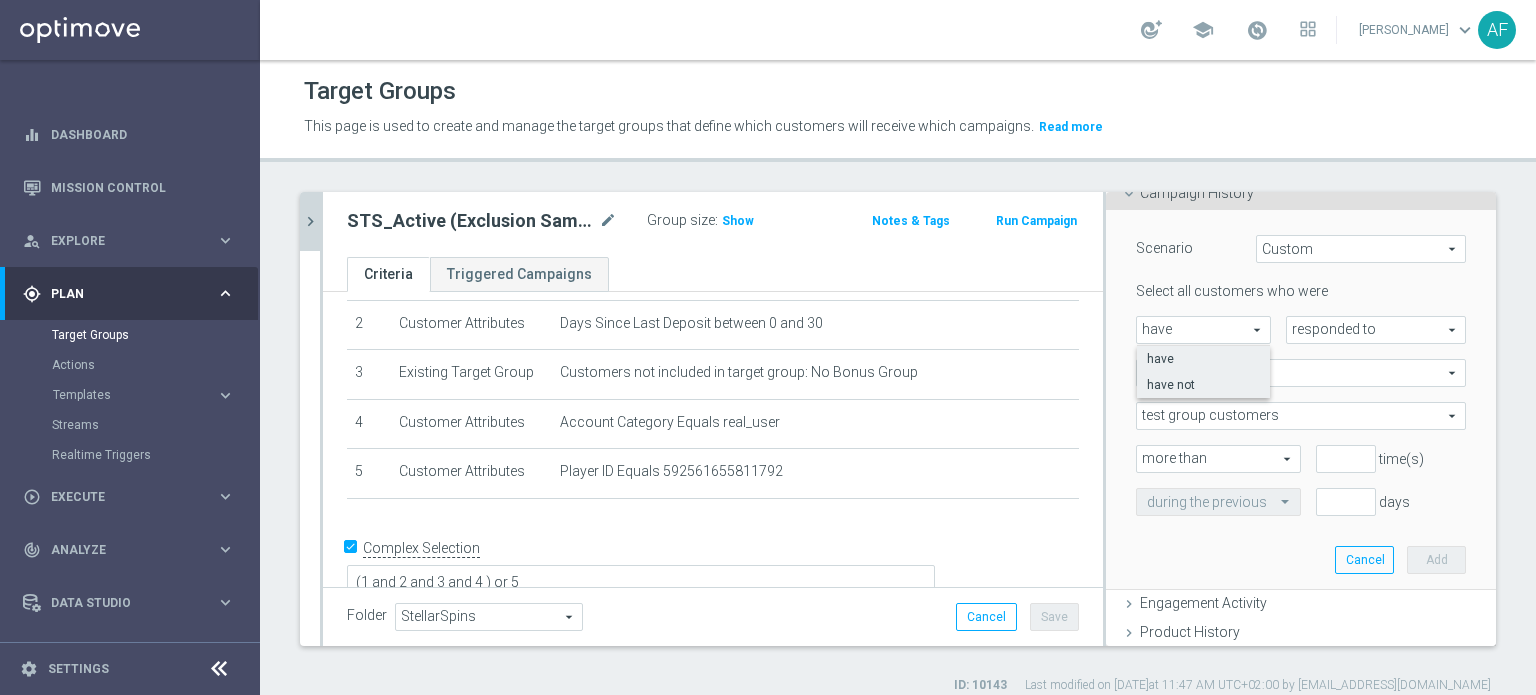 click on "have not" at bounding box center (1203, 385) 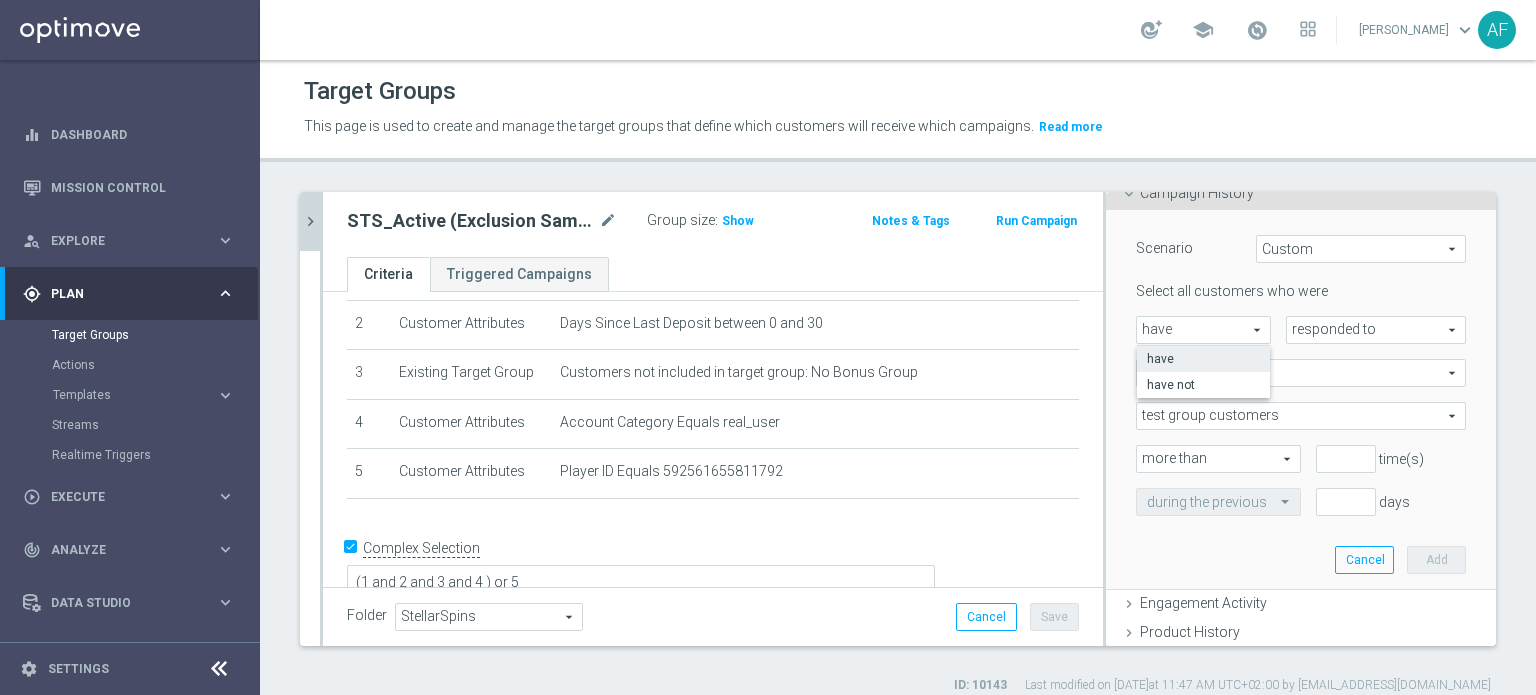 type on "have not" 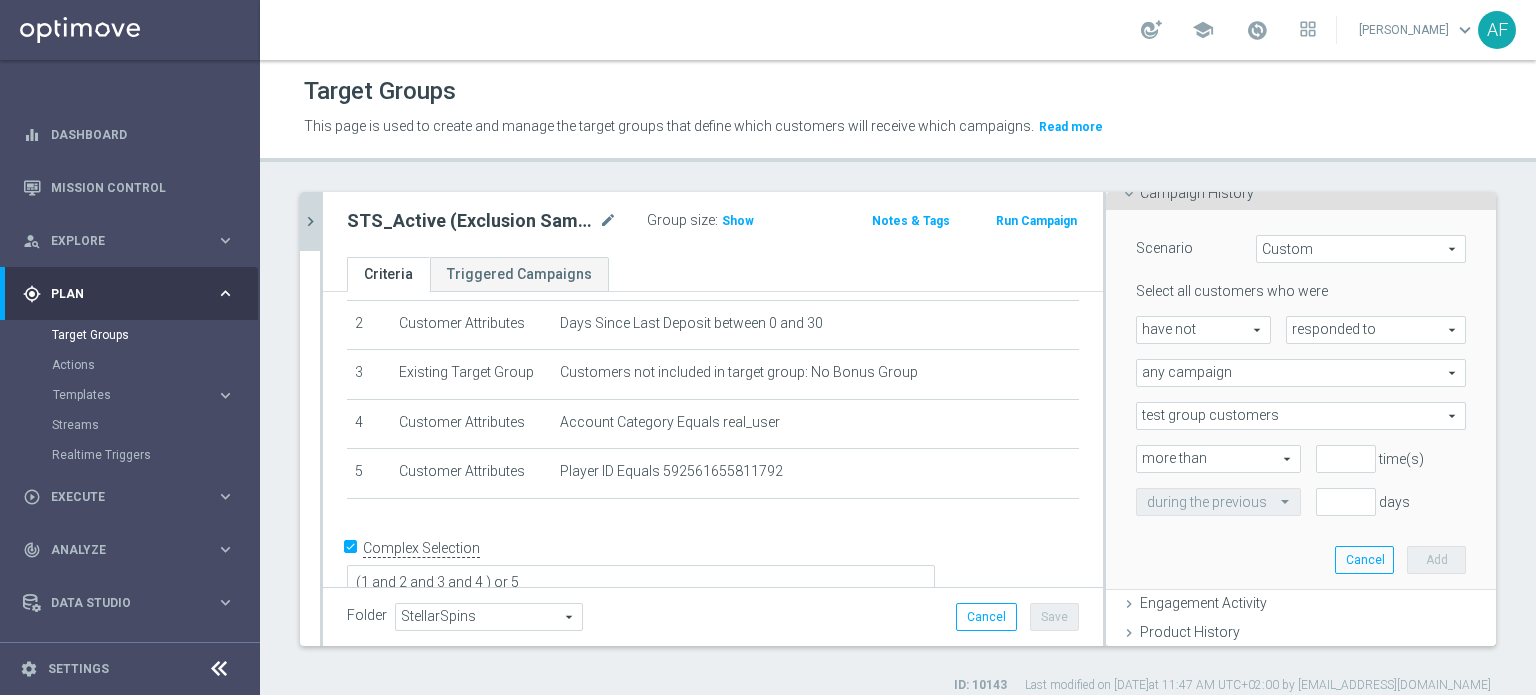 click on "Select all customers who were
have not
have not
arrow_drop_down
search
responded to
responded to
arrow_drop_down
search
any campaign" at bounding box center [1301, 398] 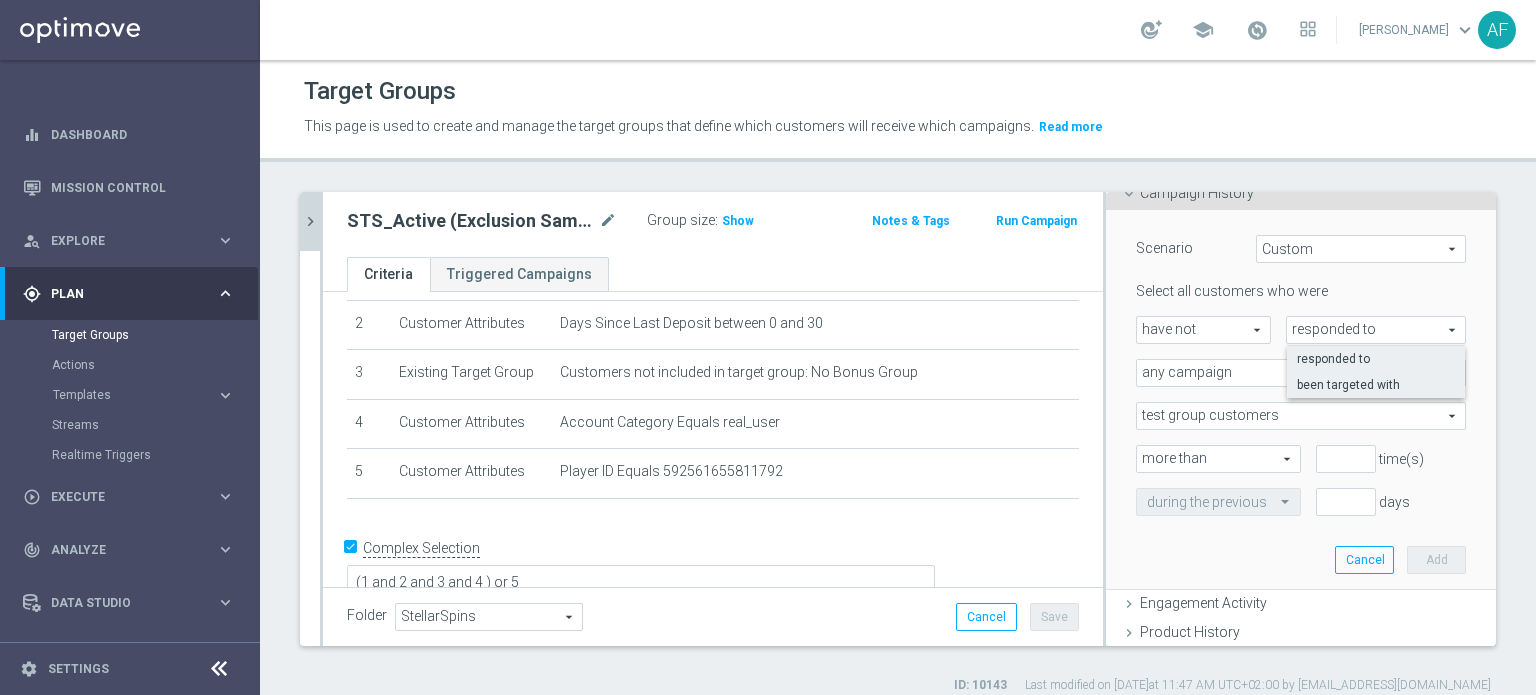 click on "been targeted with" at bounding box center [1376, 385] 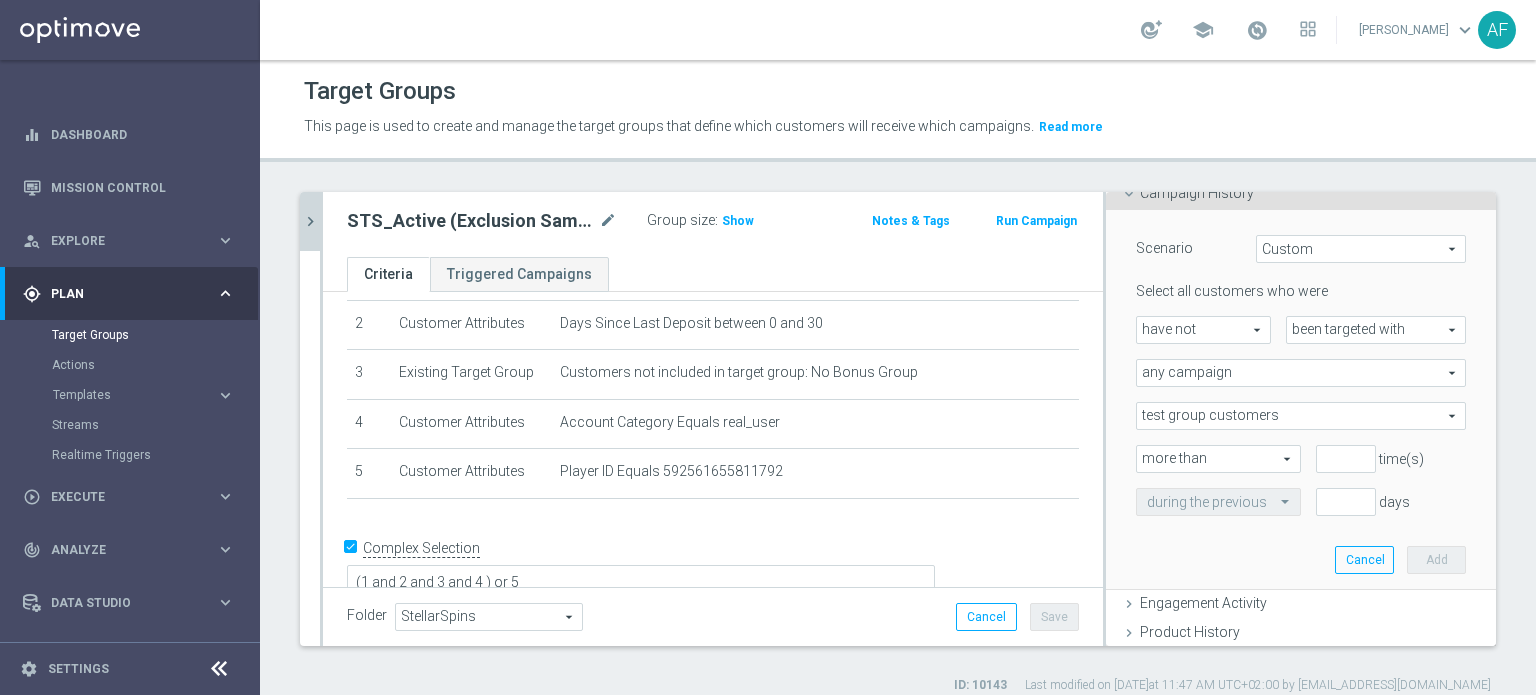 click on "any campaign" at bounding box center (1301, 373) 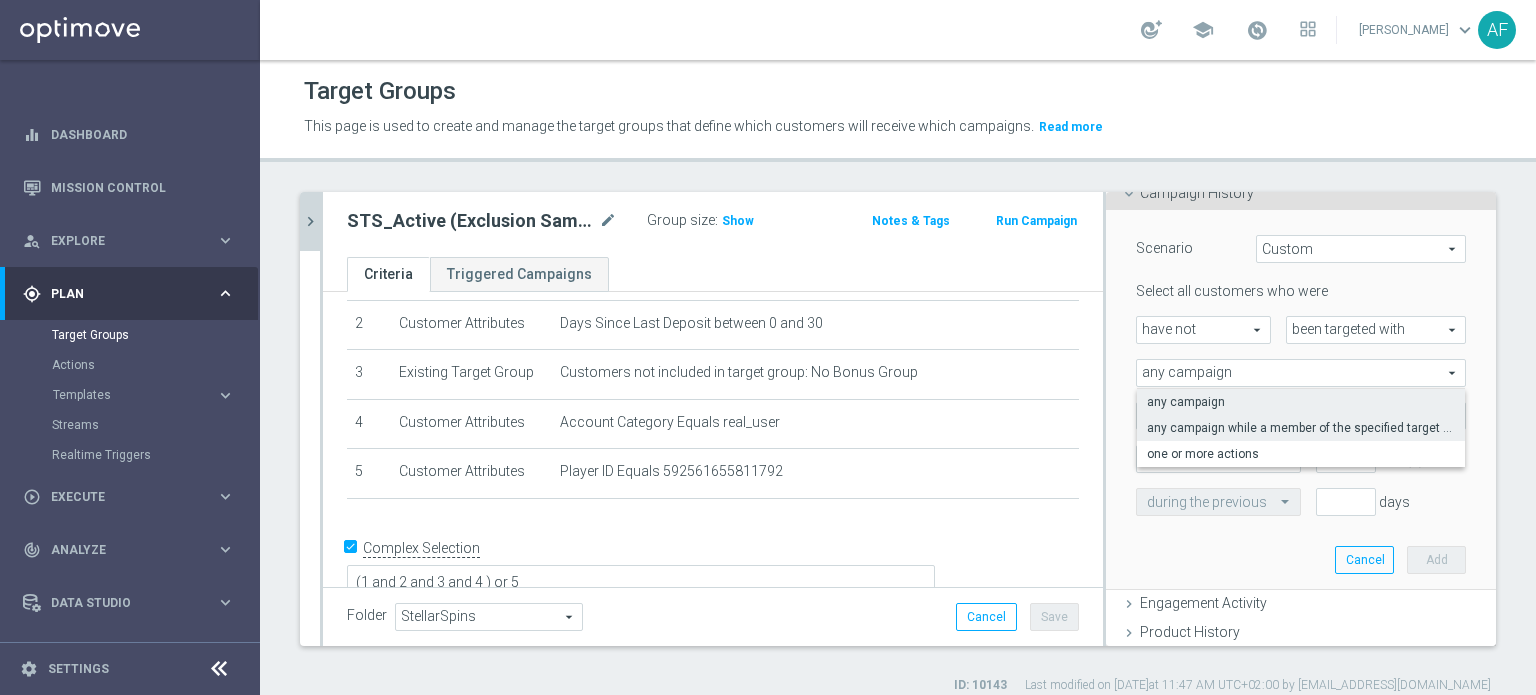 click on "any campaign while a member of the specified target group(s)" at bounding box center [1301, 428] 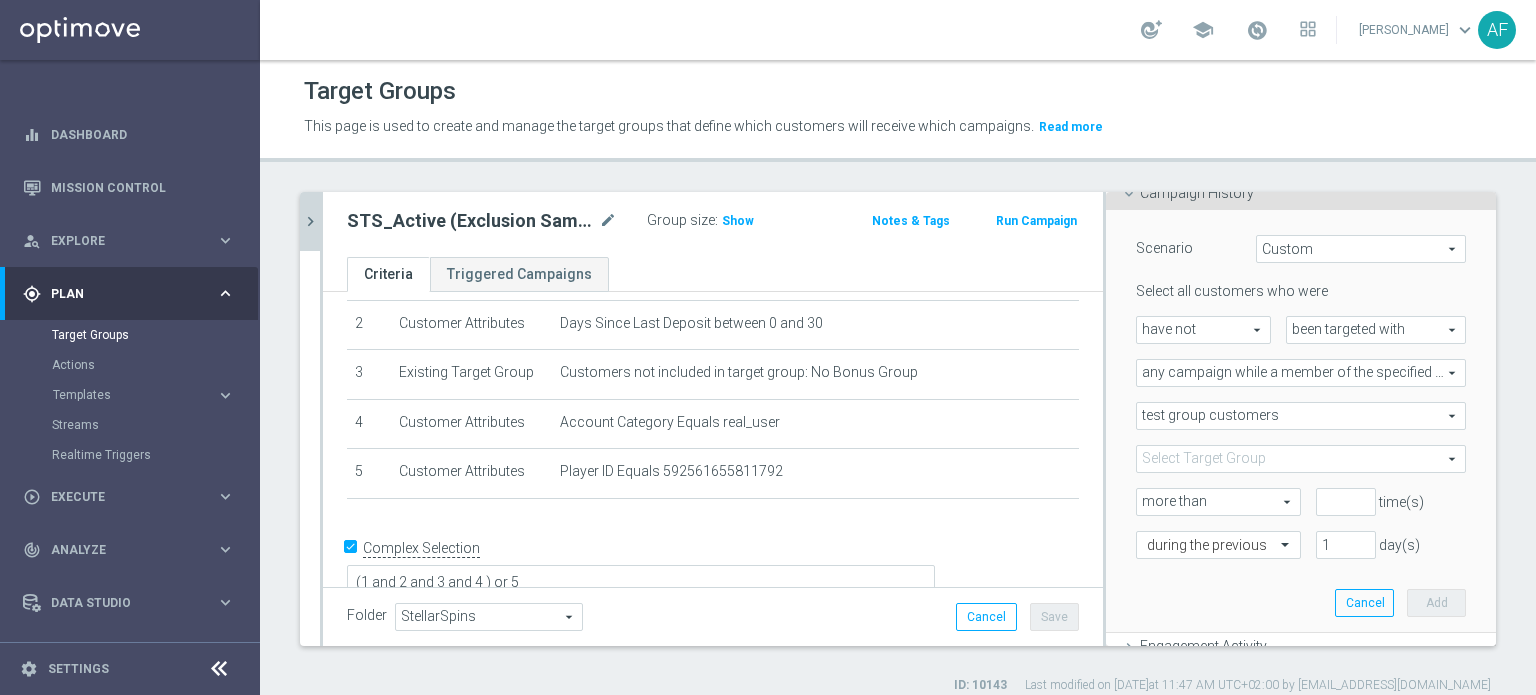 click on "test group customers" at bounding box center [1301, 416] 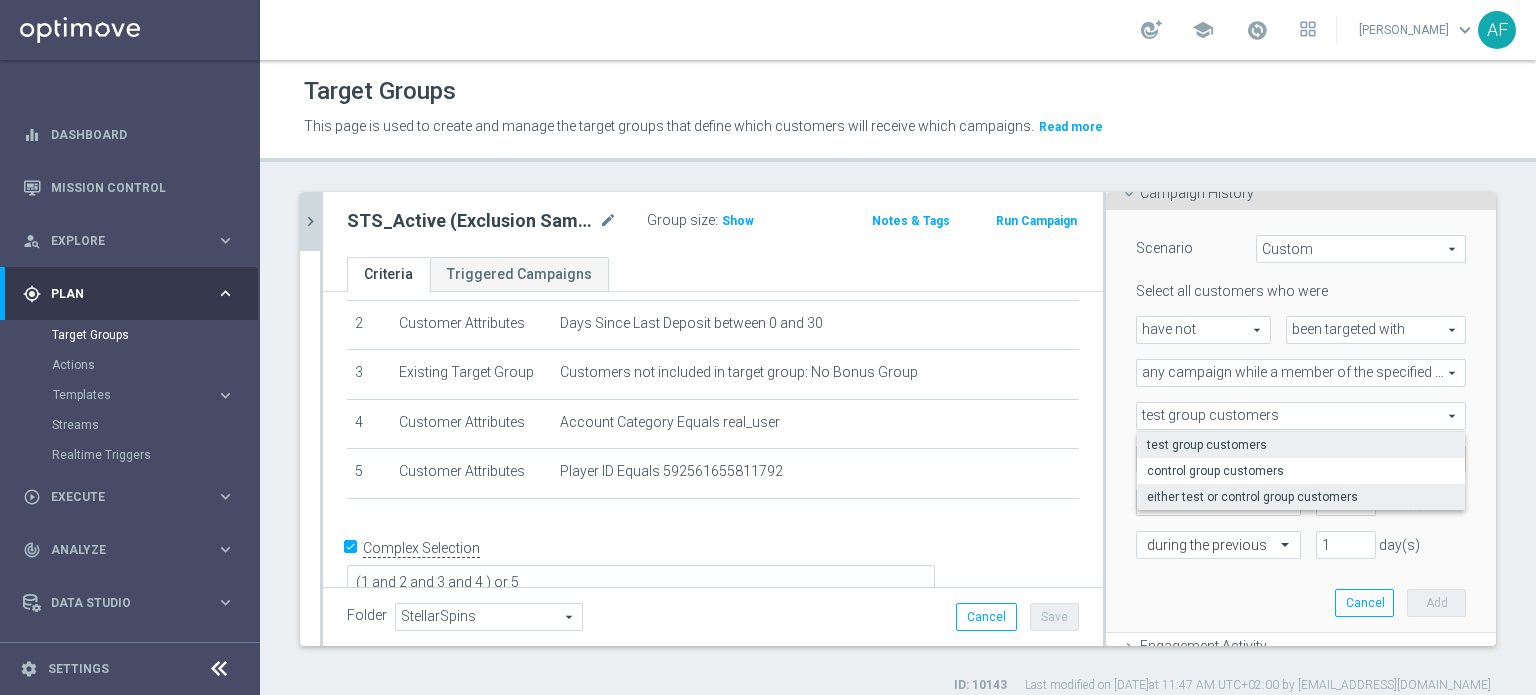 click on "either test or control group customers" at bounding box center [1301, 497] 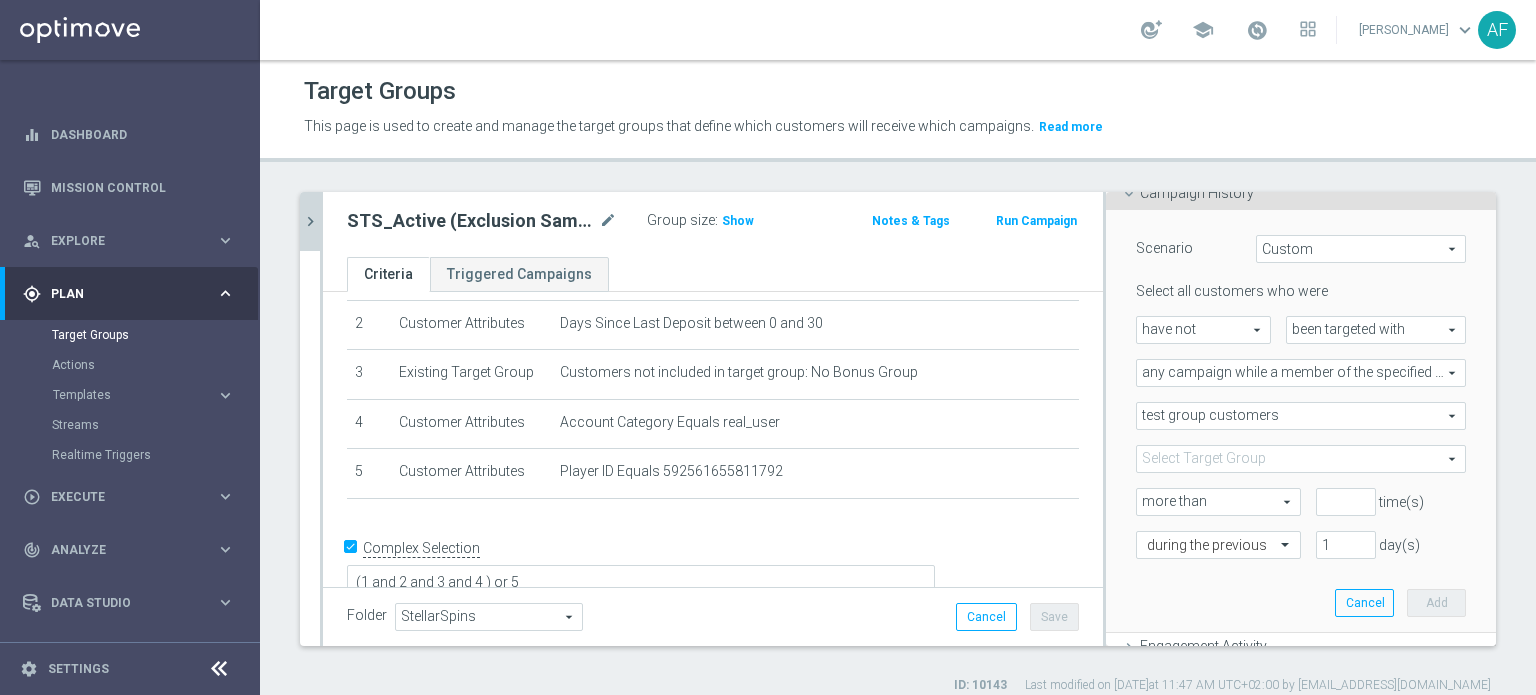 type on "either test or control group customers" 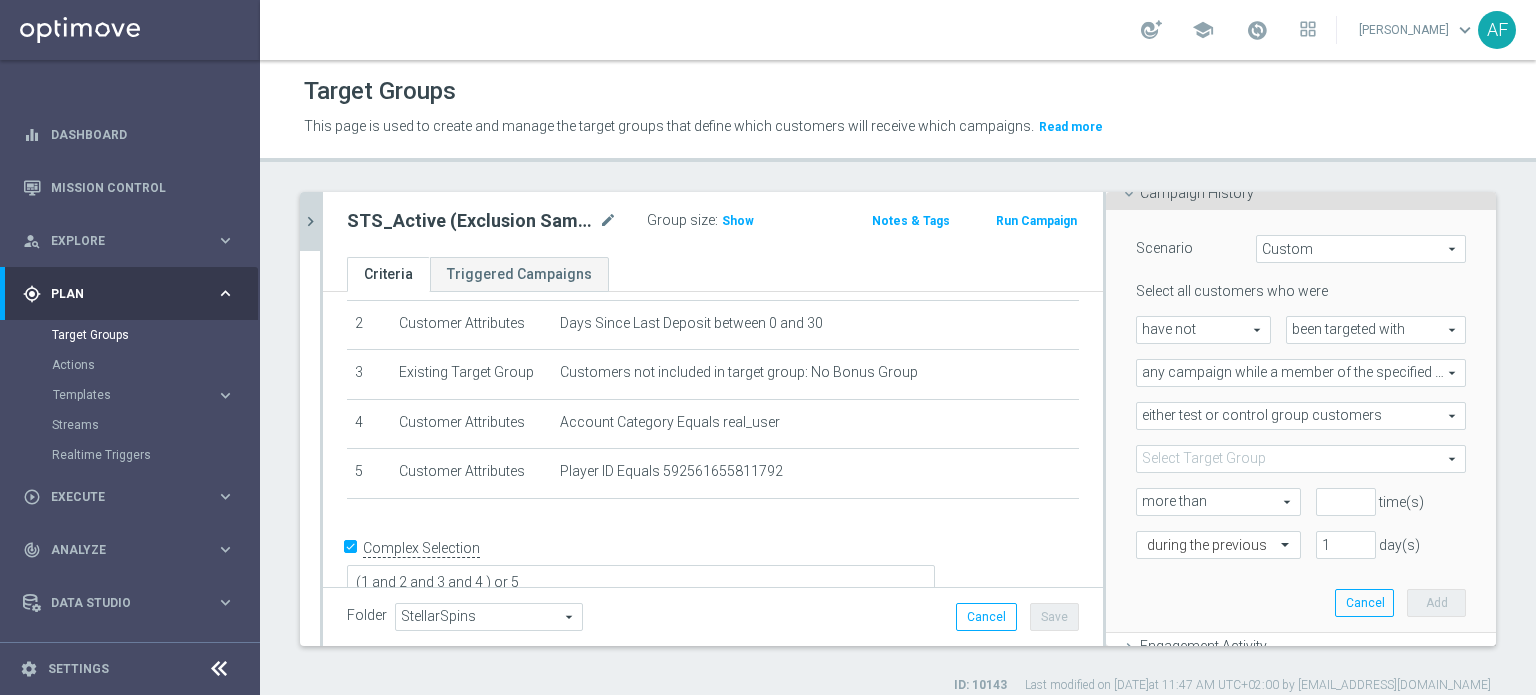 click at bounding box center [1301, 459] 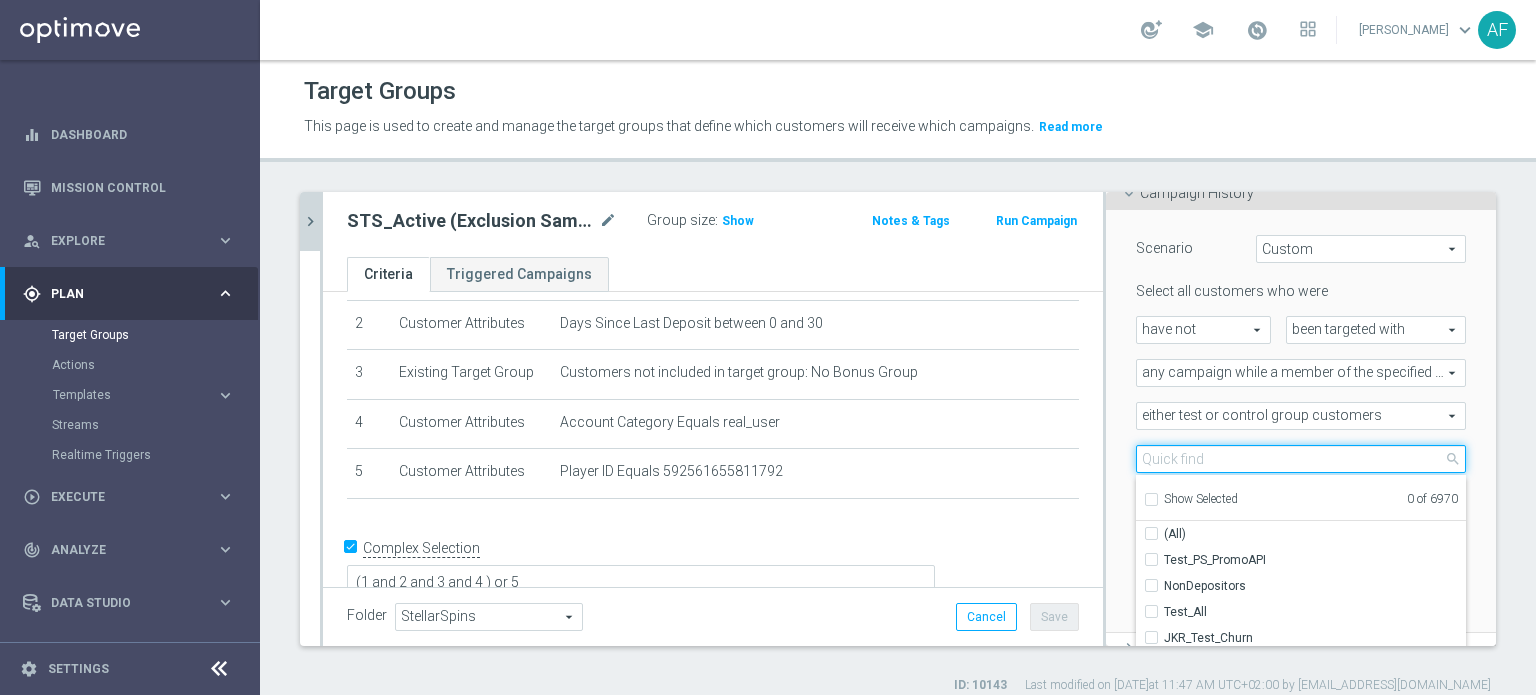click at bounding box center [1301, 459] 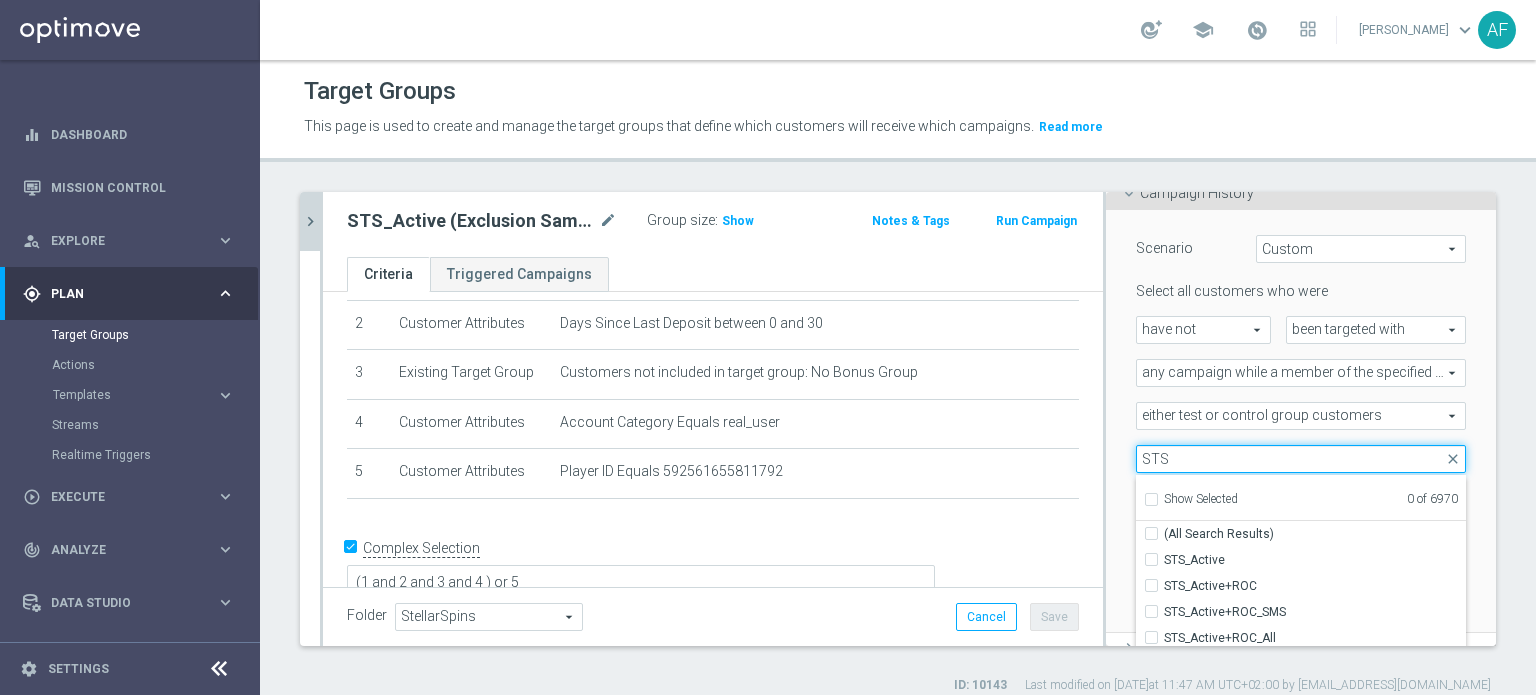 drag, startPoint x: 1160, startPoint y: 457, endPoint x: 1107, endPoint y: 451, distance: 53.338543 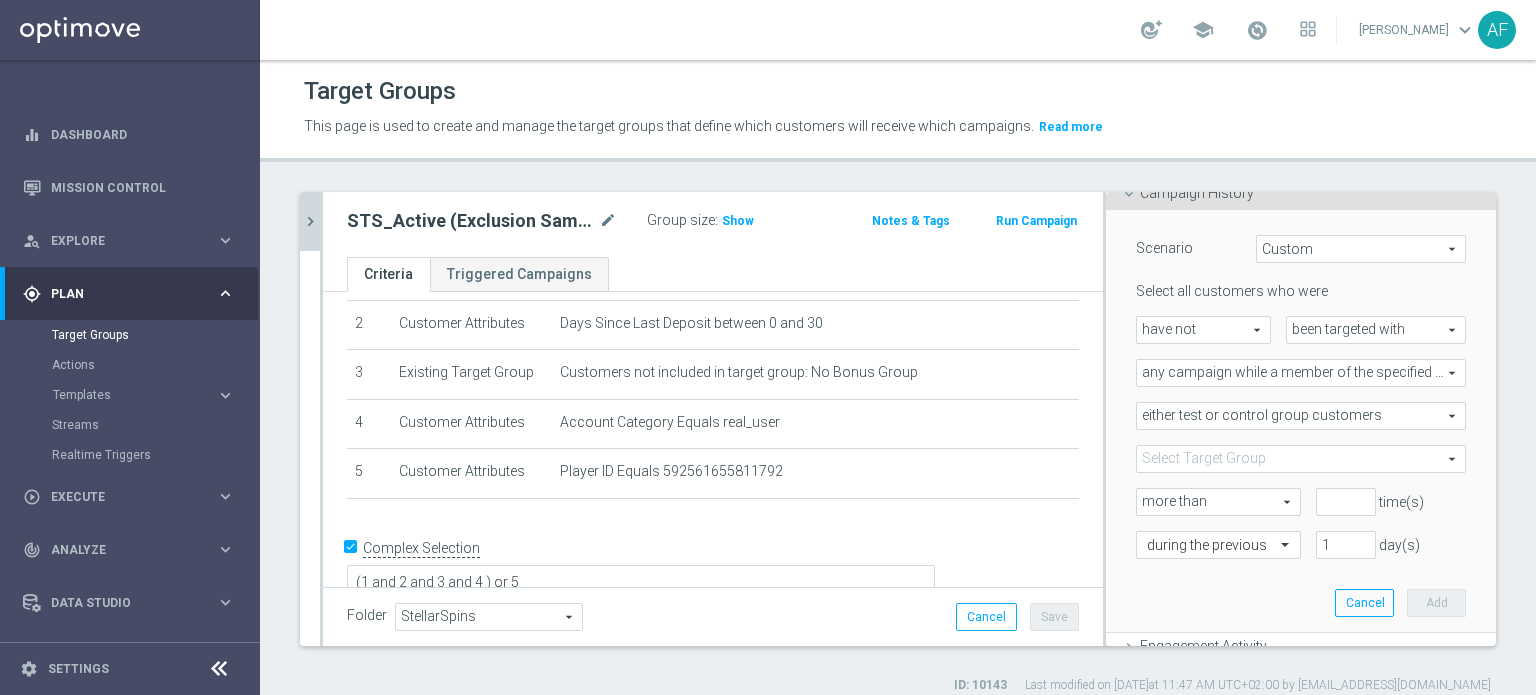 click at bounding box center (1301, 459) 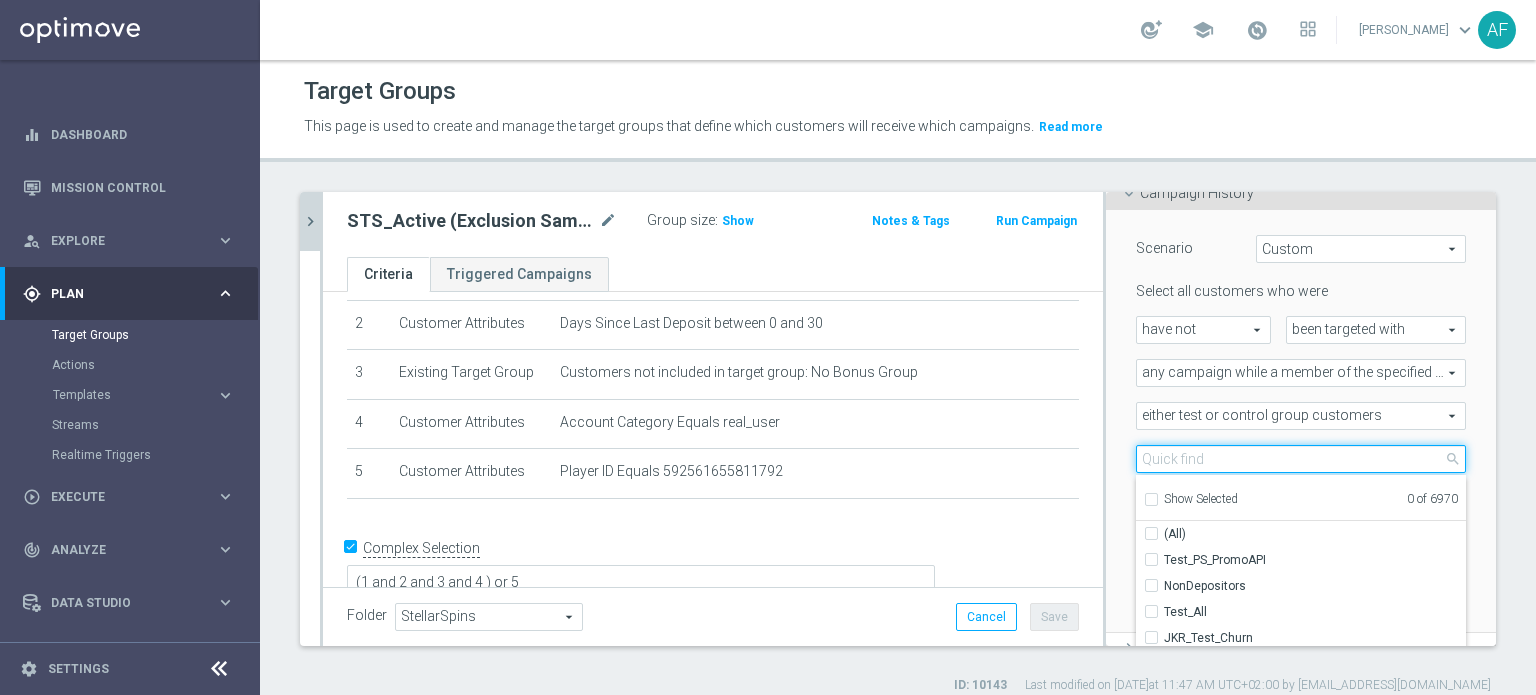 click at bounding box center (1301, 459) 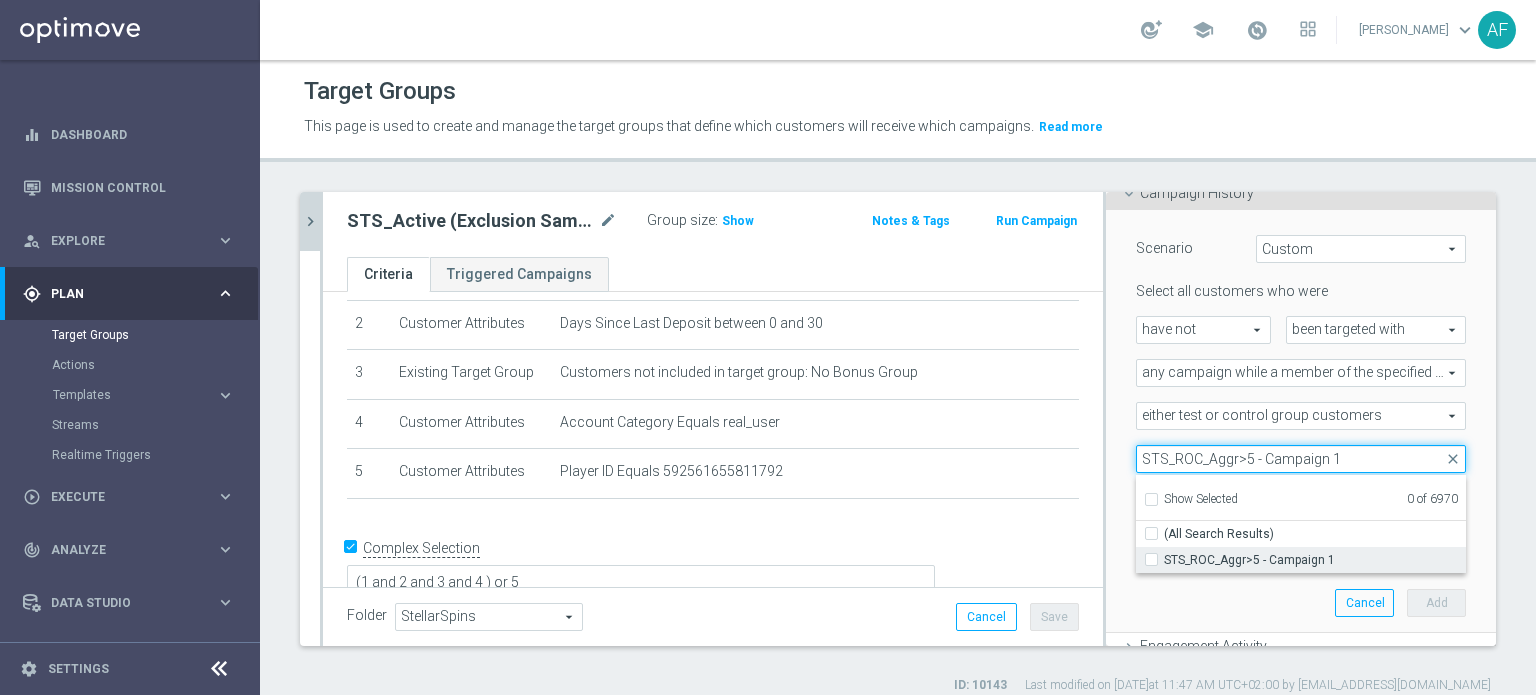 type on "STS_ROC_Aggr>5 - Campaign 1" 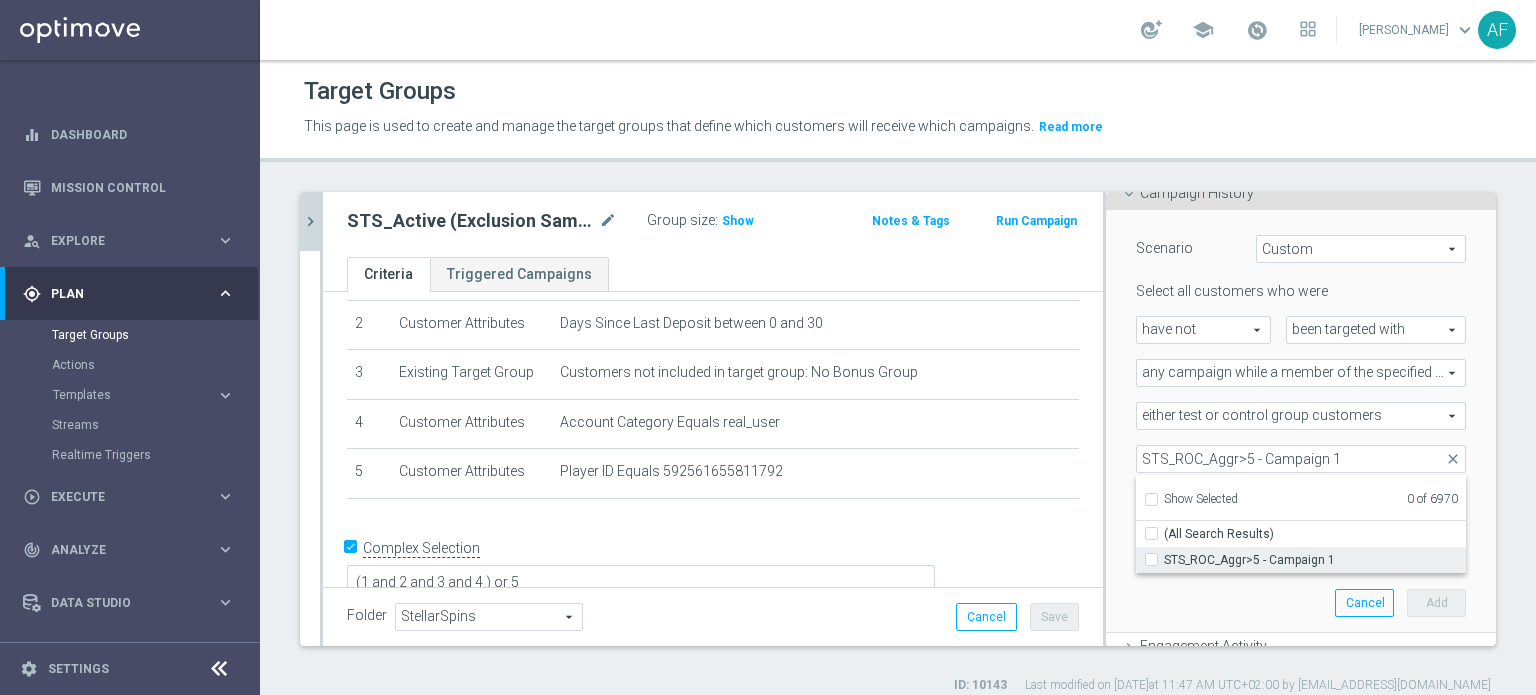 click on "STS_ROC_Aggr>5 - Campaign 1" at bounding box center [1157, 559] 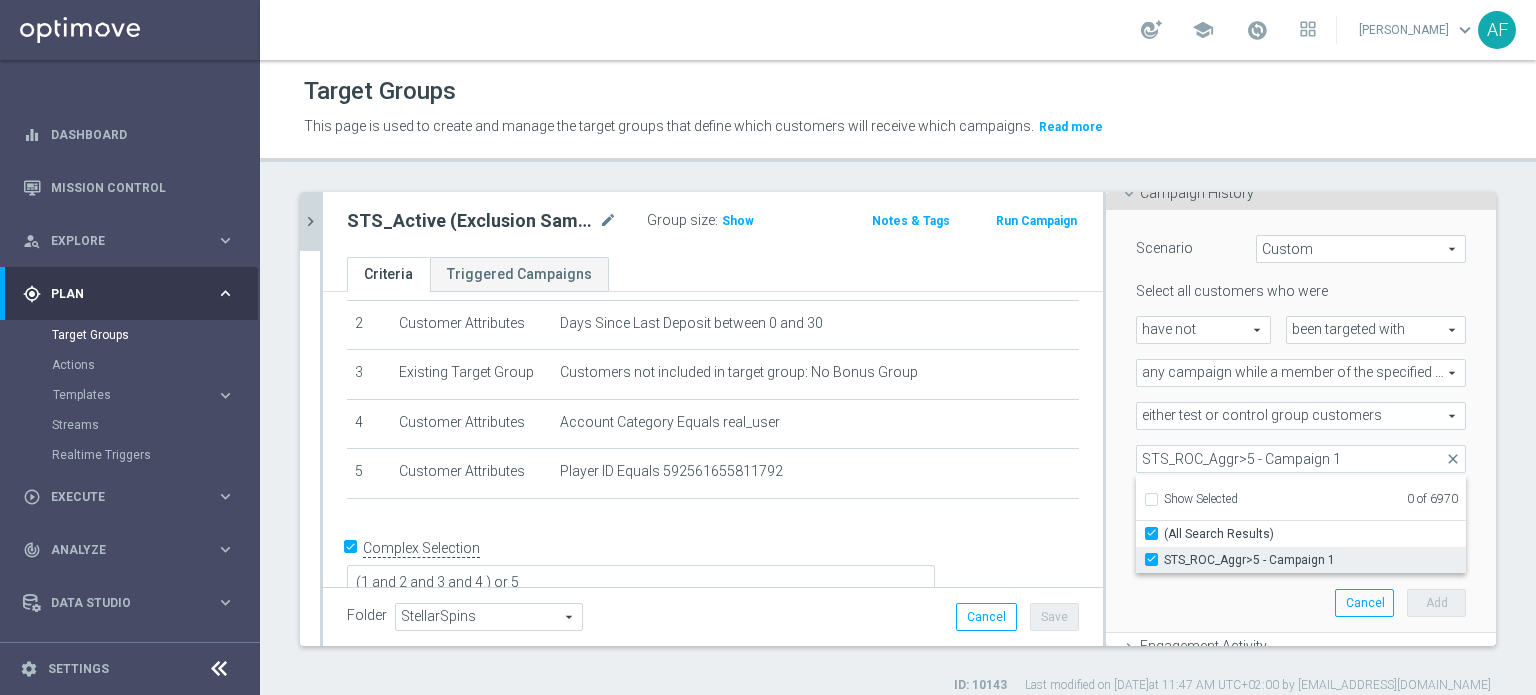 checkbox on "true" 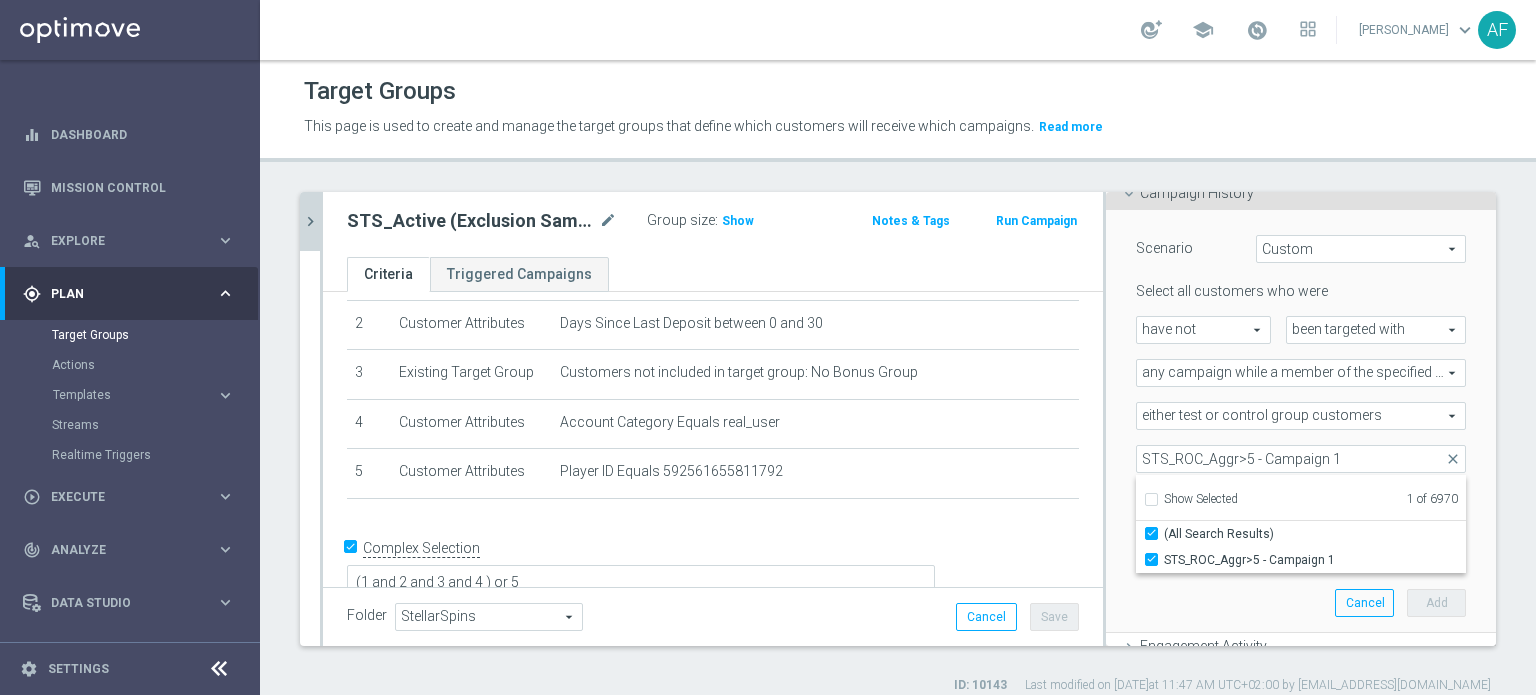 click on "Scenario
Custom
Custom
arrow_drop_down
search
Select all customers who were
have not
have not
arrow_drop_down
search" at bounding box center [1301, 422] 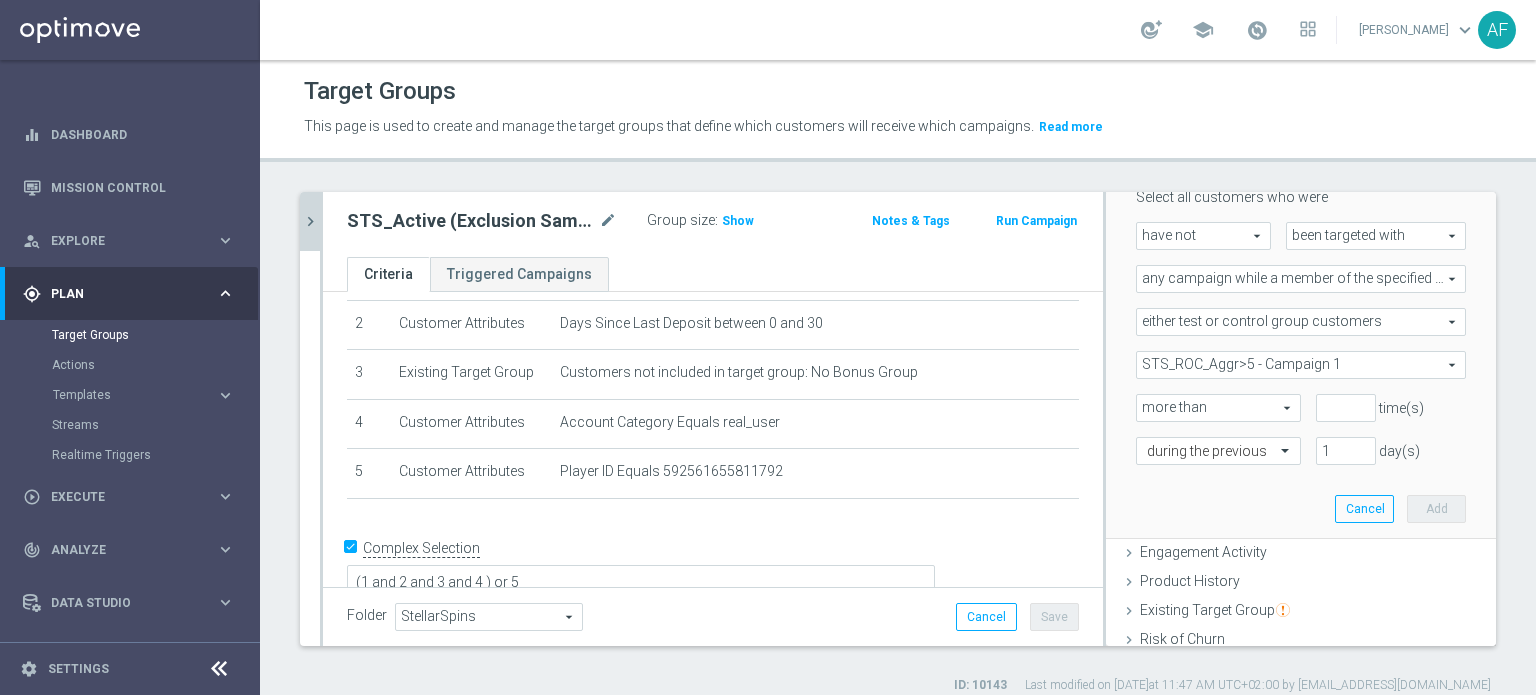 scroll, scrollTop: 284, scrollLeft: 0, axis: vertical 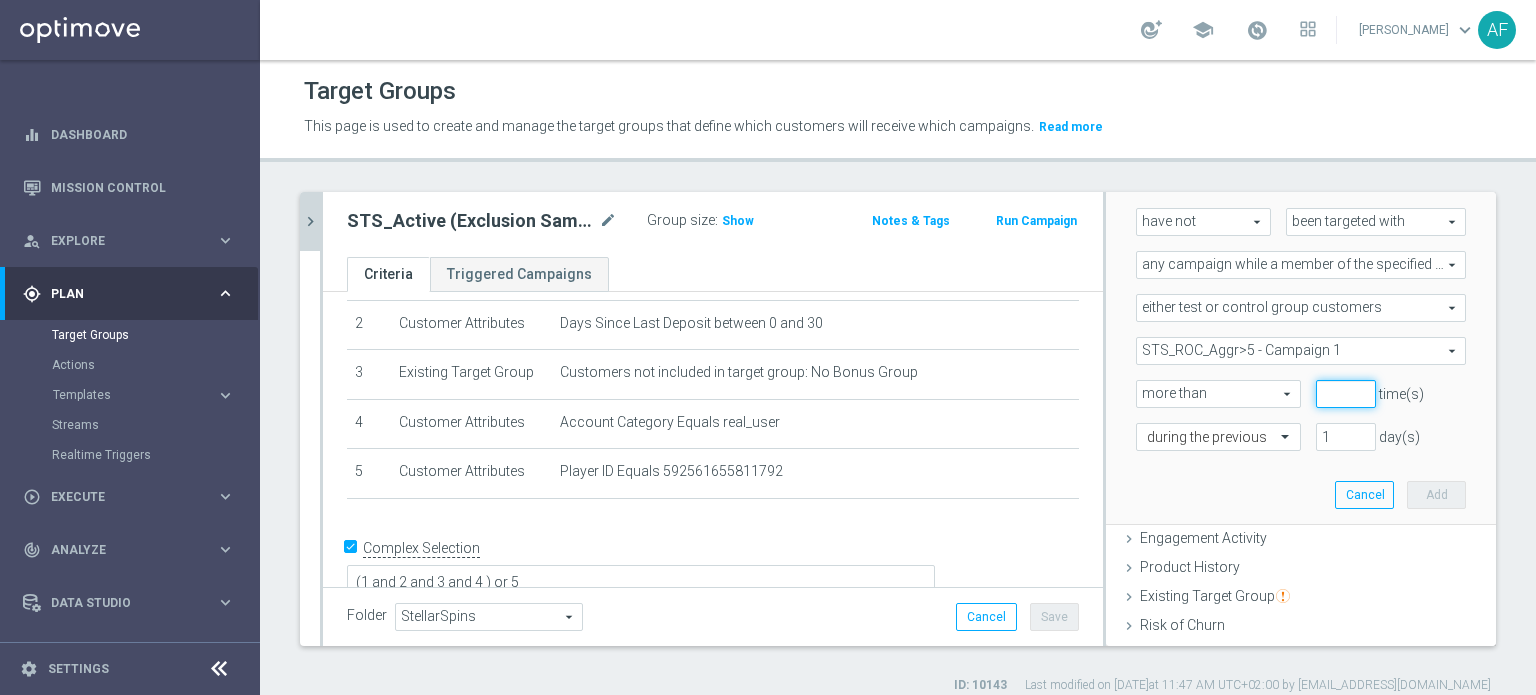 click at bounding box center (1346, 394) 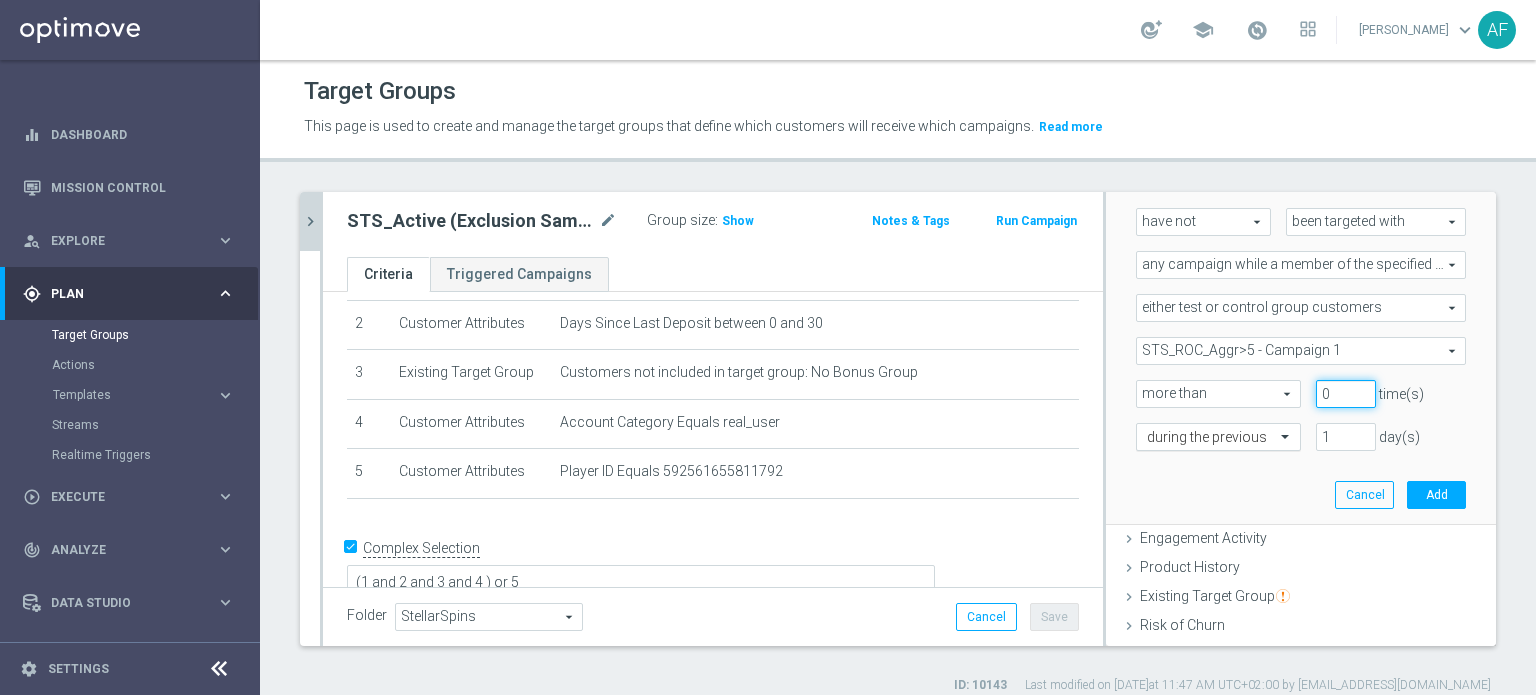 type on "0" 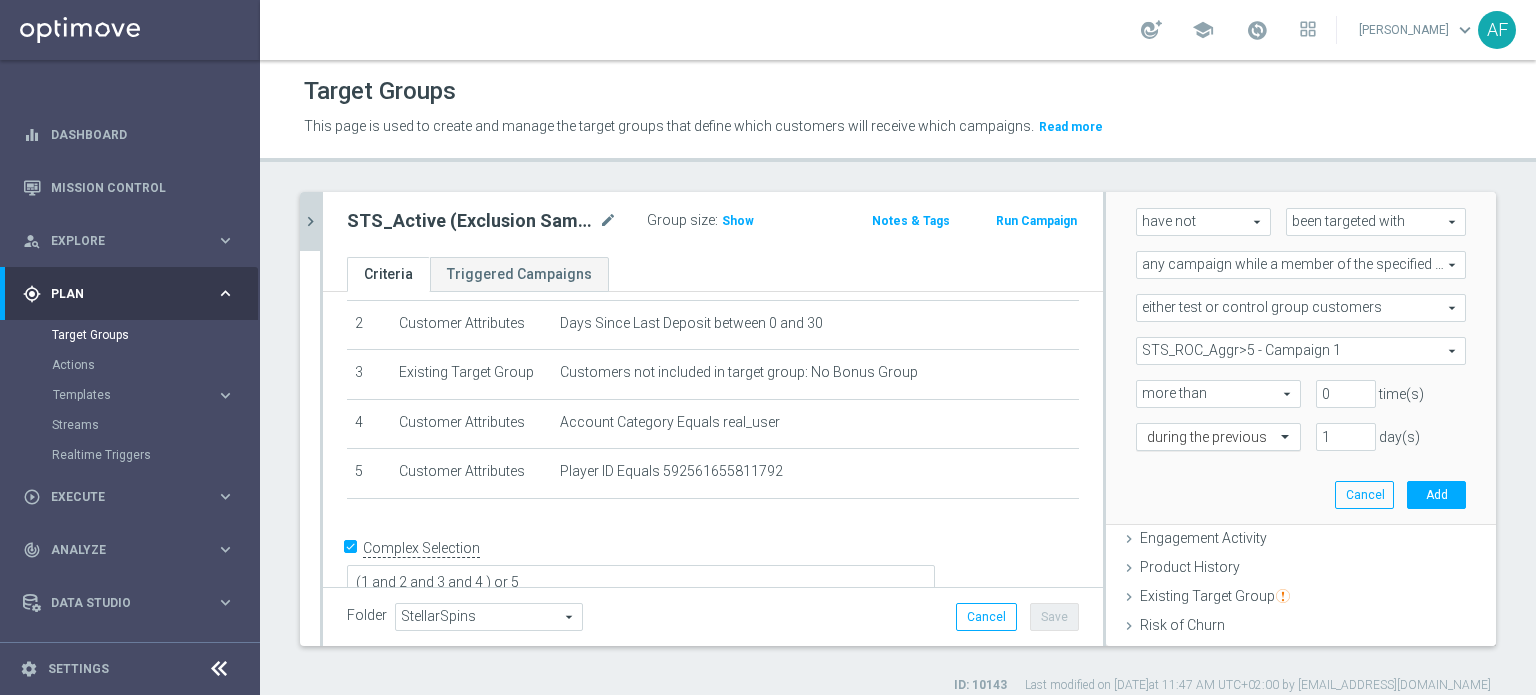 click at bounding box center [1287, 436] 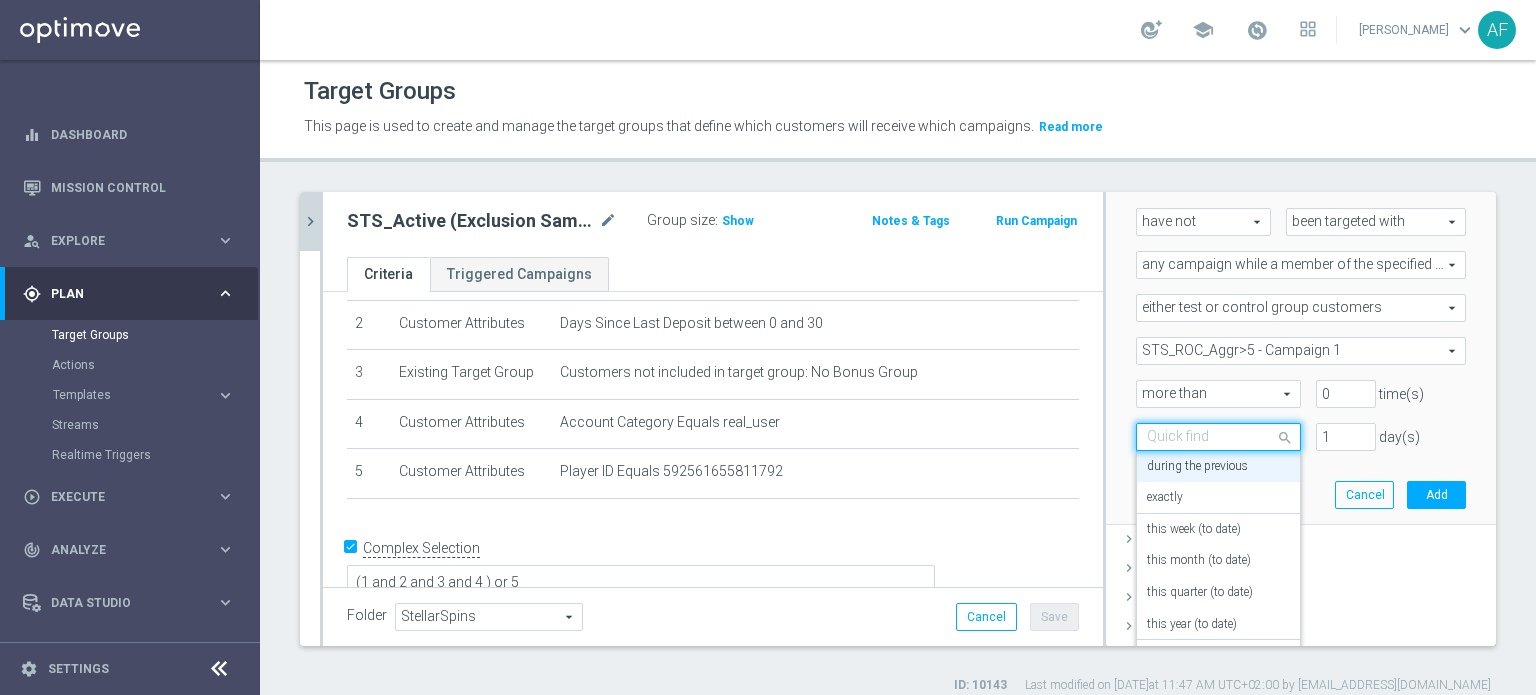 click on "1
day(s)" at bounding box center [1391, 437] 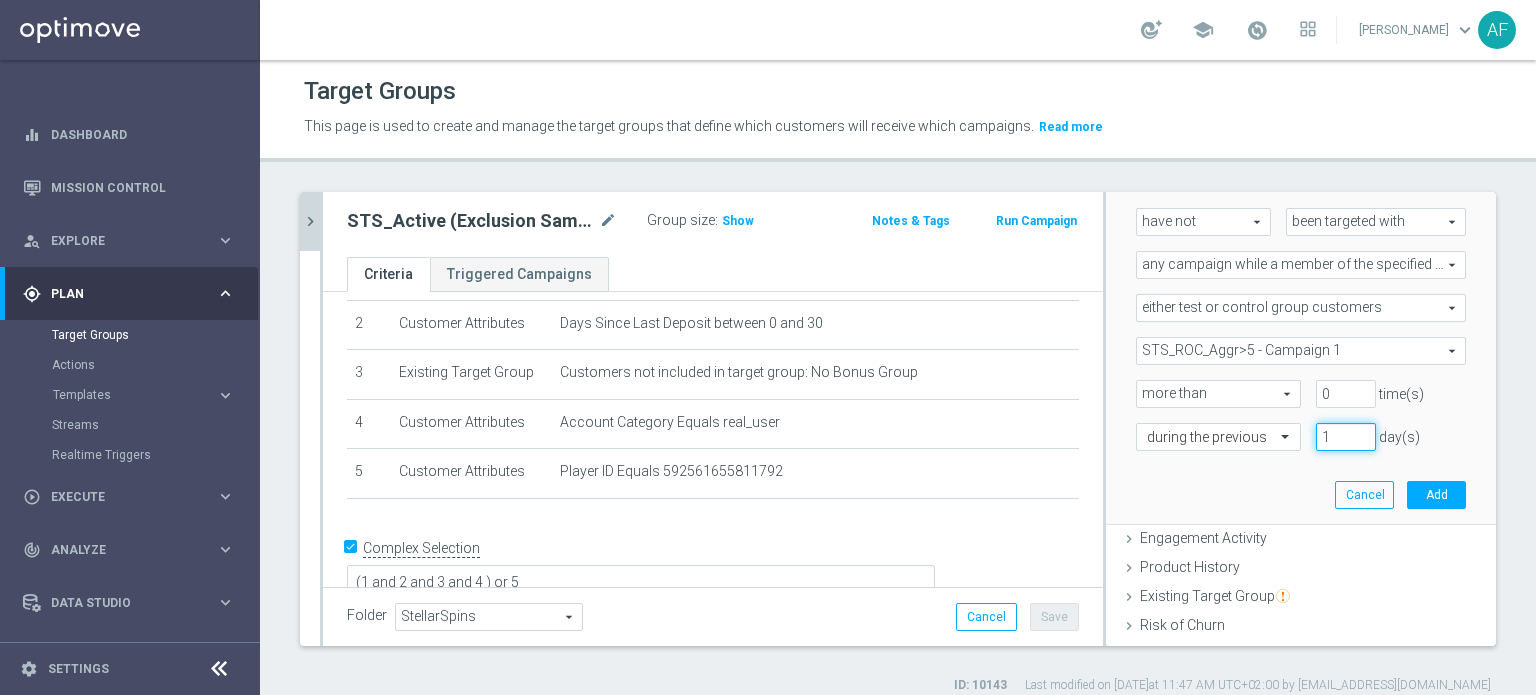 click on "1" at bounding box center (1346, 437) 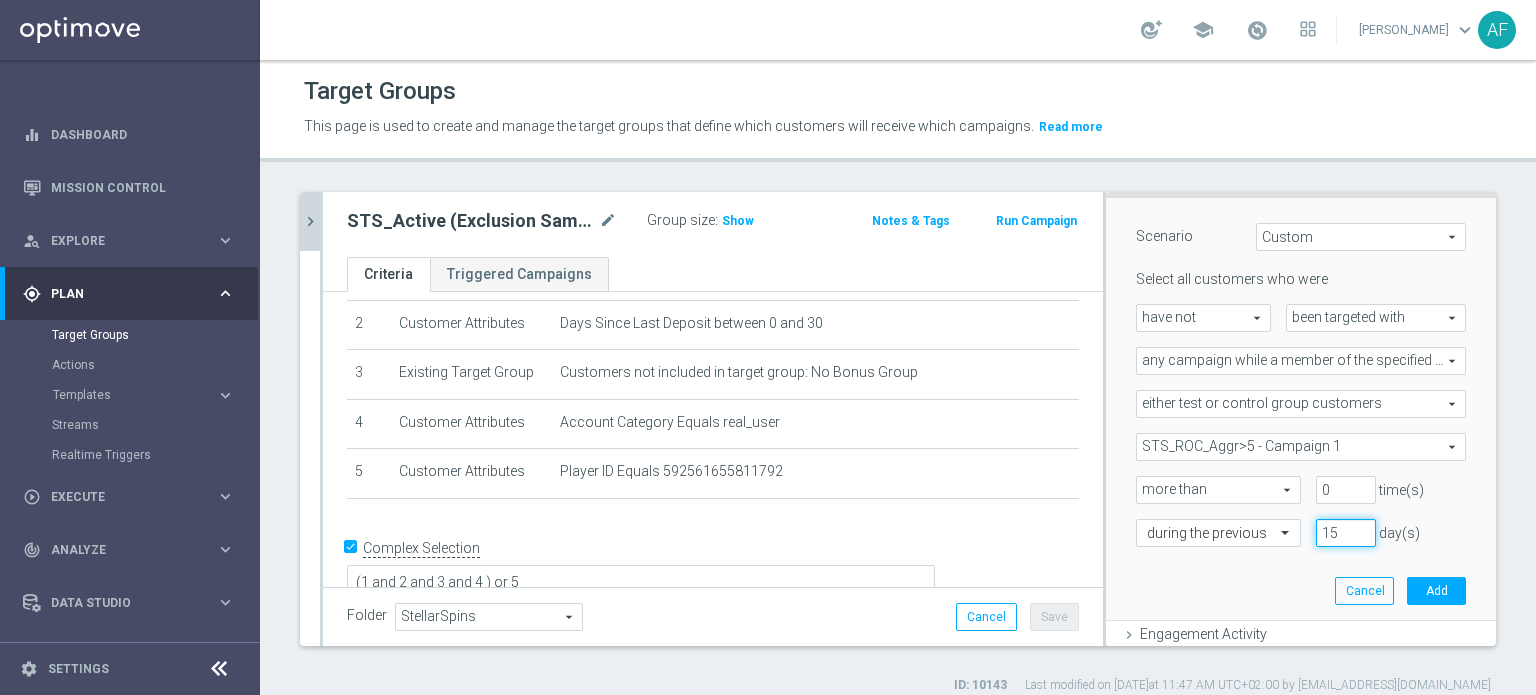 scroll, scrollTop: 195, scrollLeft: 0, axis: vertical 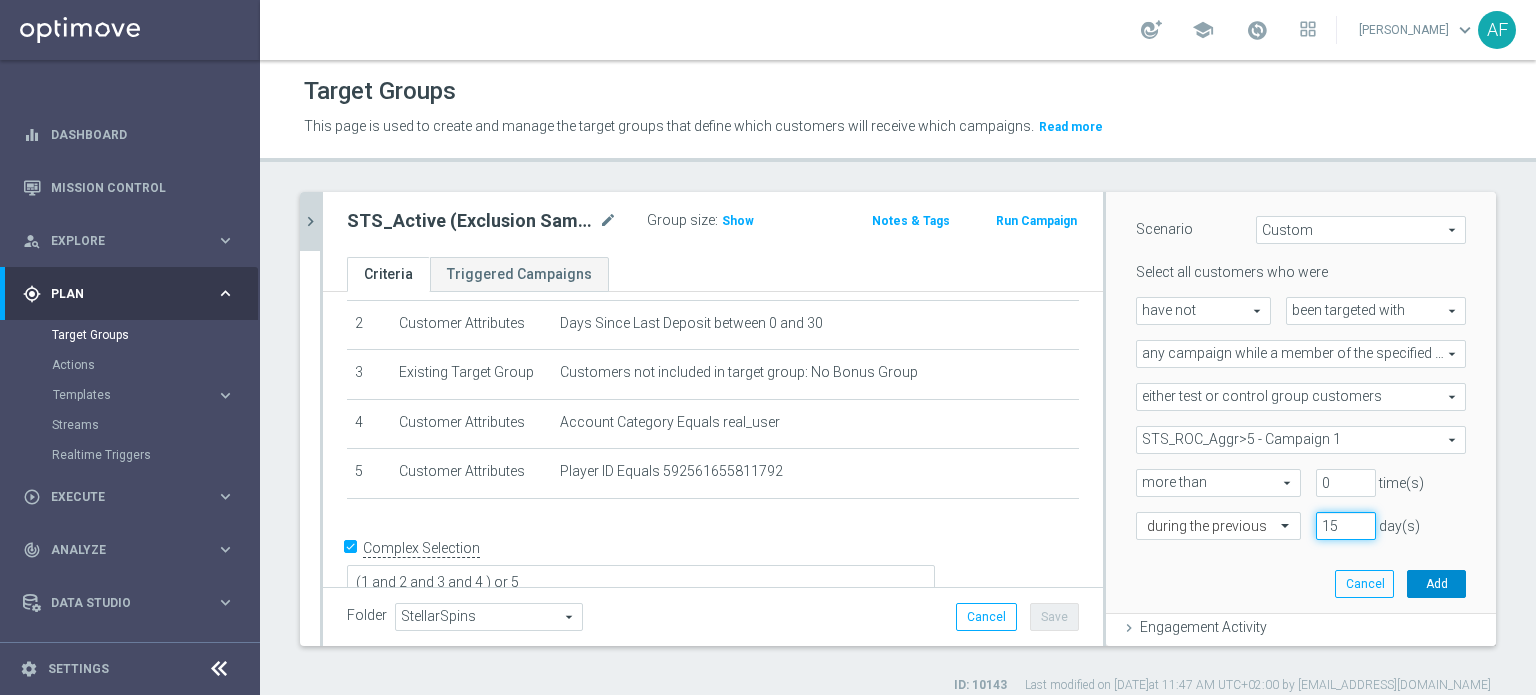 type on "15" 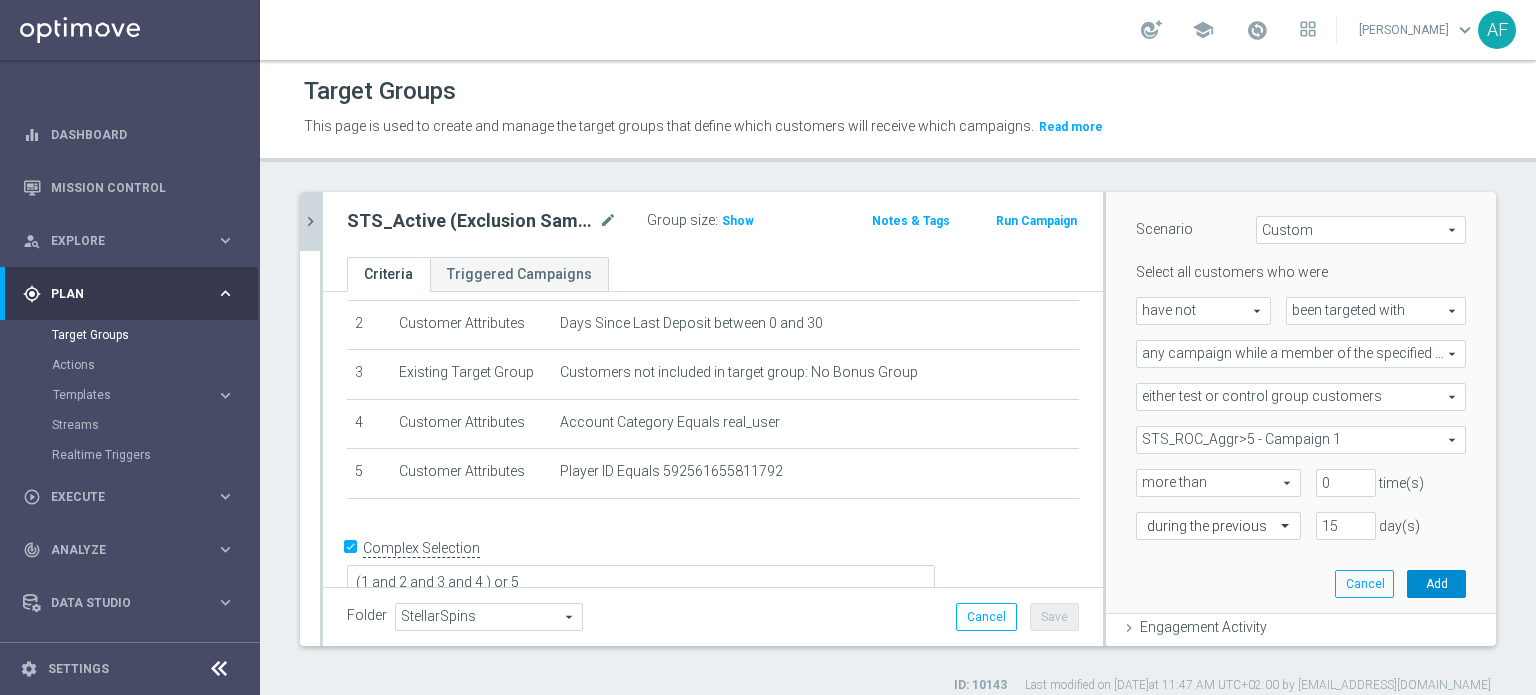click on "Add" at bounding box center [1436, 584] 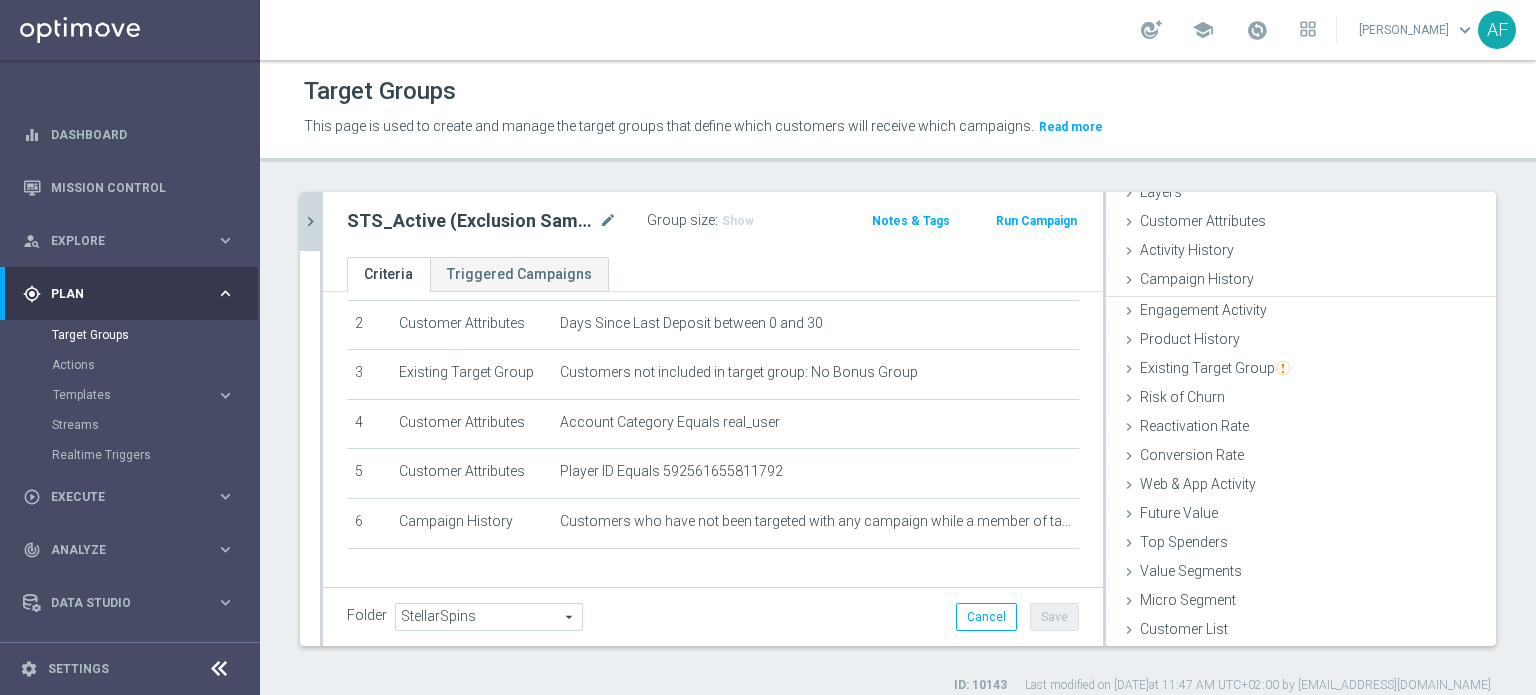 scroll, scrollTop: 87, scrollLeft: 0, axis: vertical 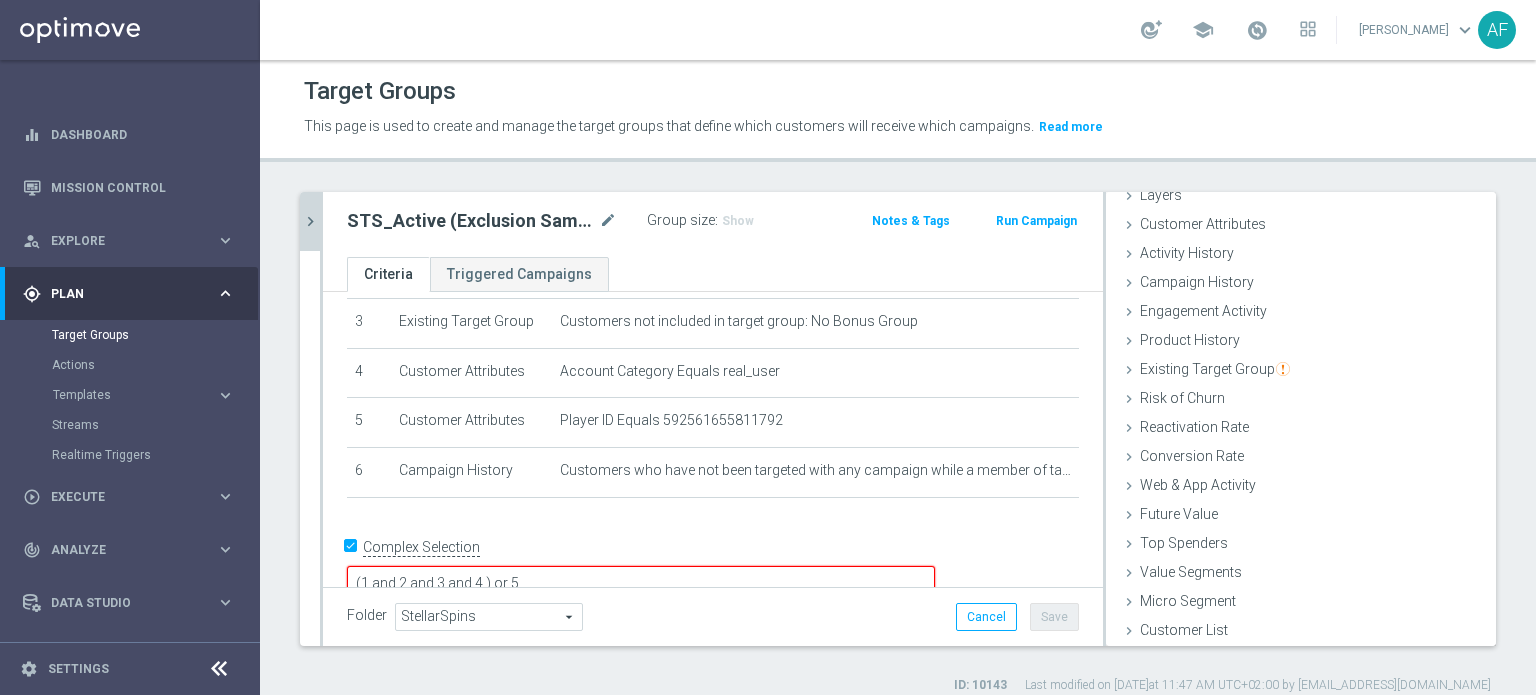 click on "(1 and 2 and 3 and 4 ) or 5" at bounding box center (641, 583) 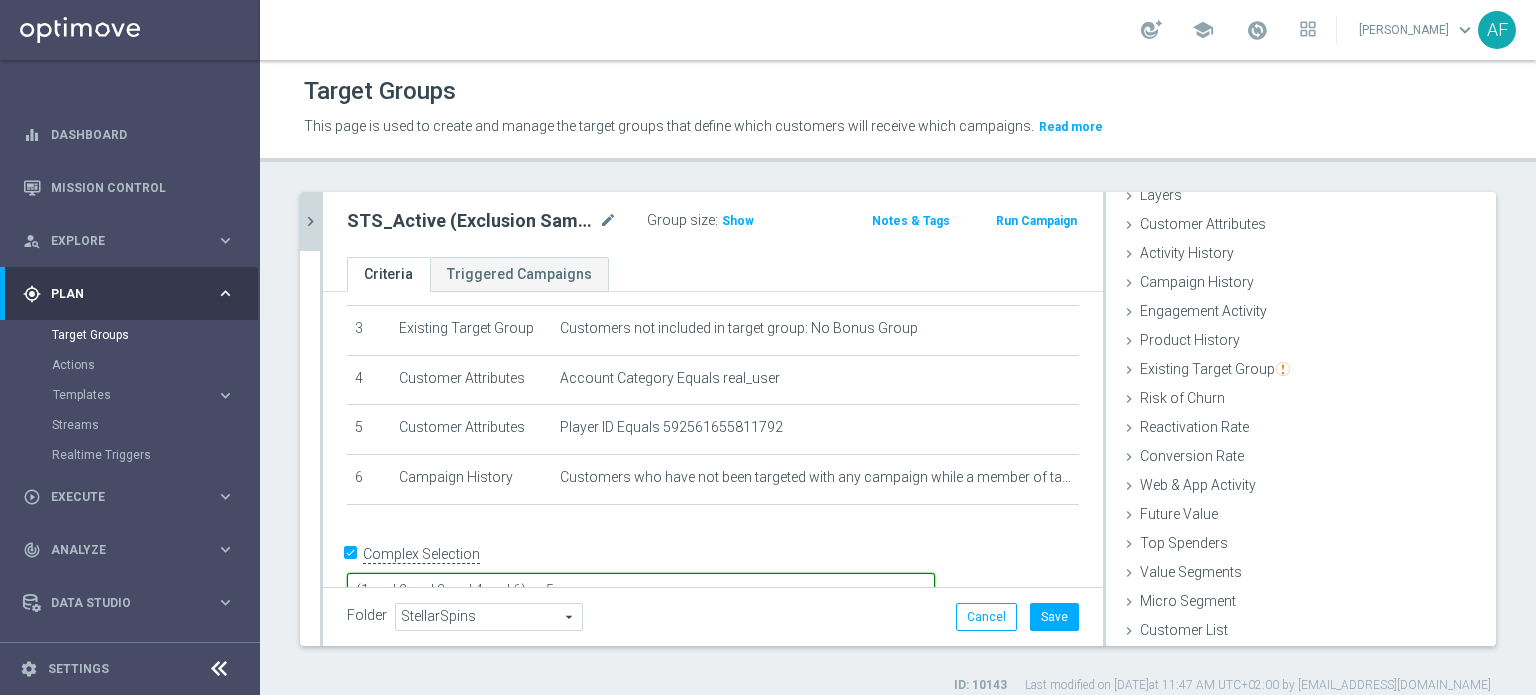 scroll, scrollTop: 152, scrollLeft: 0, axis: vertical 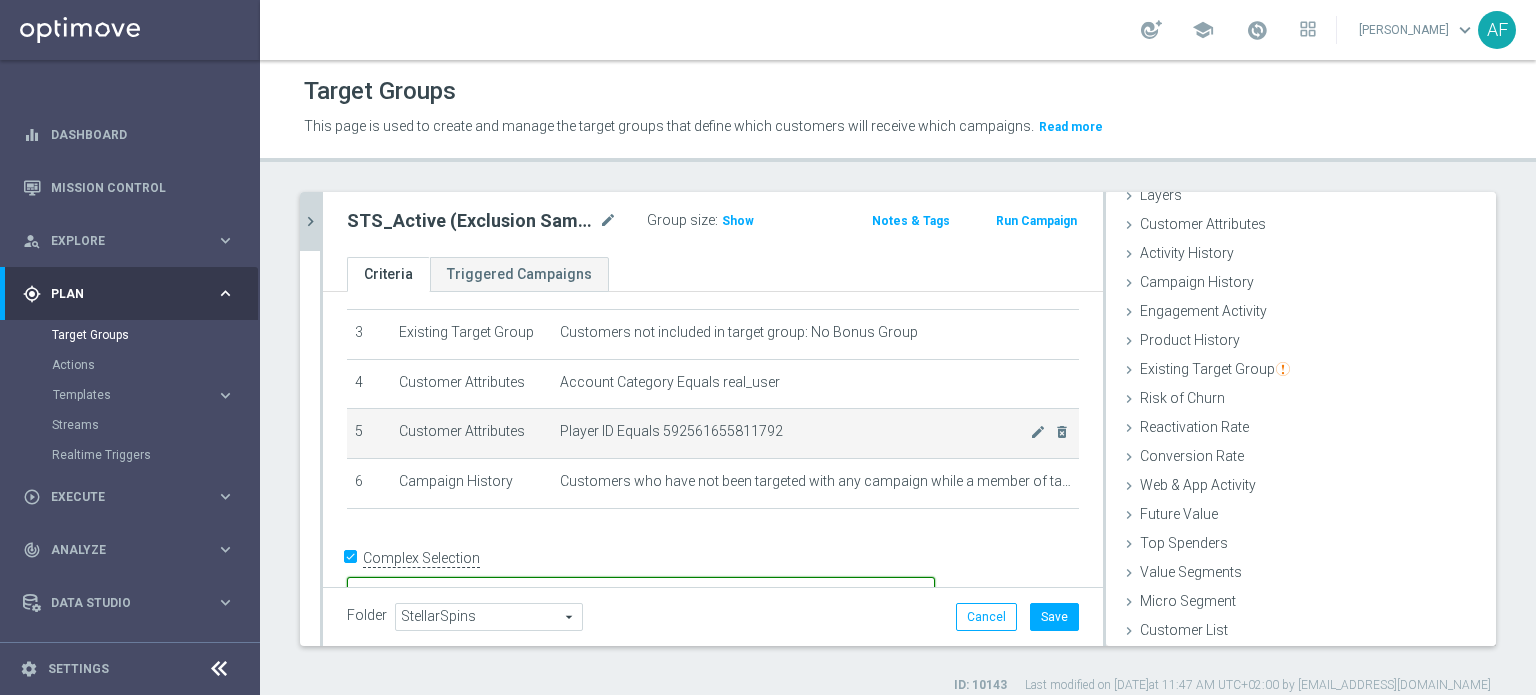 type on "(1 and 2 and 3 and 4 and 6) or 5" 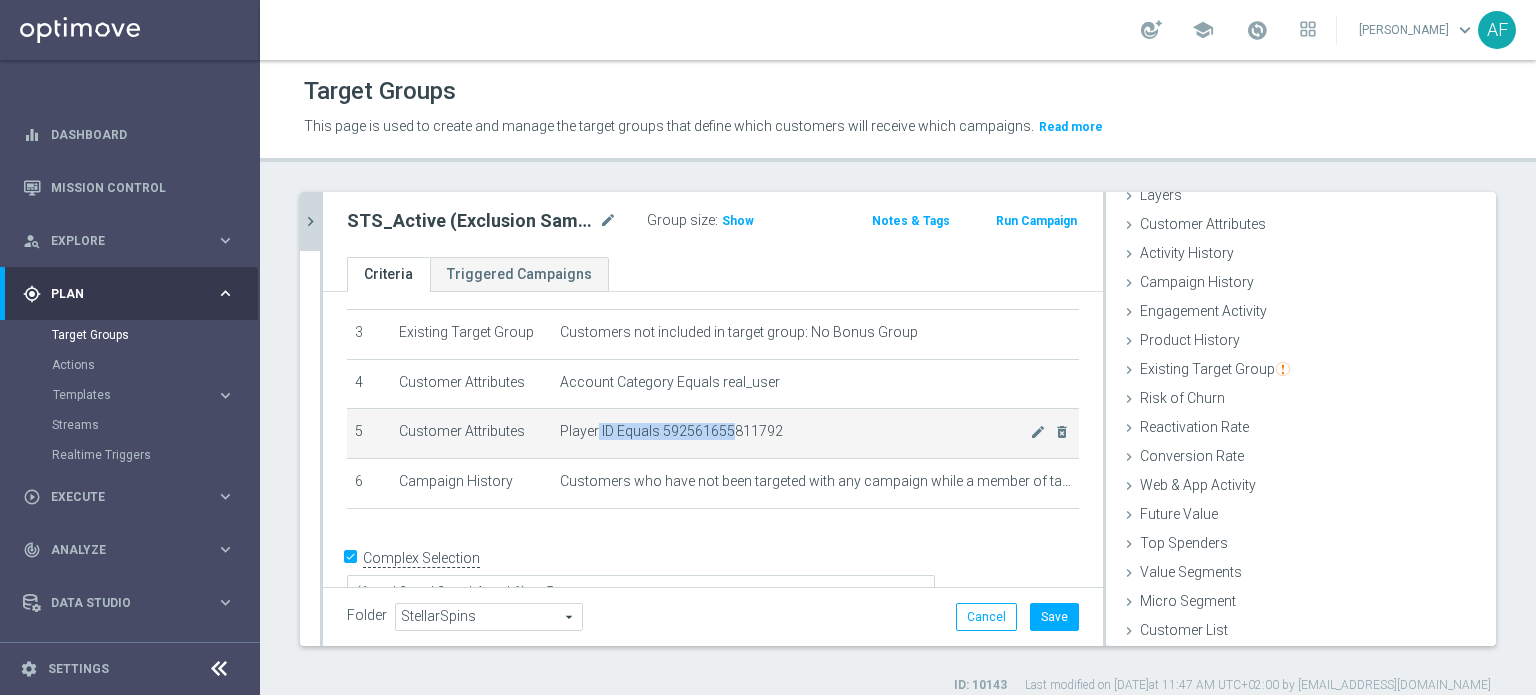 drag, startPoint x: 591, startPoint y: 425, endPoint x: 720, endPoint y: 421, distance: 129.062 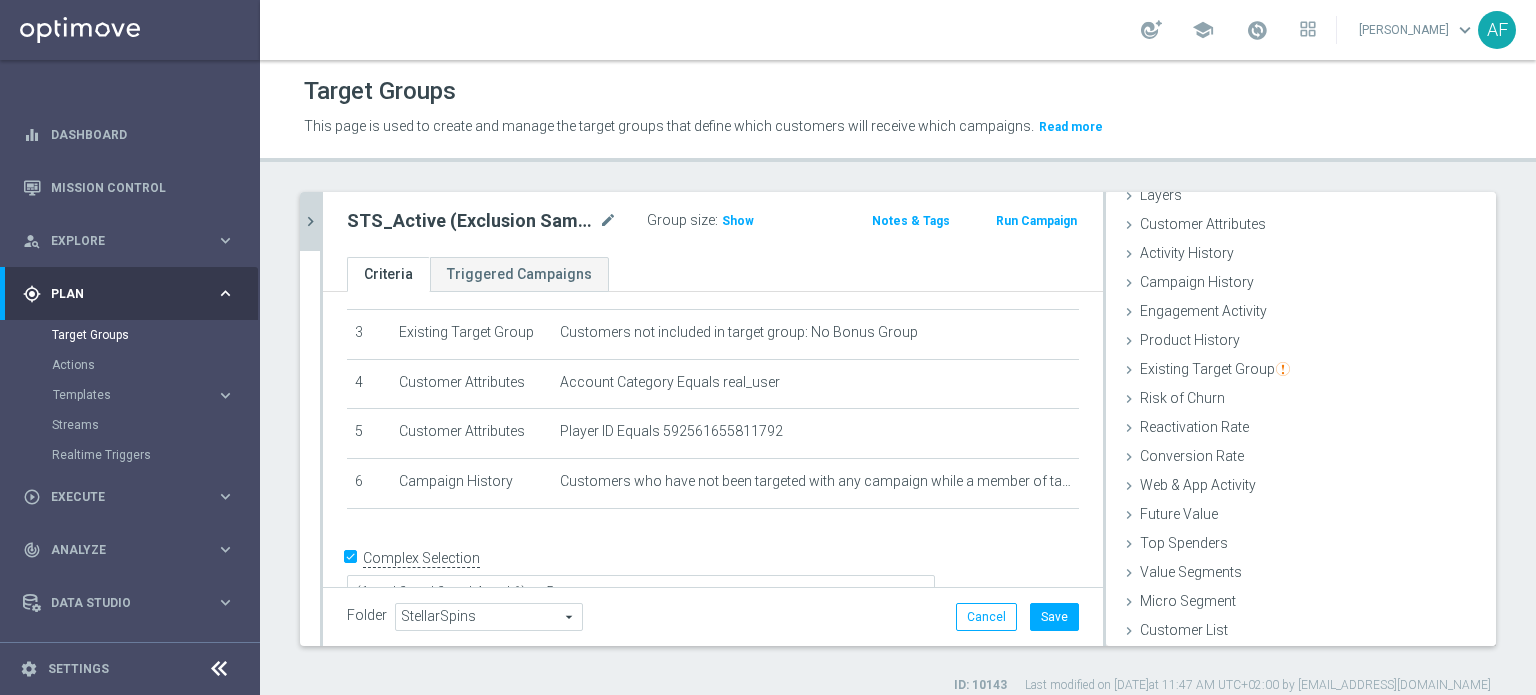 click on "#
Selection Type
Criteria
delete_forever
1
Customer Attributes
Casino Name Equals  stellarspins
mode_edit
delete_forever
2
Customer Attributes
Days Since Last Deposit between  0 and 30
mode_edit
delete_forever
3
Existing Target Group
Customers not included in target group: No Bonus Group
mode_edit
delete_forever
4" 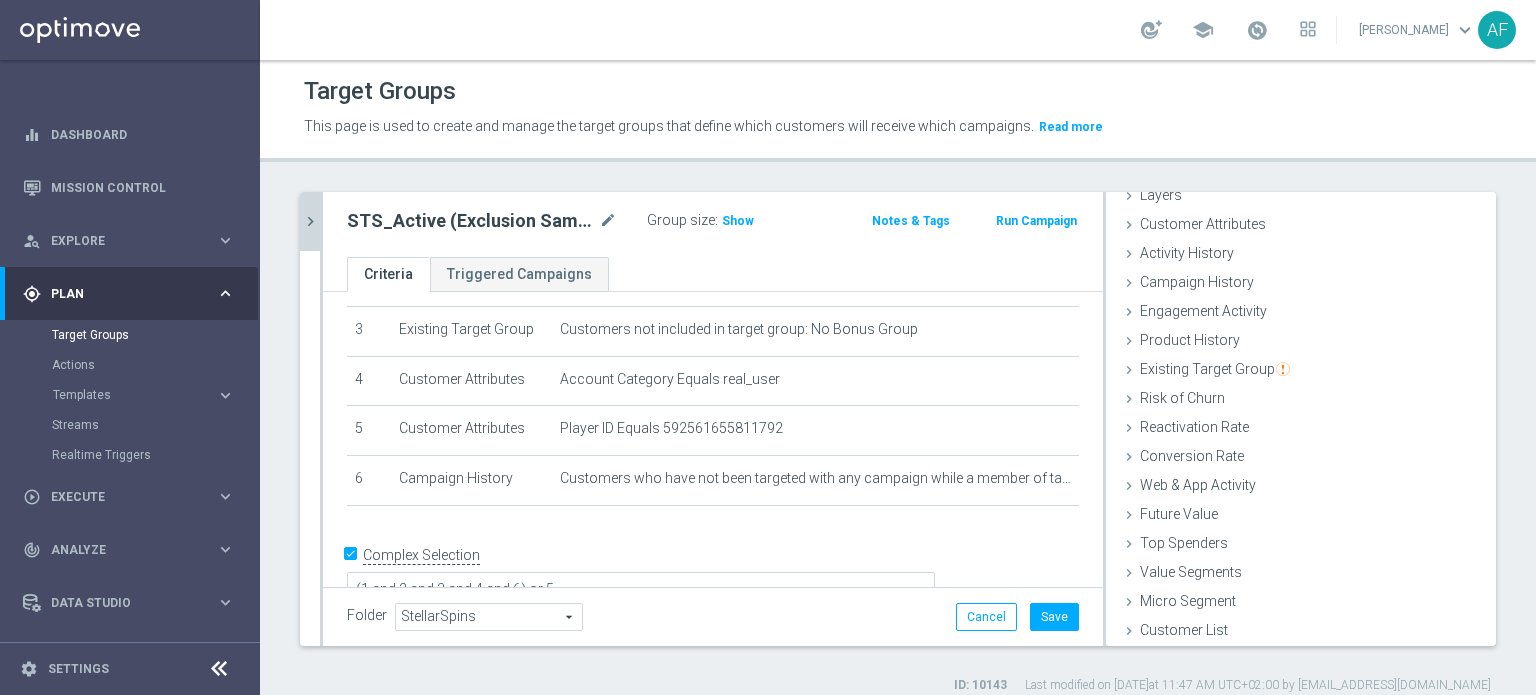 scroll, scrollTop: 160, scrollLeft: 0, axis: vertical 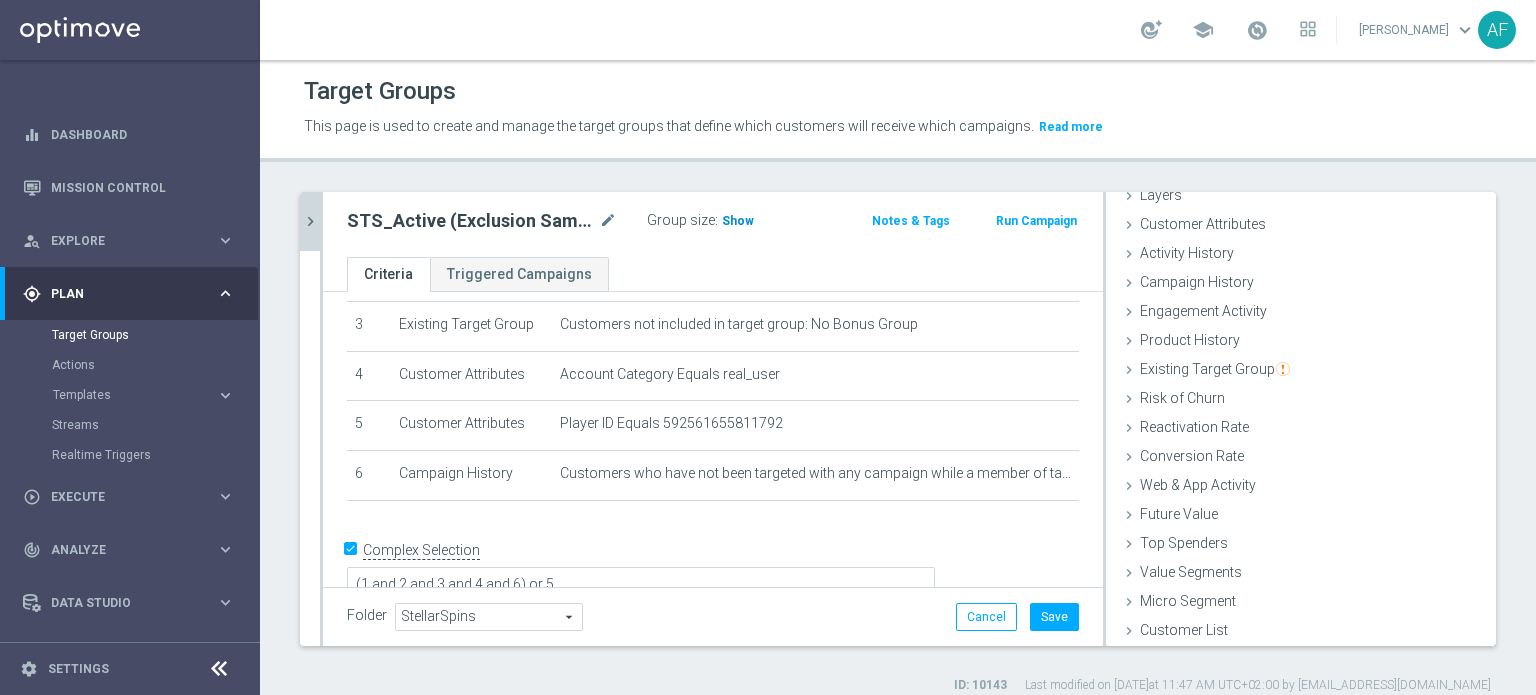 click on "Show" 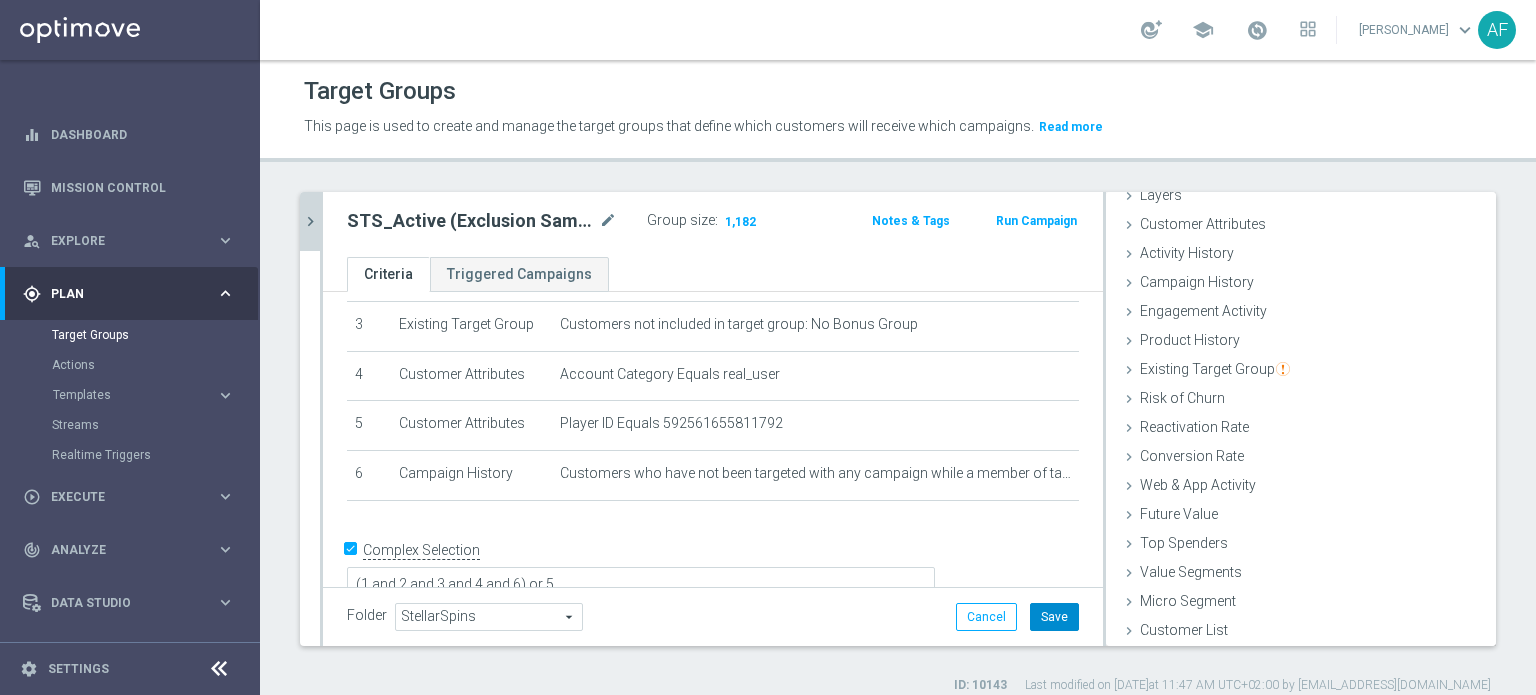 click on "Save" 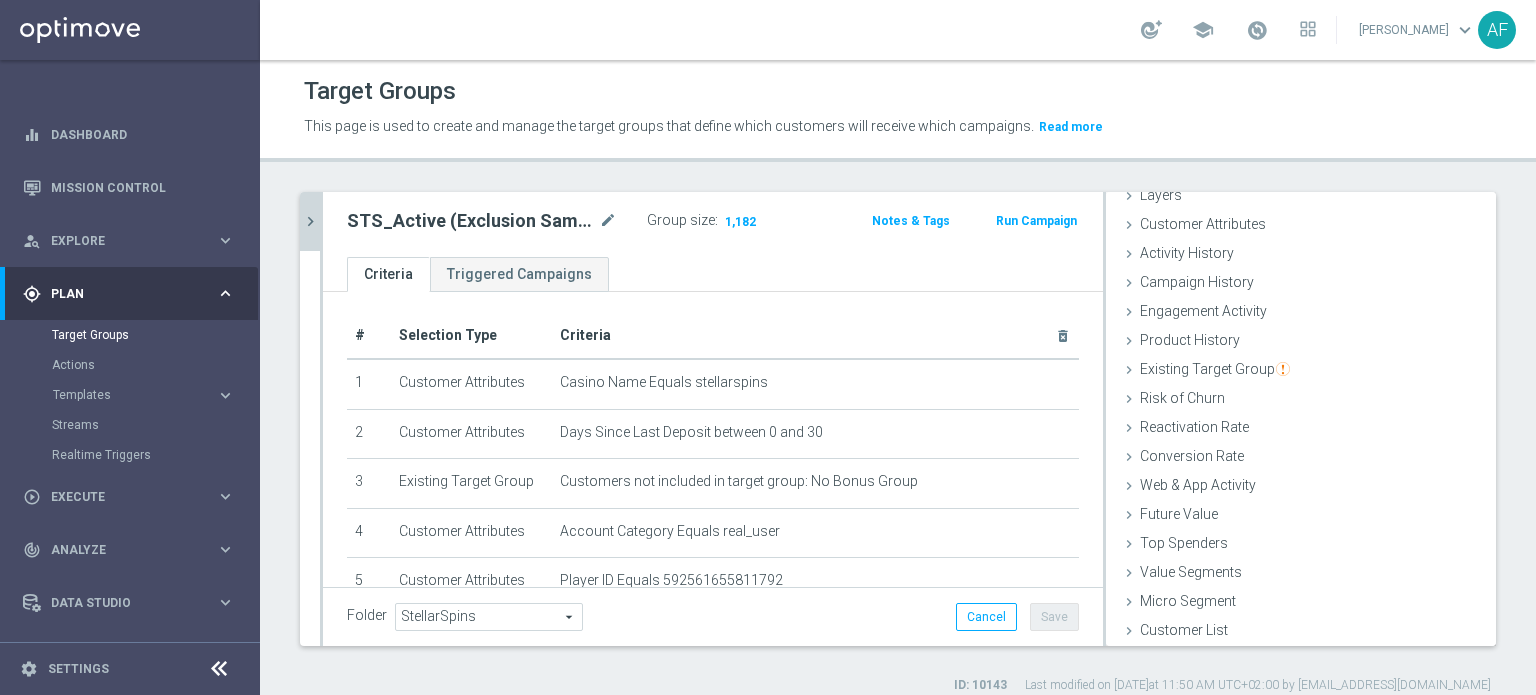 scroll, scrollTop: 0, scrollLeft: 0, axis: both 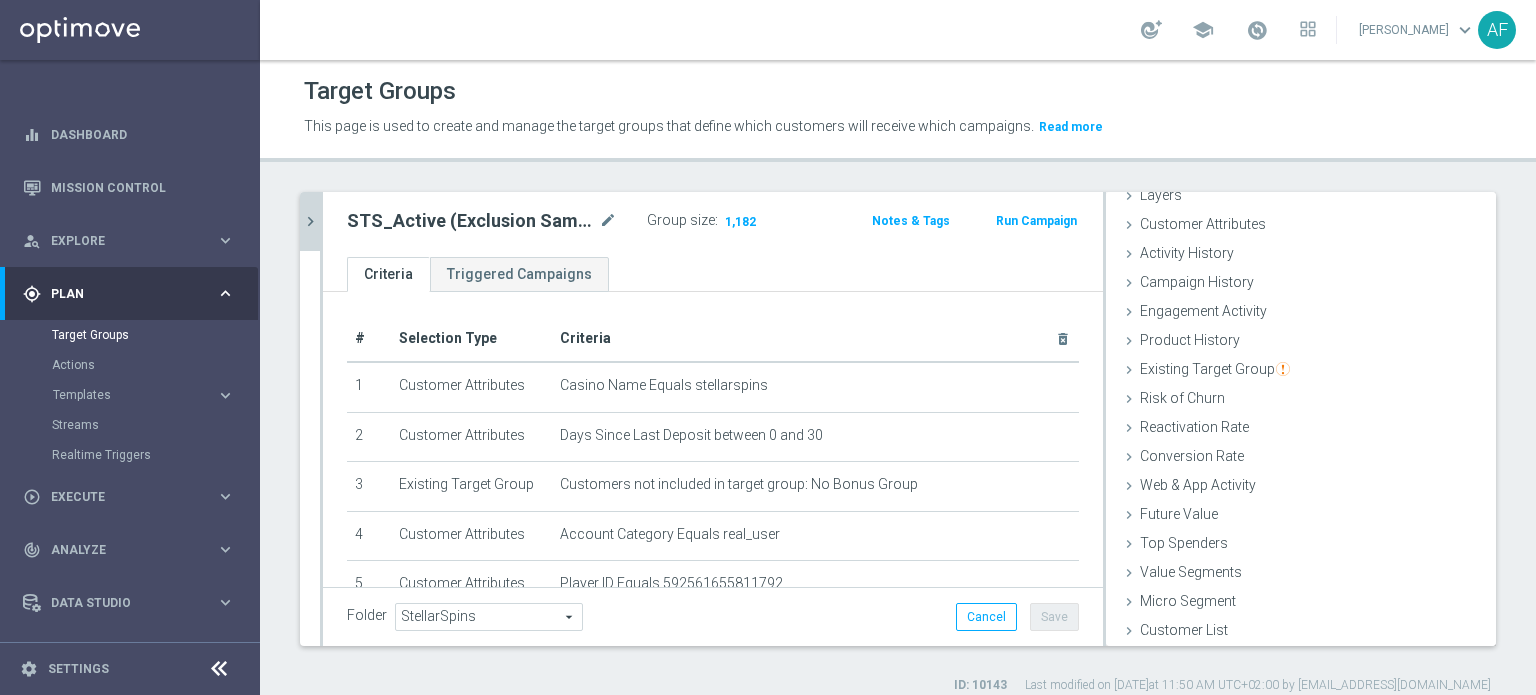 click on "STS_Active (Exclusion Sample)" 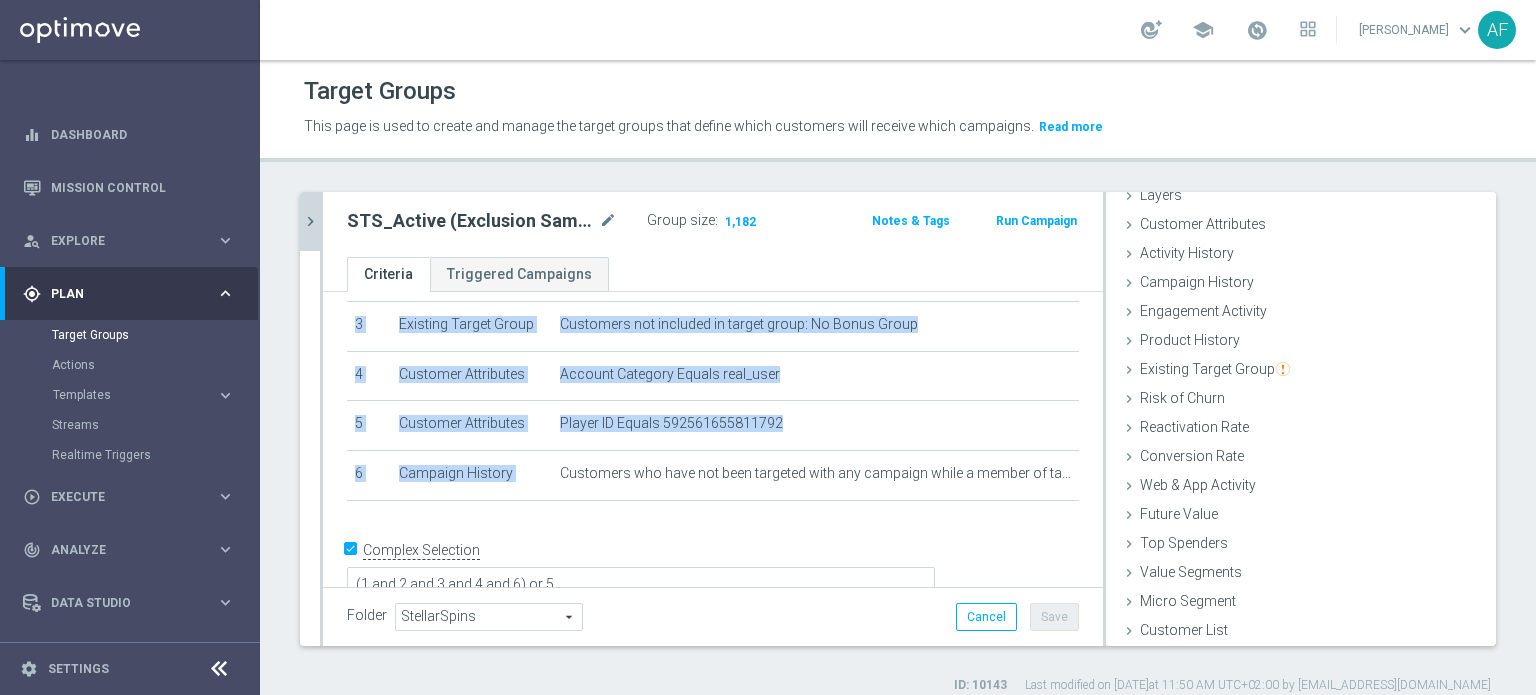 drag, startPoint x: 551, startPoint y: 464, endPoint x: 1051, endPoint y: 474, distance: 500.09998 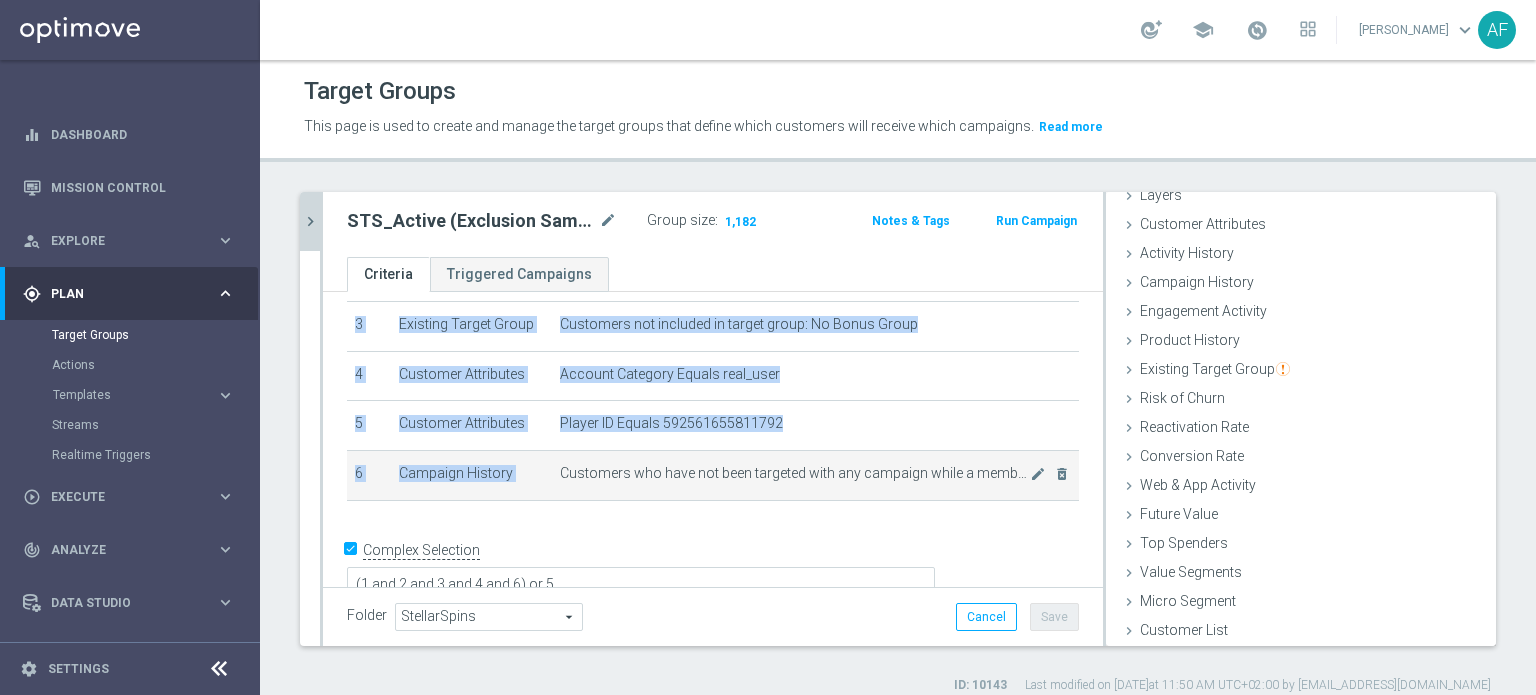 copy on "#
Selection Type
Criteria
delete_forever
1
Customer Attributes
Casino Name Equals  stellarspins
mode_edit
delete_forever
2
Customer Attributes
Days Since Last Deposit between  0 and 30
mode_edit
delete_forever
3
Existing Target Group
Customers not included in target group: No Bonus Group
mode_edit
delete_forever
4
Customer Attributes
Account Category Equals  real_user
mode_edit
delete_forever
5
Customer Attributes
Player ID Equals  592561655811792
mode_edit
delete_forever
6
Campaign History" 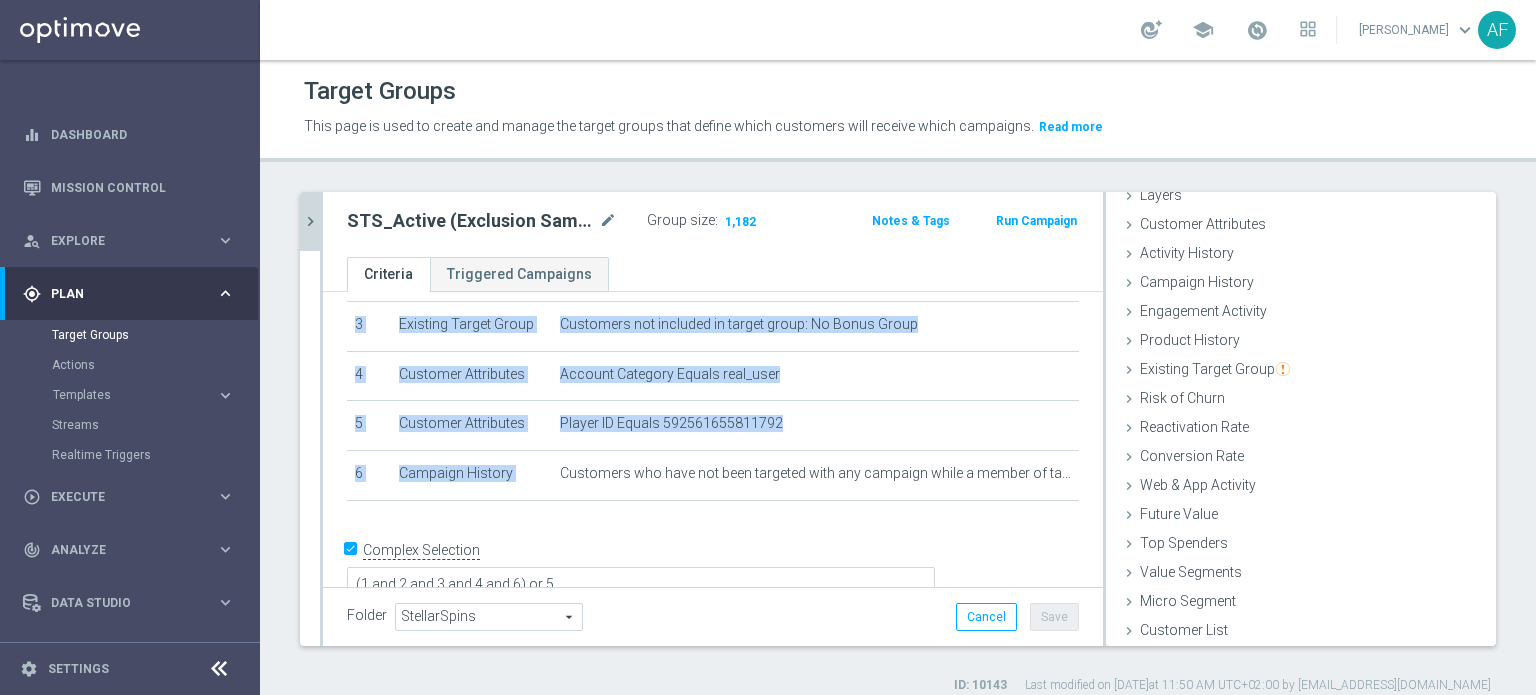 click on "Target Groups
This page is used to create and manage the target groups that define which customers will receive which campaigns.
Read more
STS_Activ
close
more_vert
Prioritize
library_add" 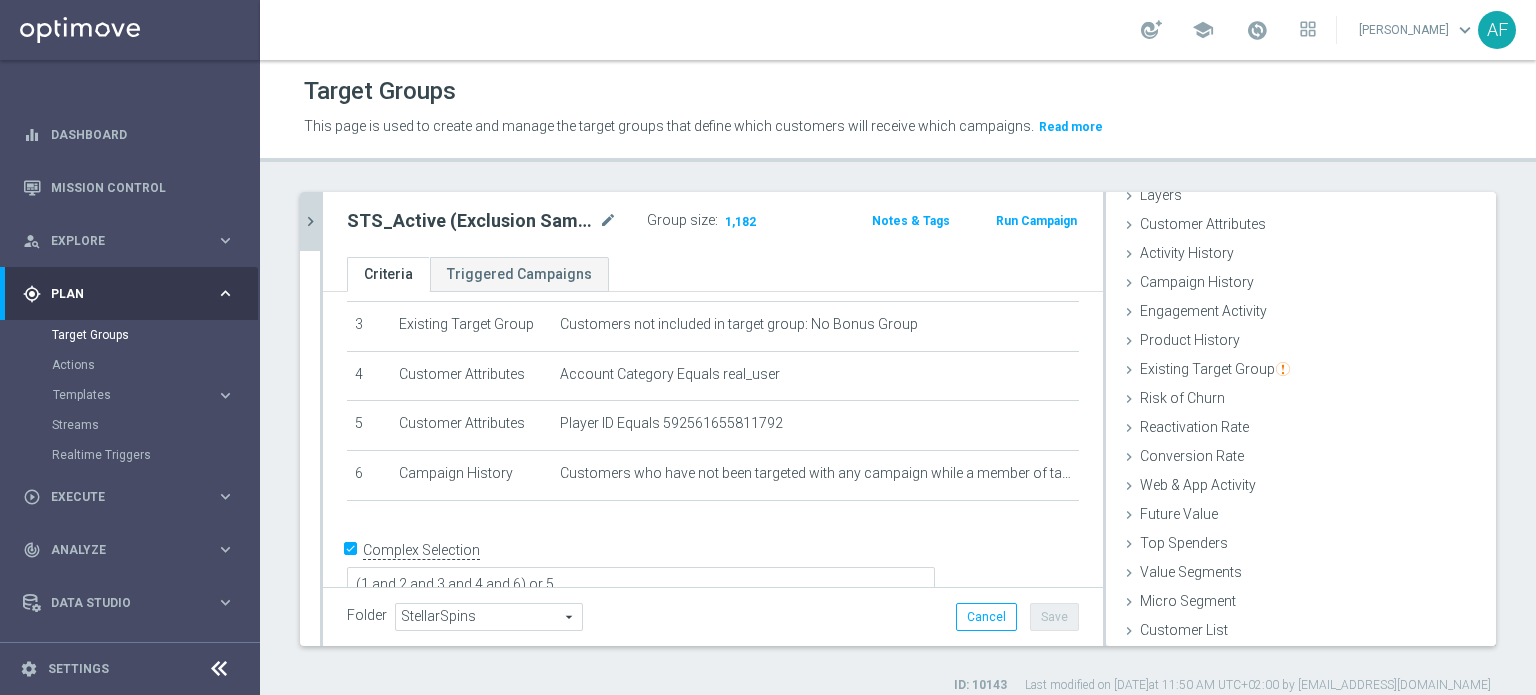 click on "chevron_right" 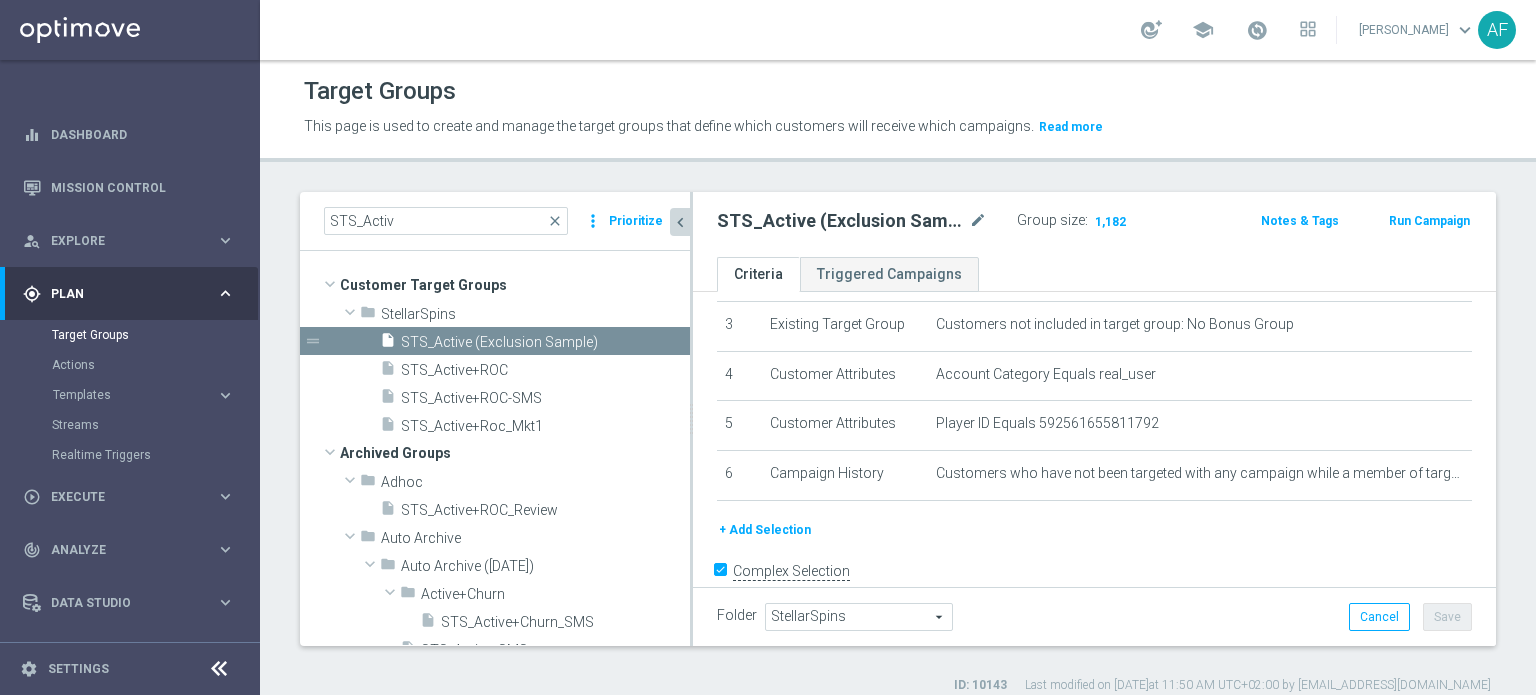 scroll, scrollTop: 120, scrollLeft: 0, axis: vertical 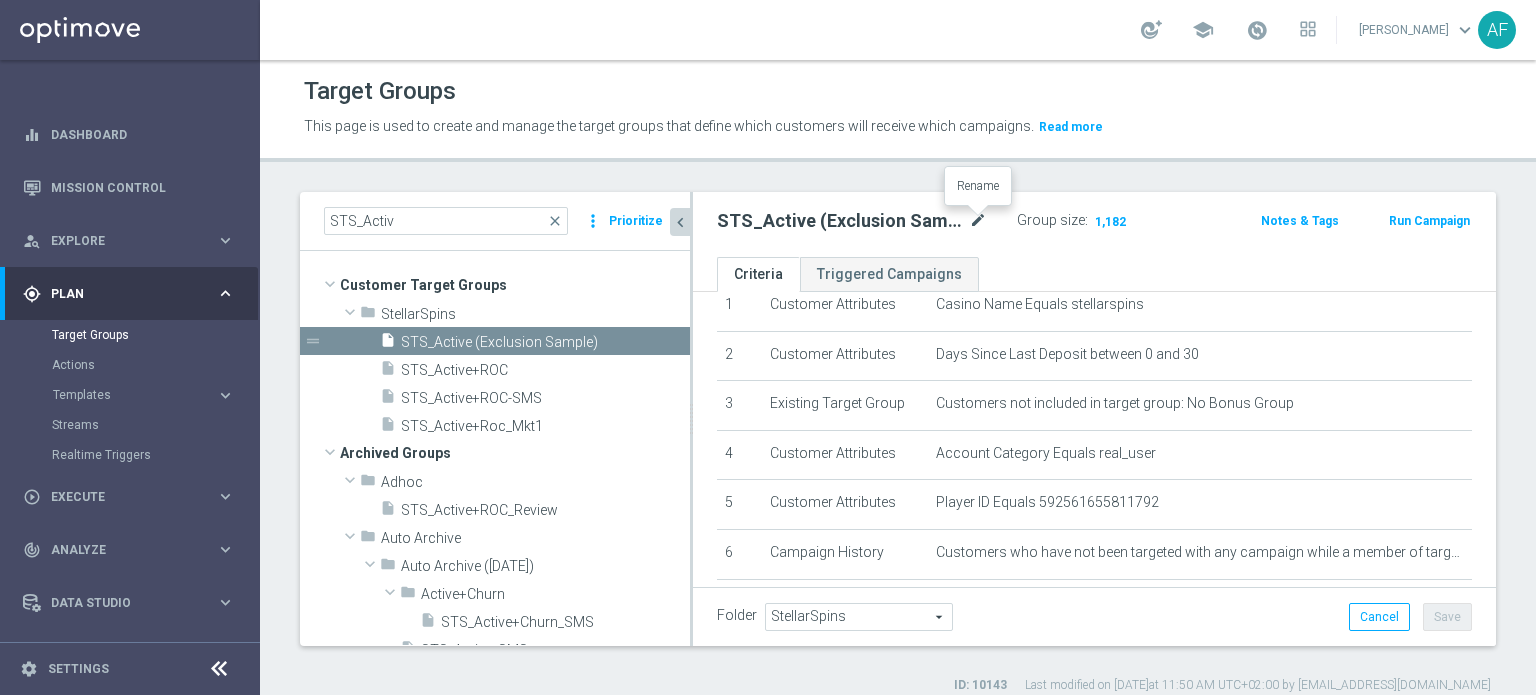 click on "mode_edit" 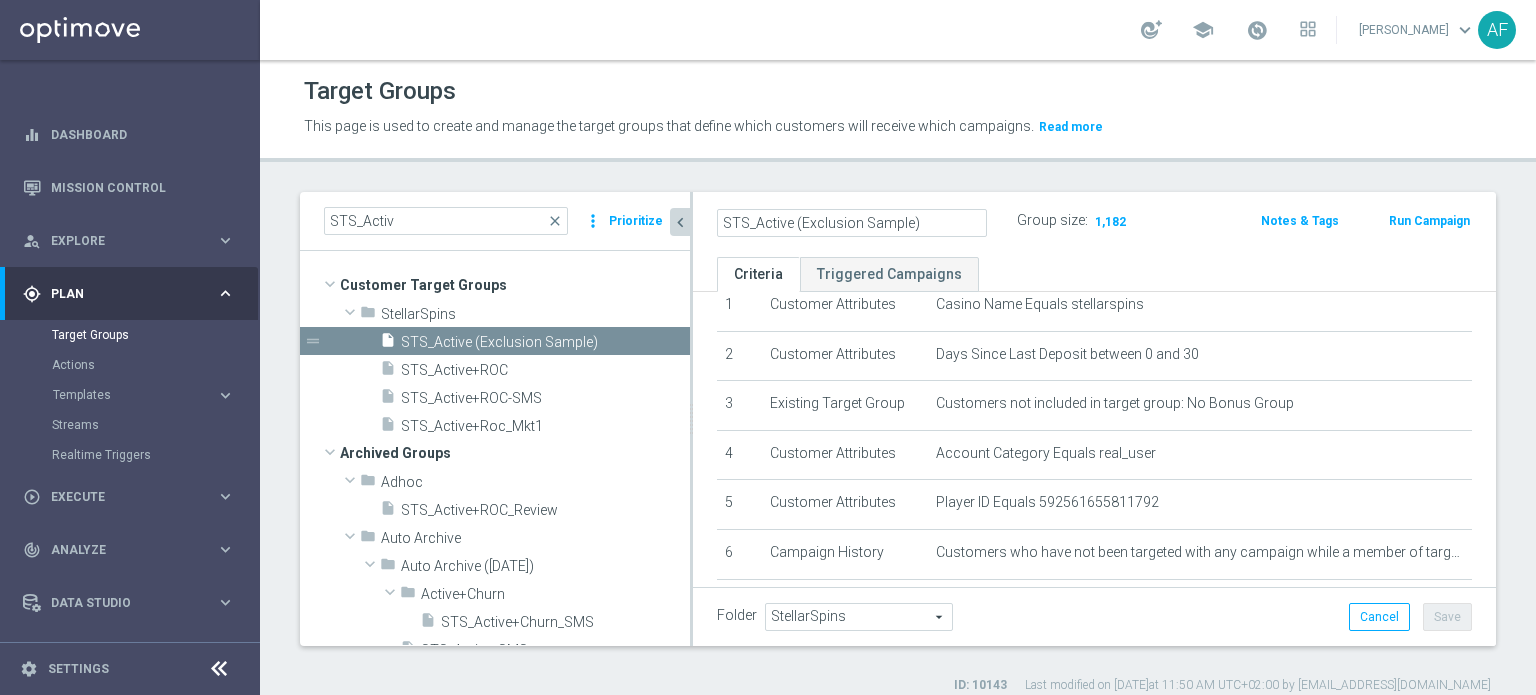 click on "STS_Active (Exclusion Sample)" 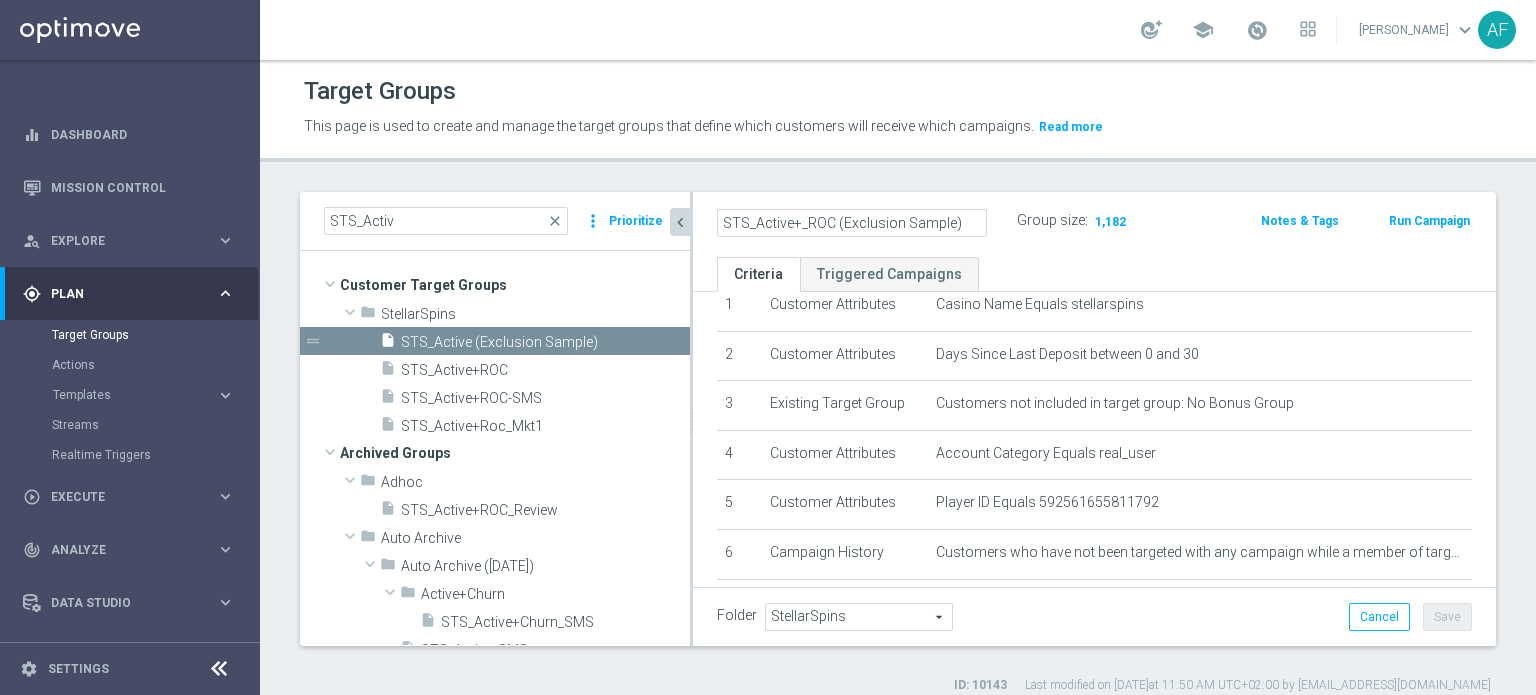 click on "STS_Active+_ROC (Exclusion Sample)" 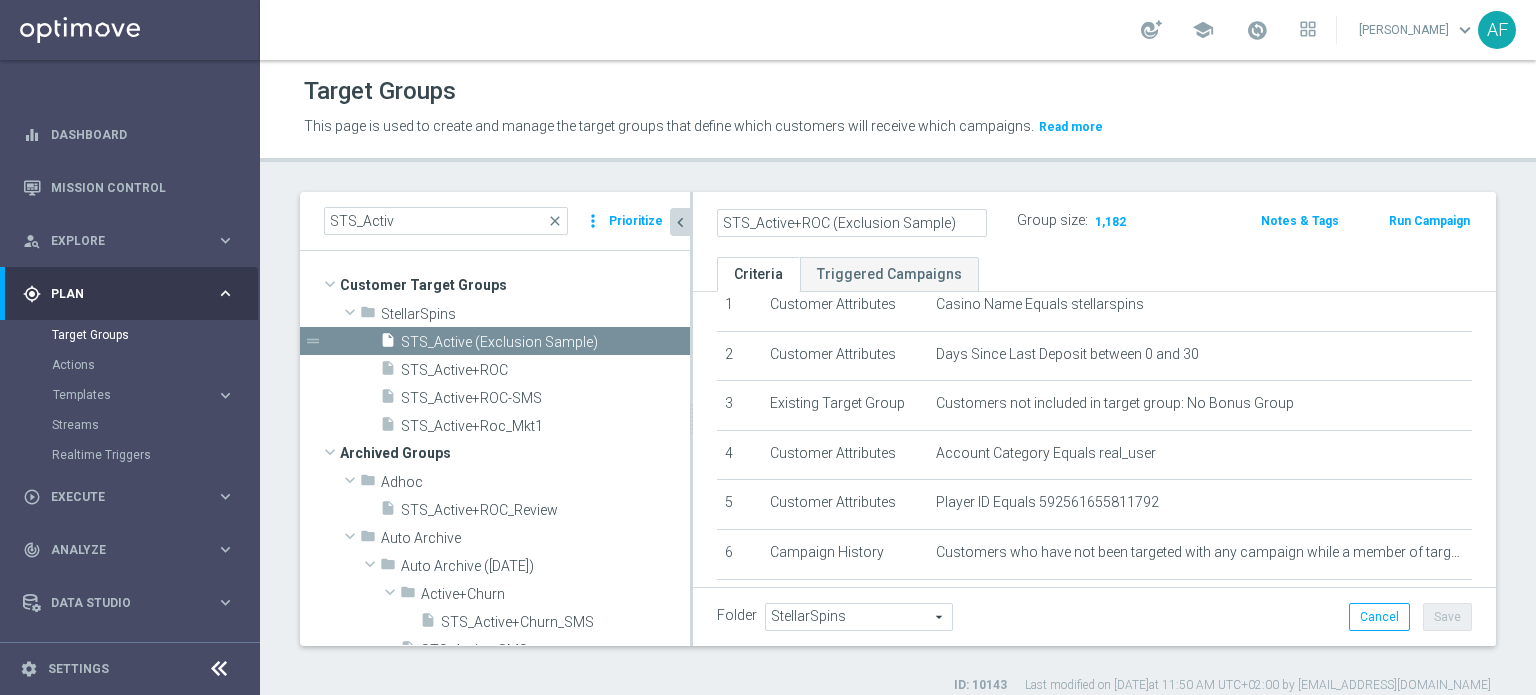 type on "STS_Active+ROC (Exclusion Sample)" 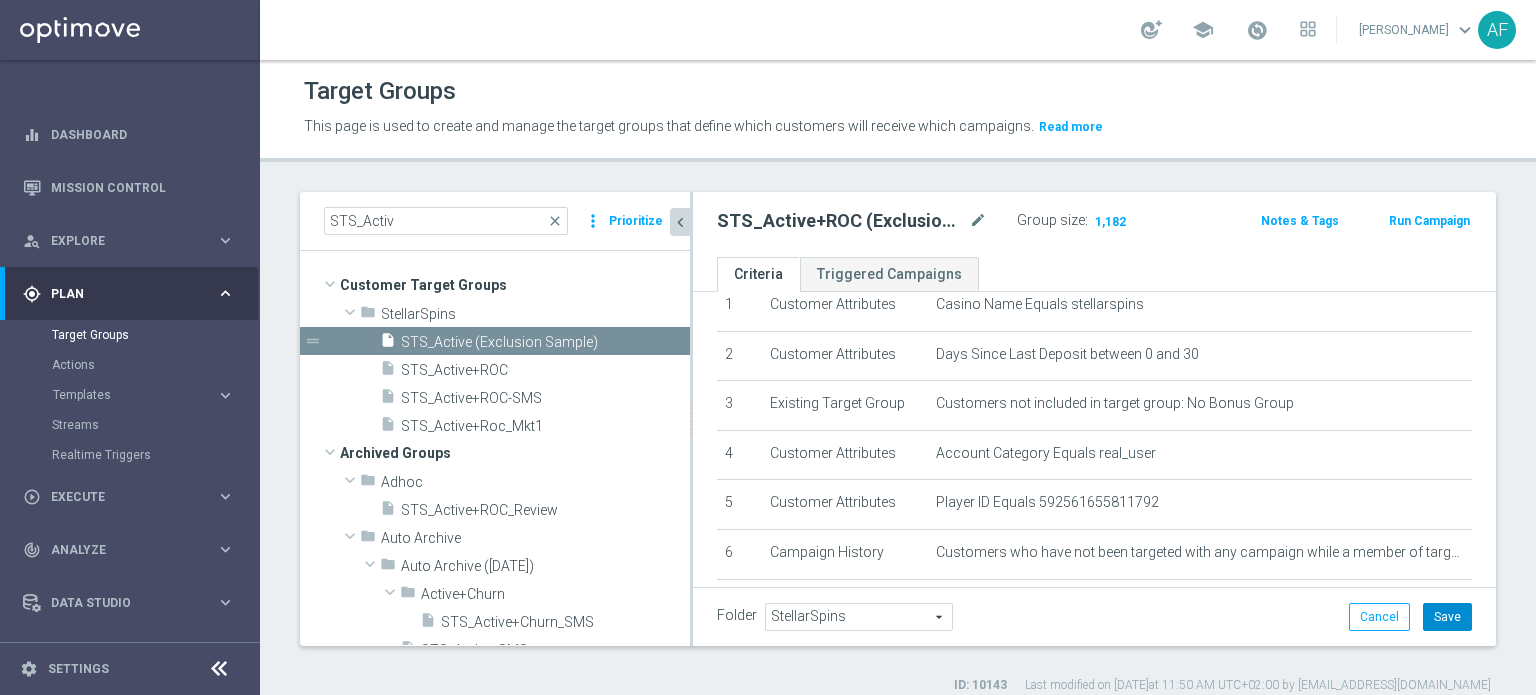 click on "Save" 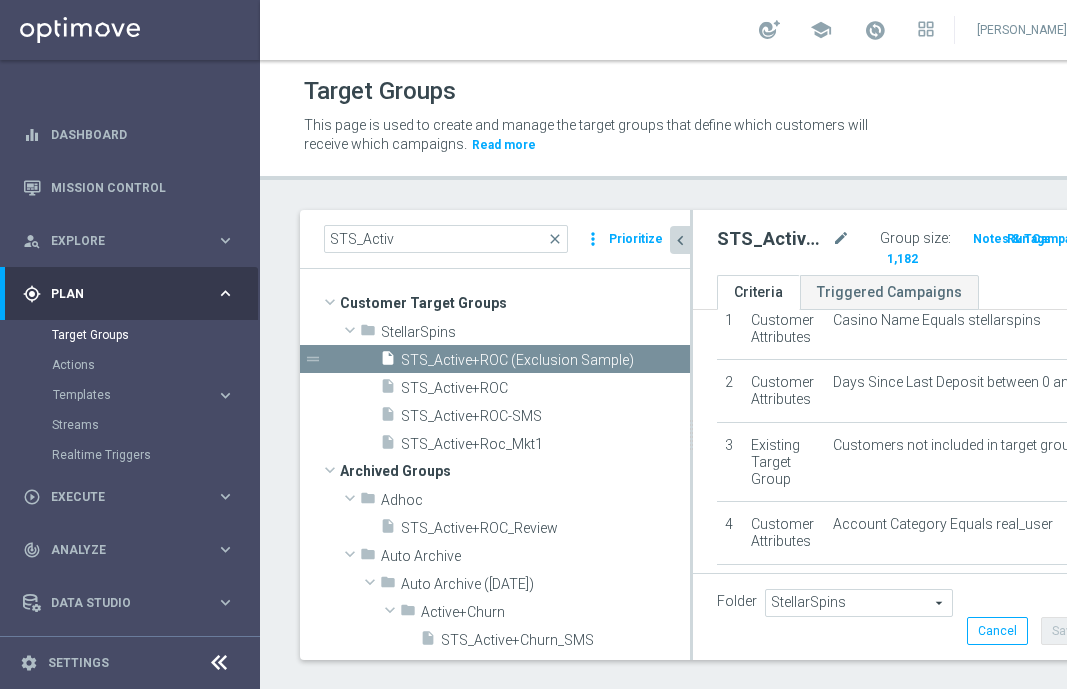 scroll, scrollTop: 117, scrollLeft: 0, axis: vertical 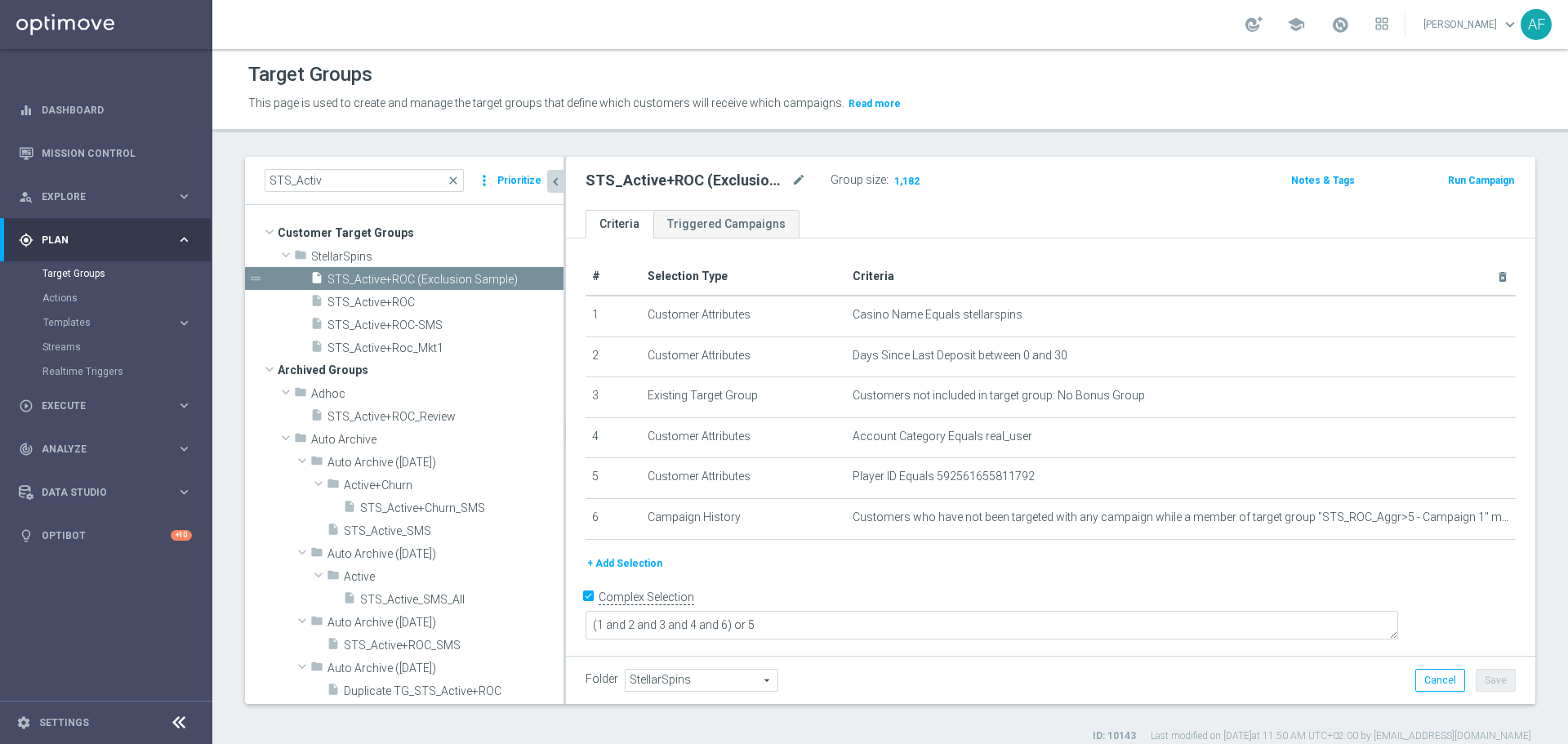 click on "chevron_left" 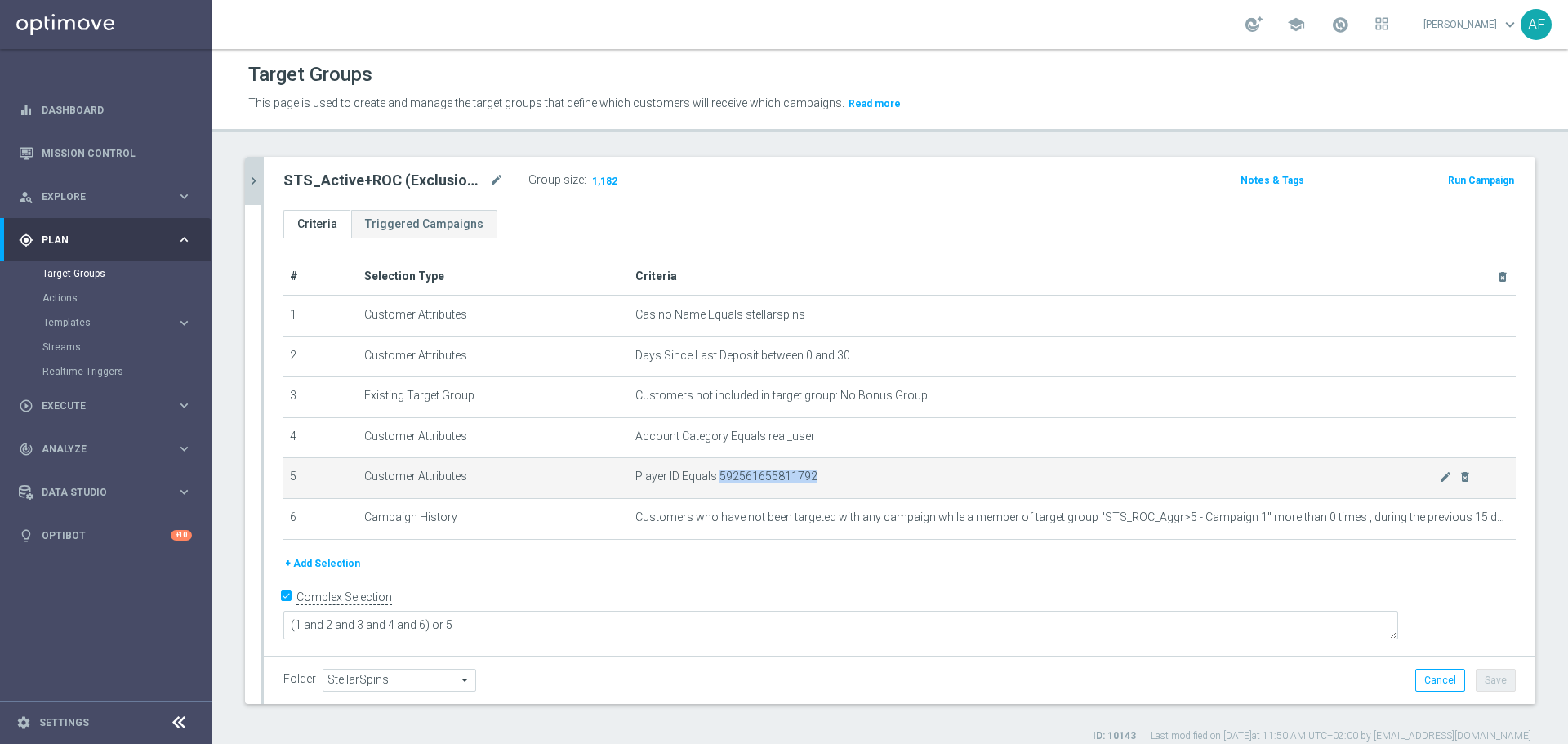 drag, startPoint x: 809, startPoint y: 478, endPoint x: 715, endPoint y: 474, distance: 94.08507 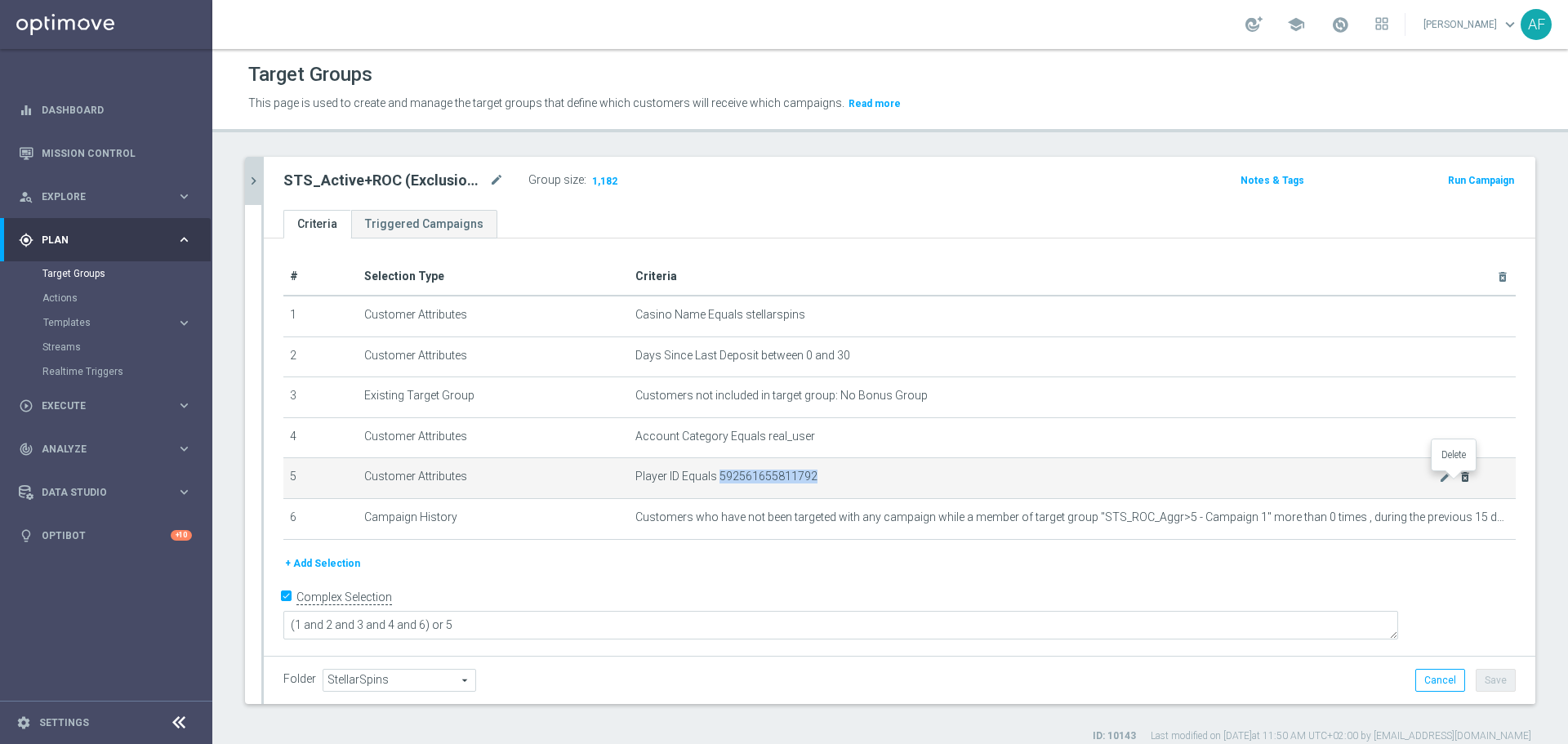 click on "delete_forever" 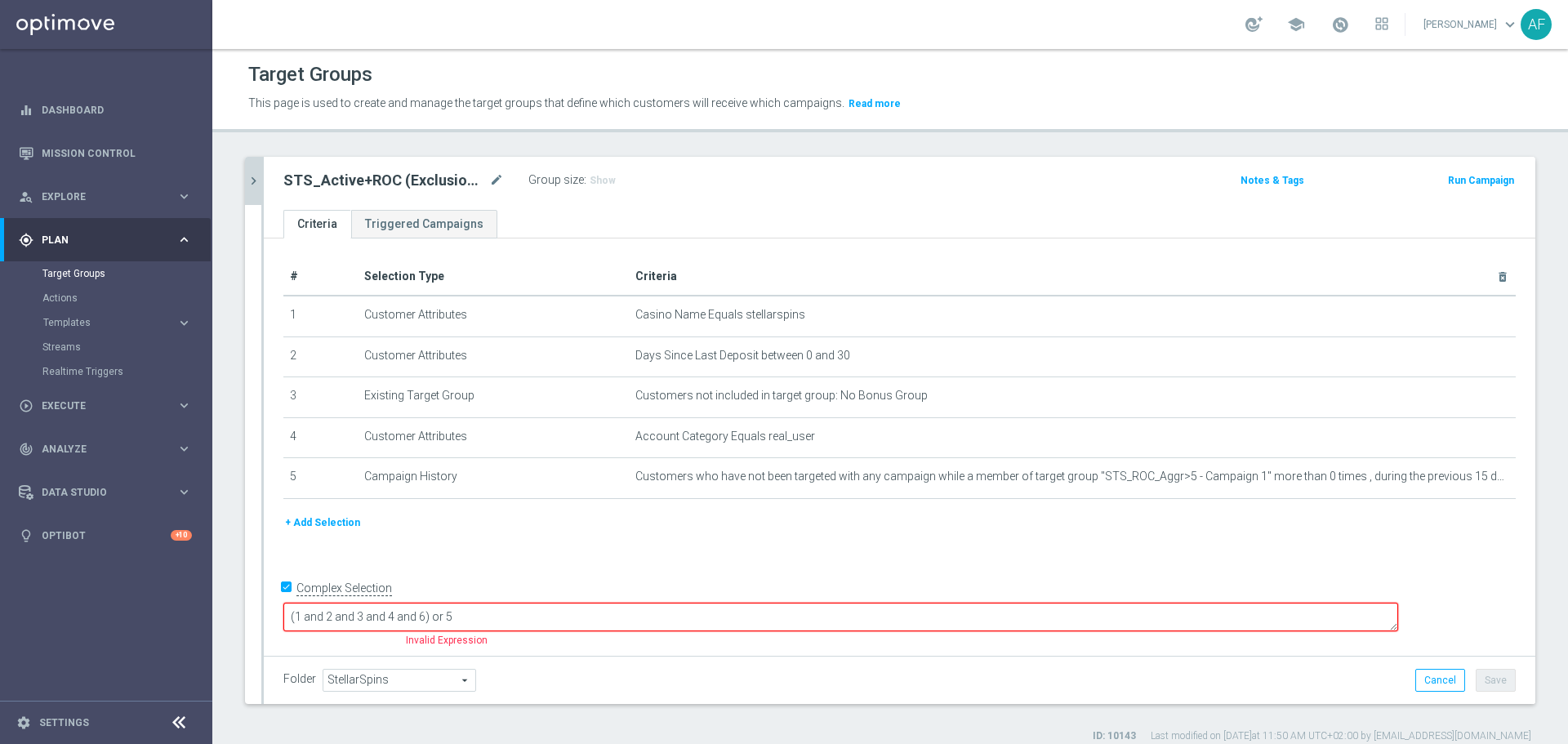 click on "+ Add Selection" 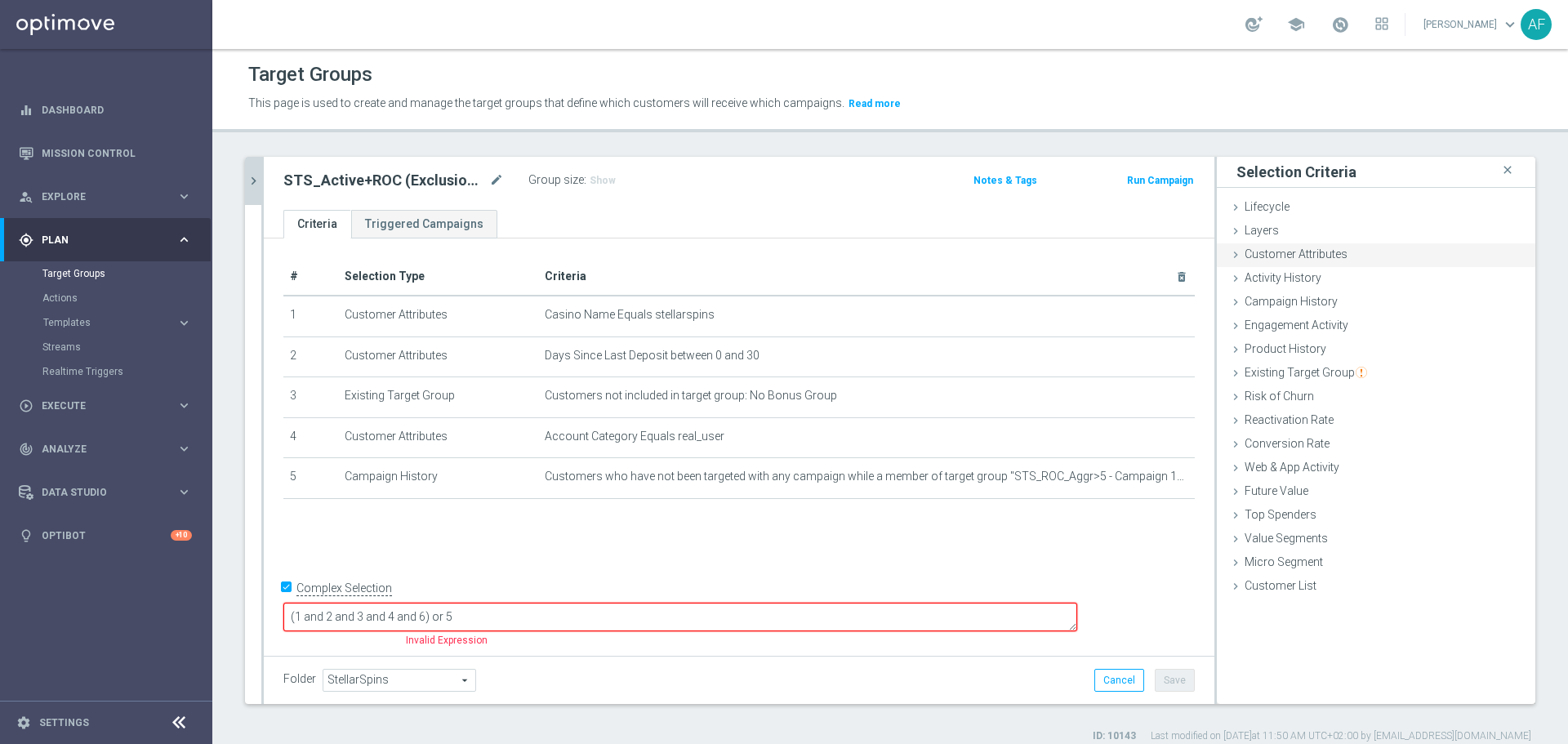 click on "Customer Attributes" at bounding box center [1296, 254] 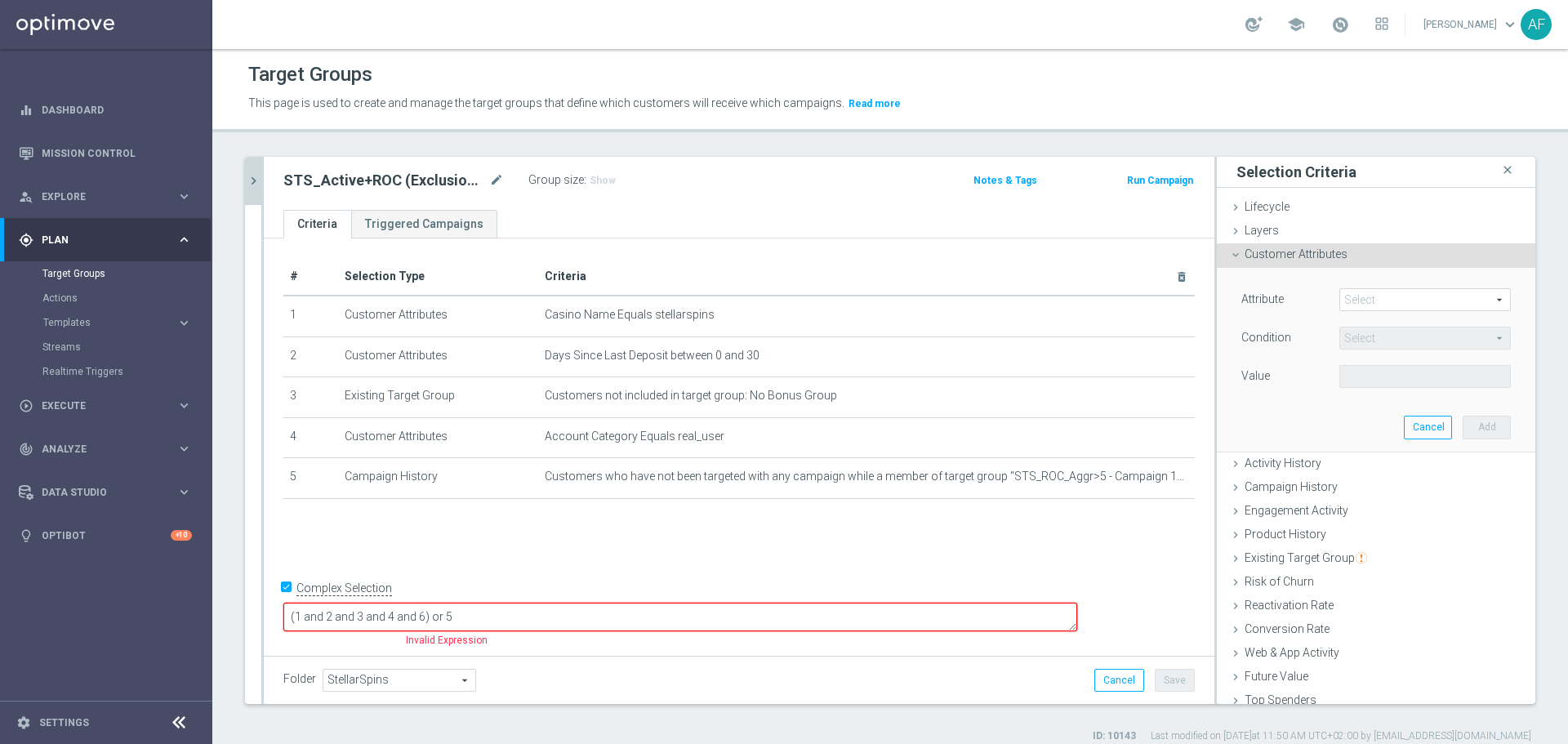 click at bounding box center (1425, 300) 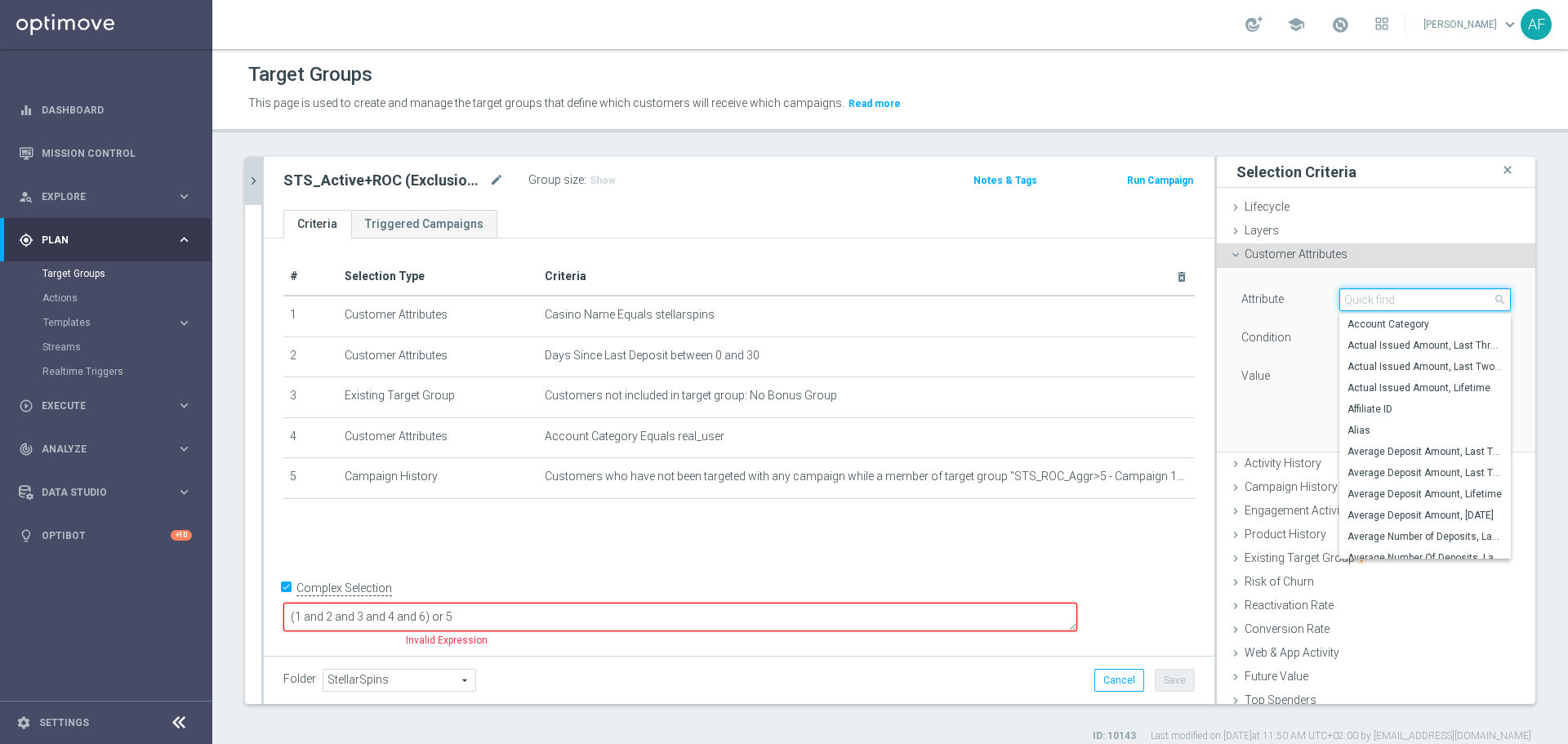 click at bounding box center [1425, 300] 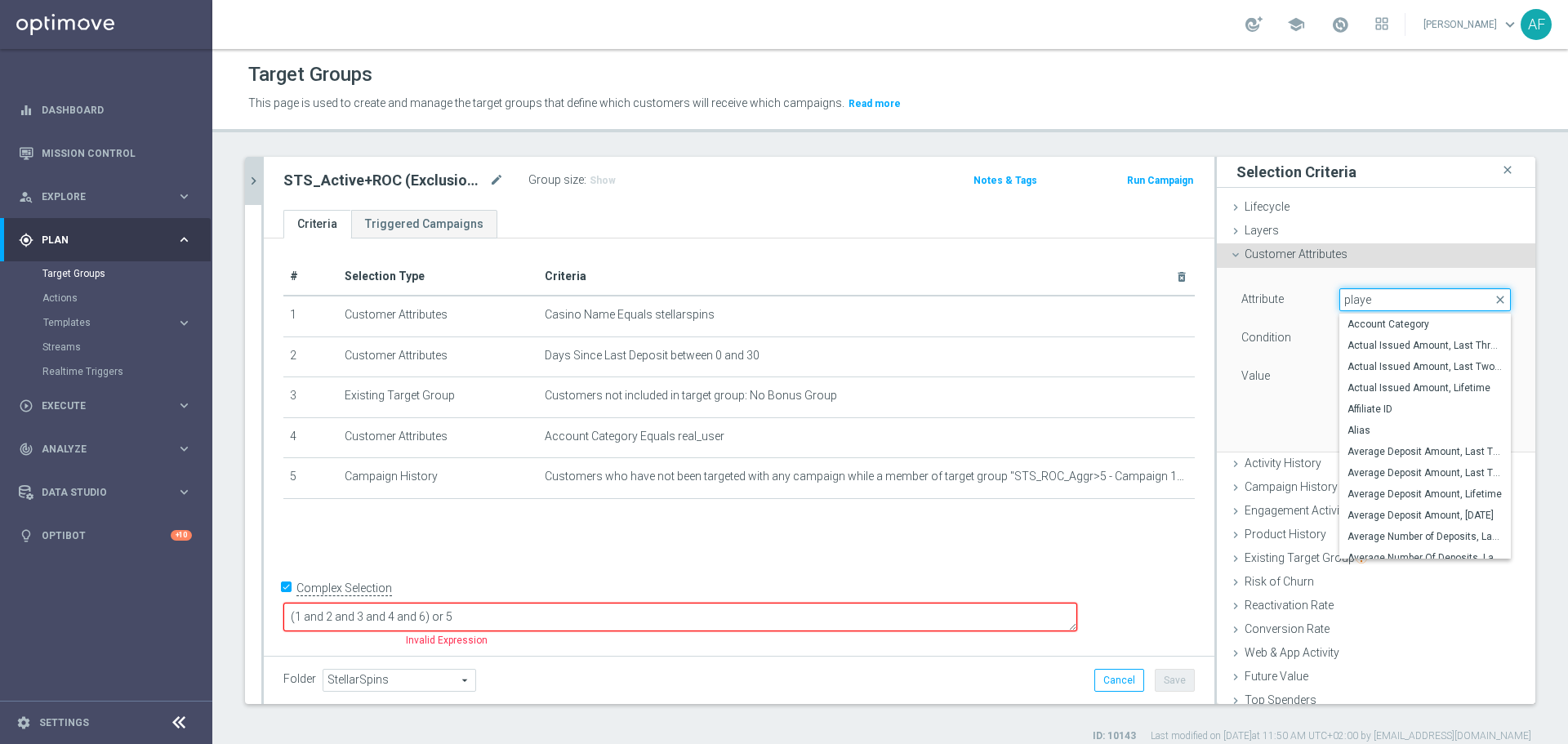 type on "player" 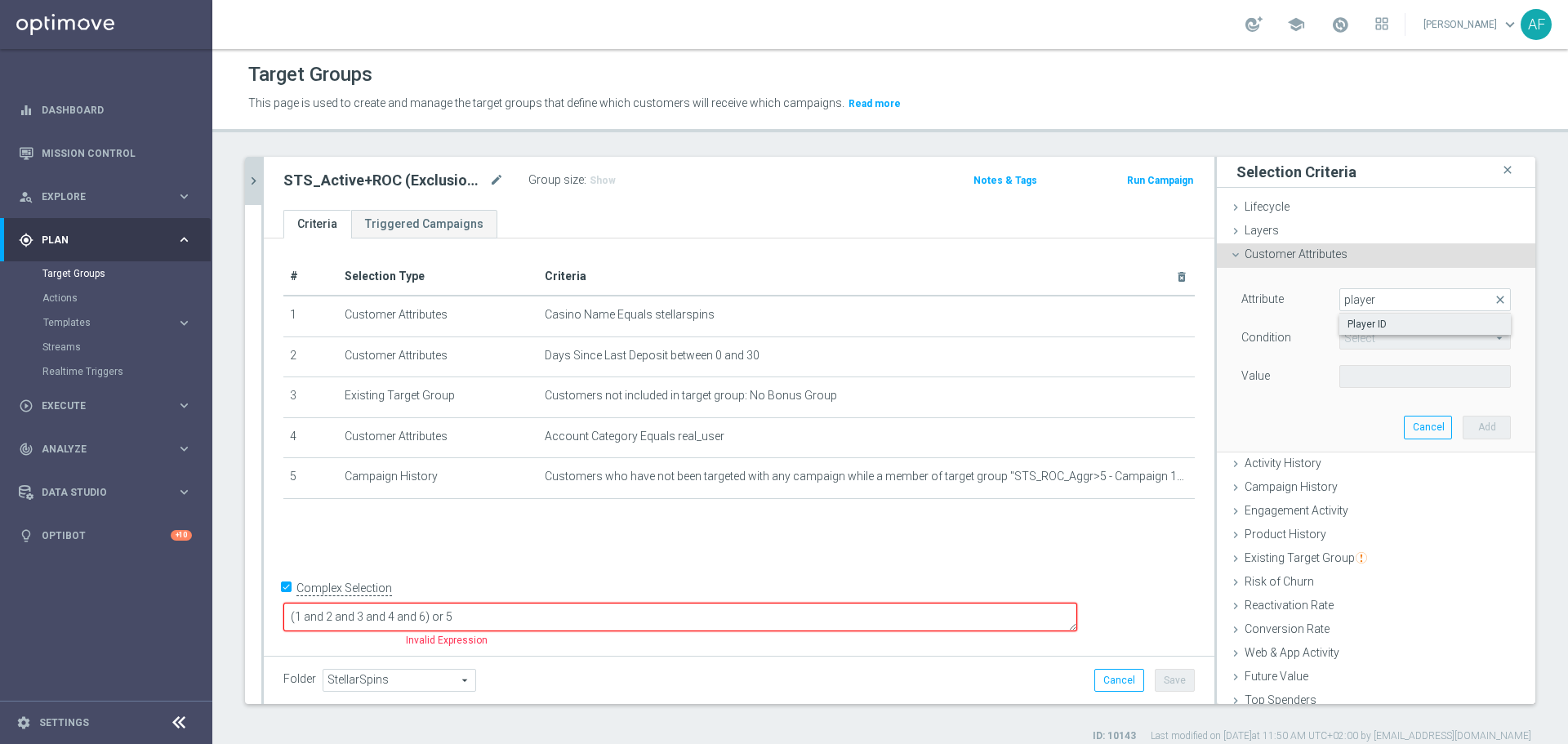 click on "Player ID" at bounding box center (1425, 324) 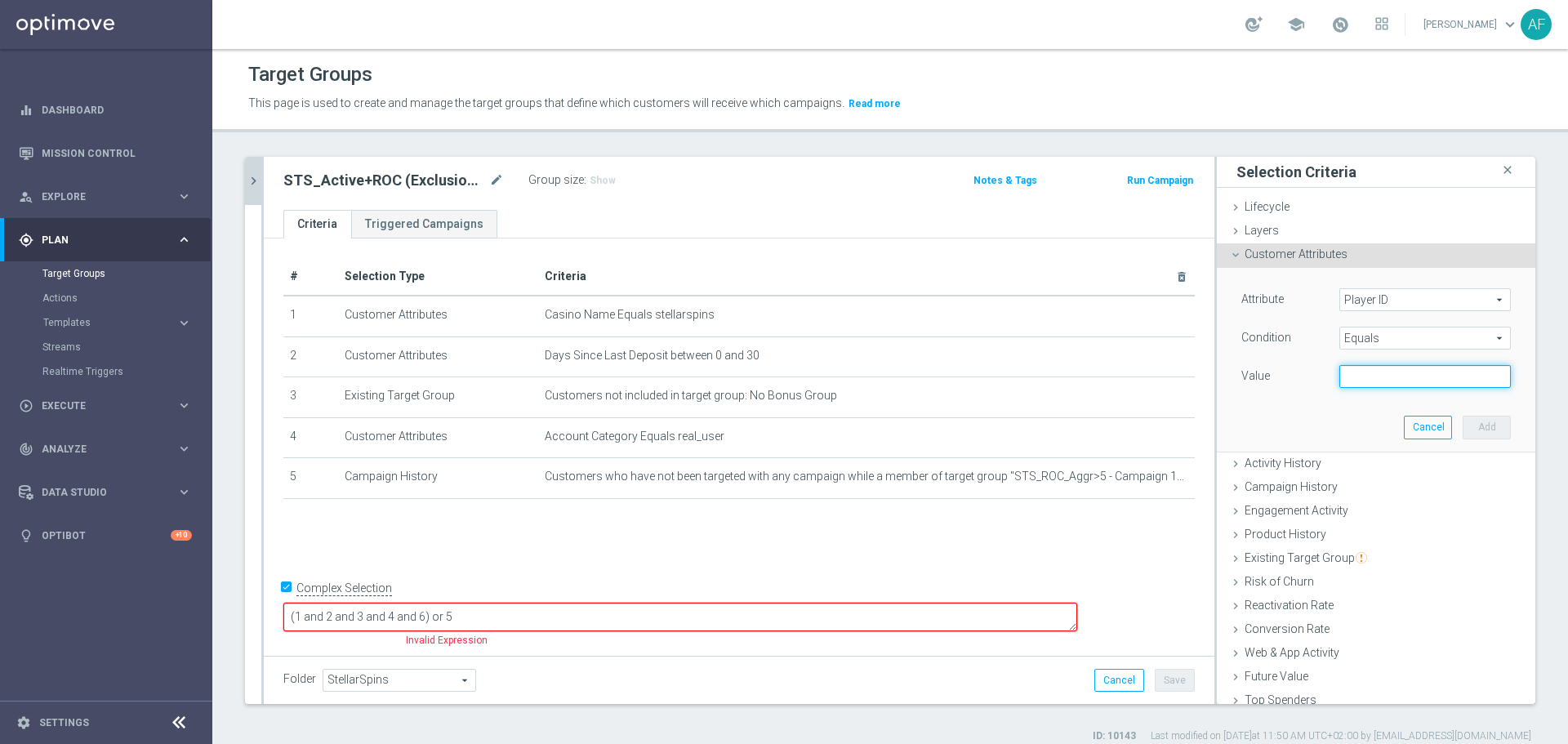 click at bounding box center [1425, 376] 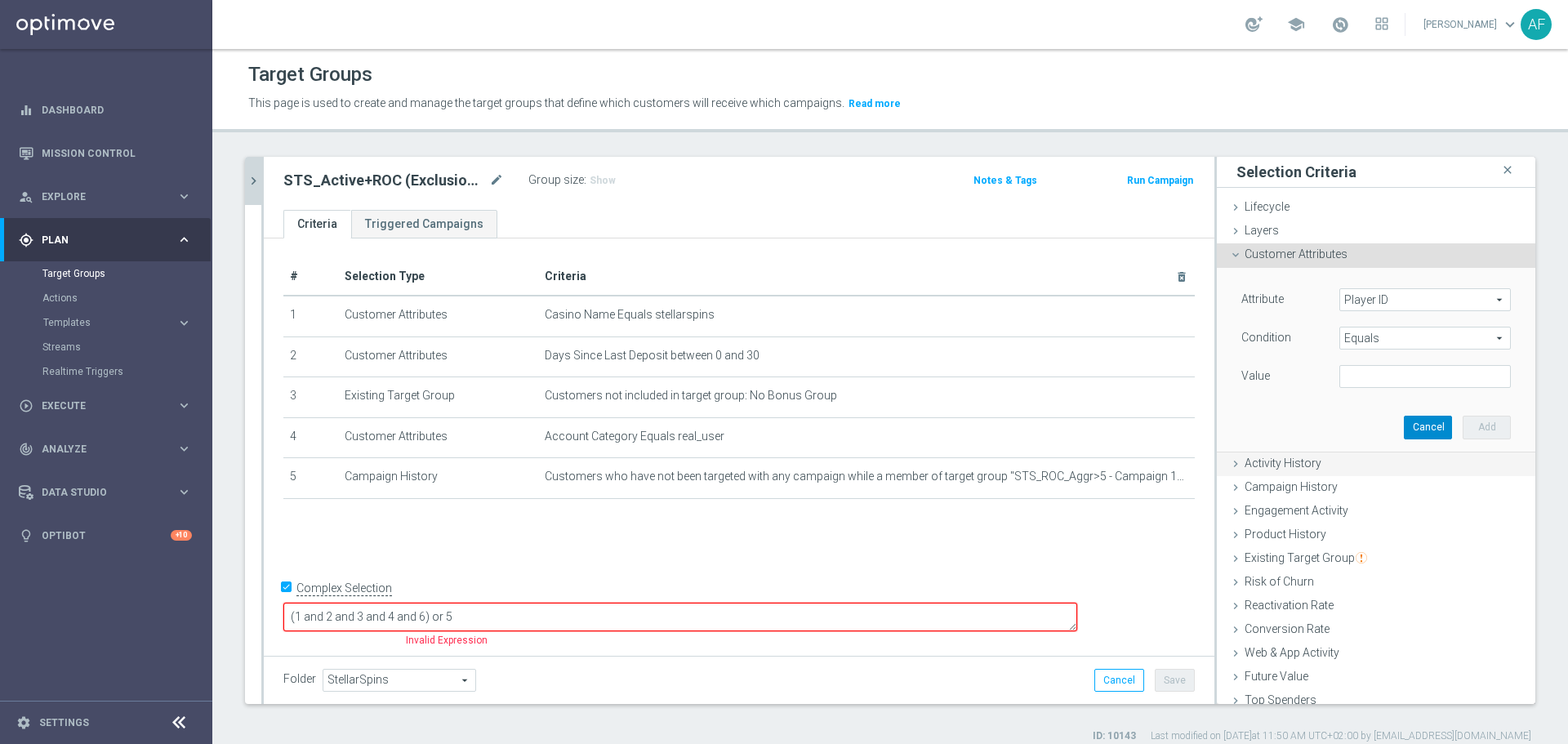 drag, startPoint x: 1402, startPoint y: 427, endPoint x: 1379, endPoint y: 455, distance: 36.235342 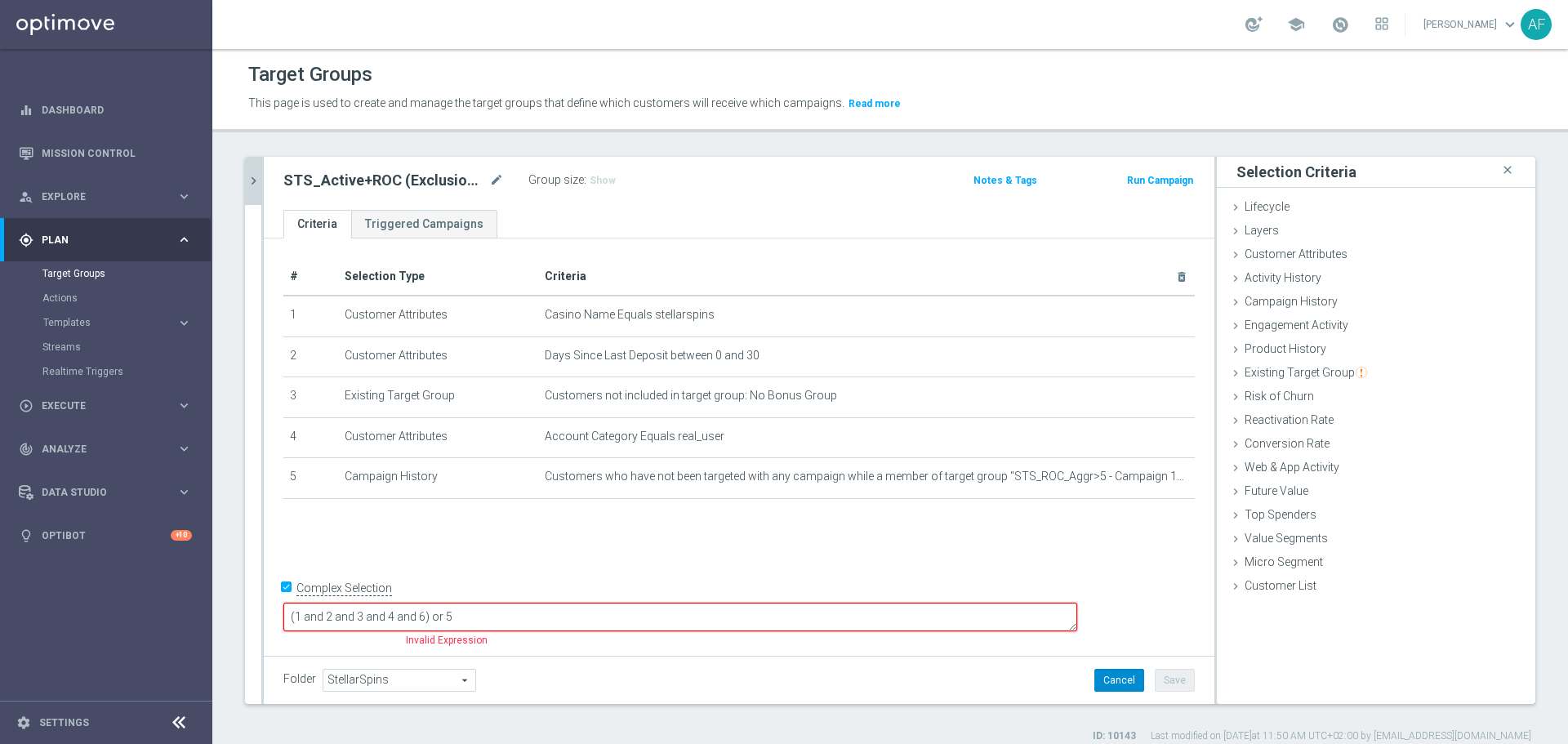 click on "Cancel" 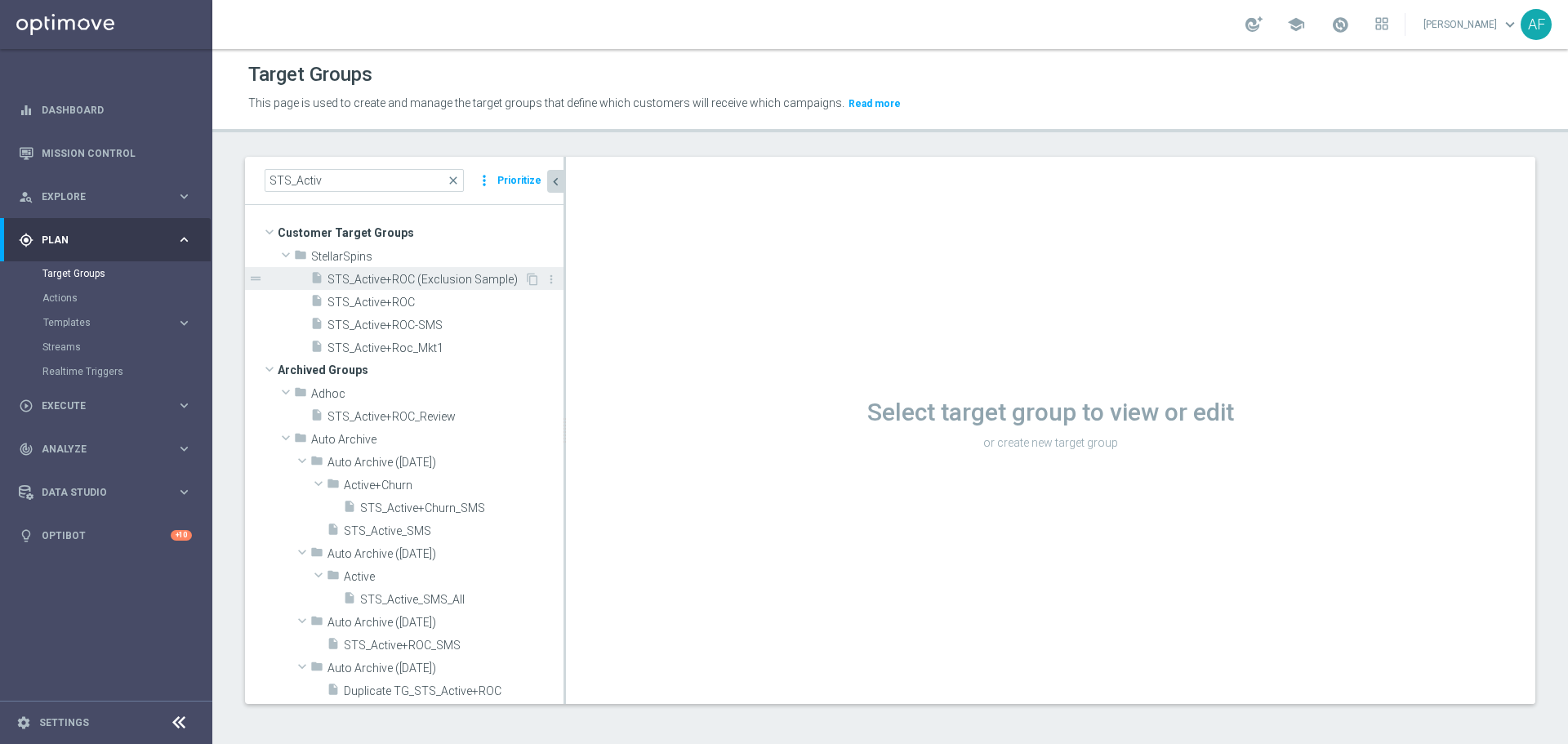 click on "STS_Active+ROC (Exclusion Sample)" at bounding box center (425, 279) 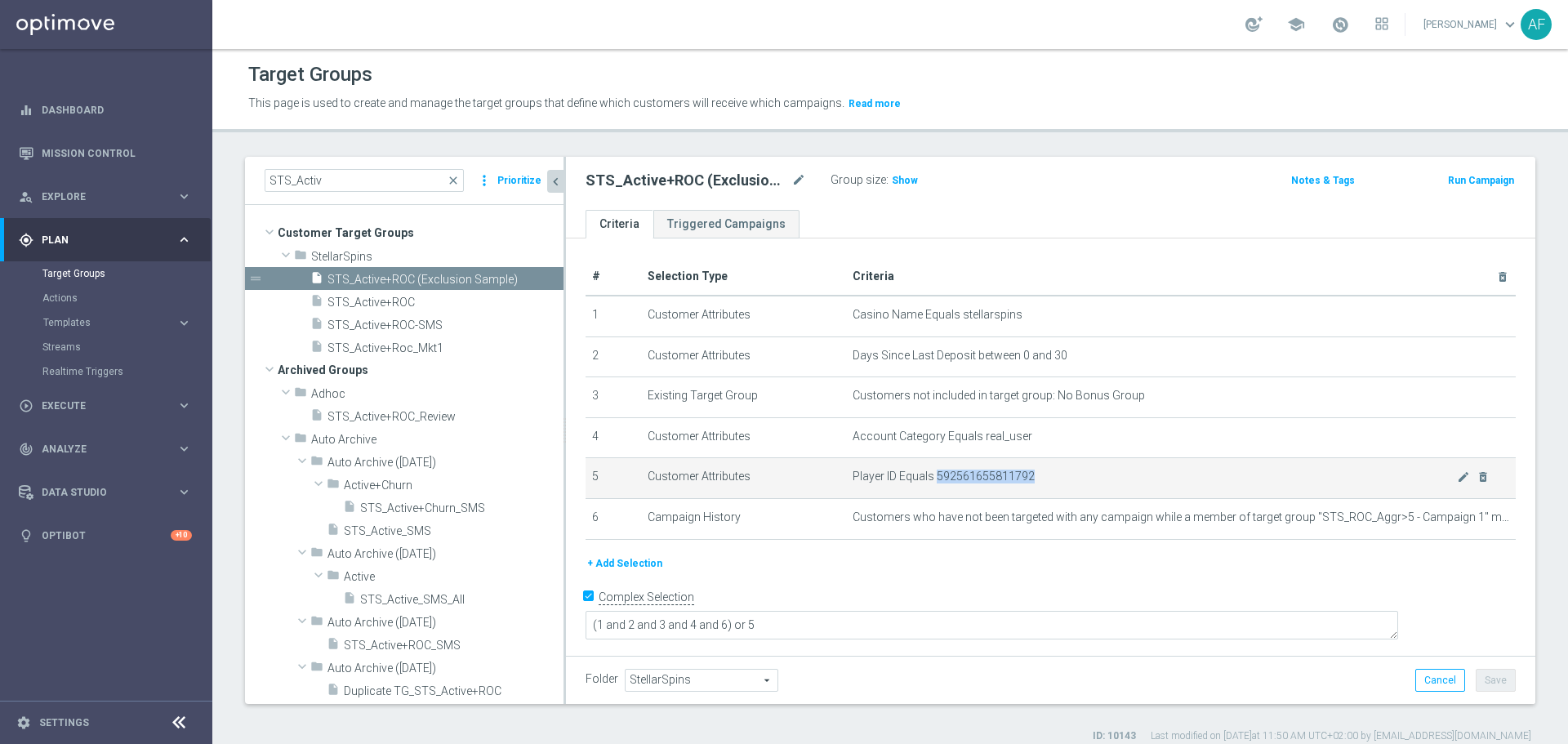 drag, startPoint x: 935, startPoint y: 479, endPoint x: 1025, endPoint y: 478, distance: 90.00556 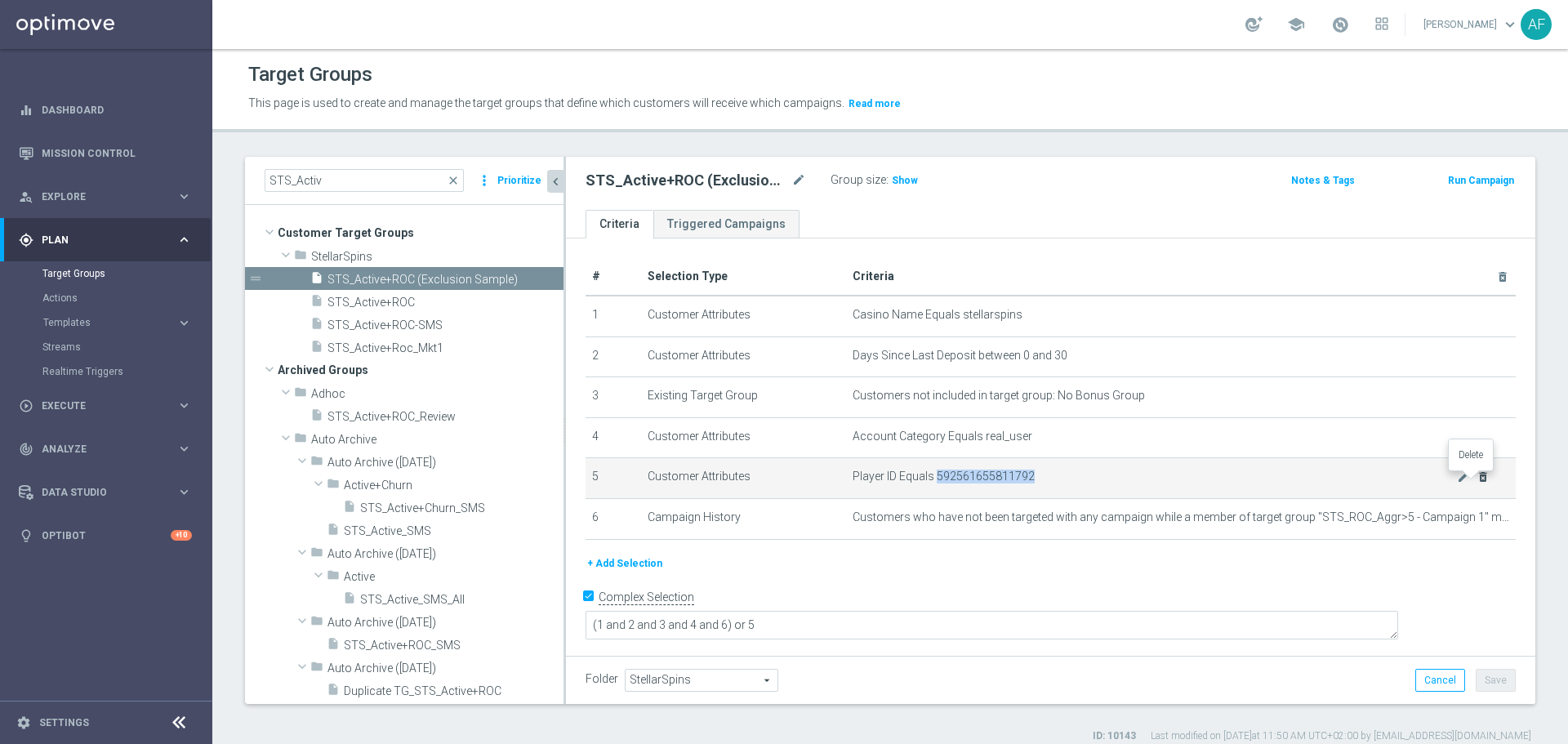 click on "delete_forever" 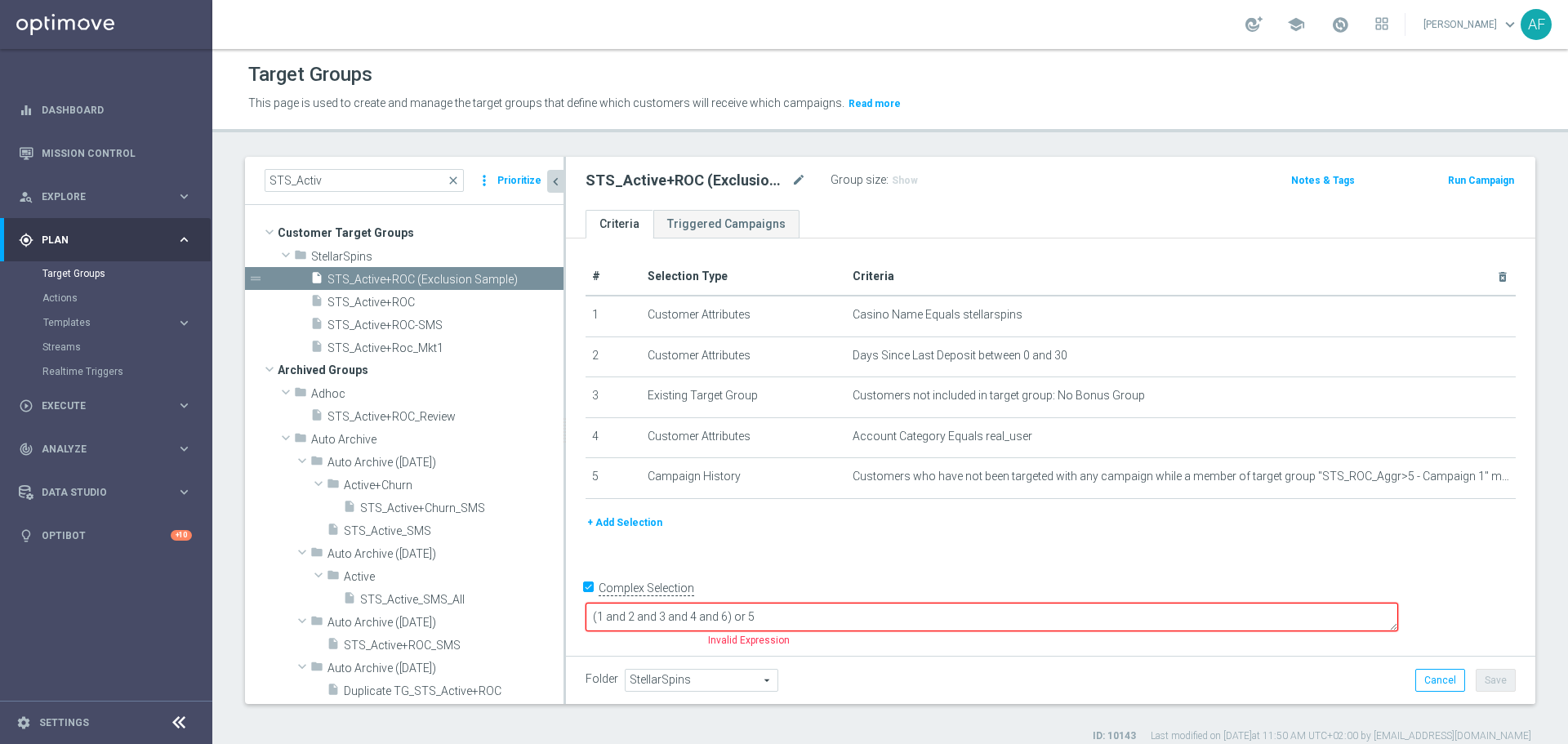 click on "+ Add Selection" 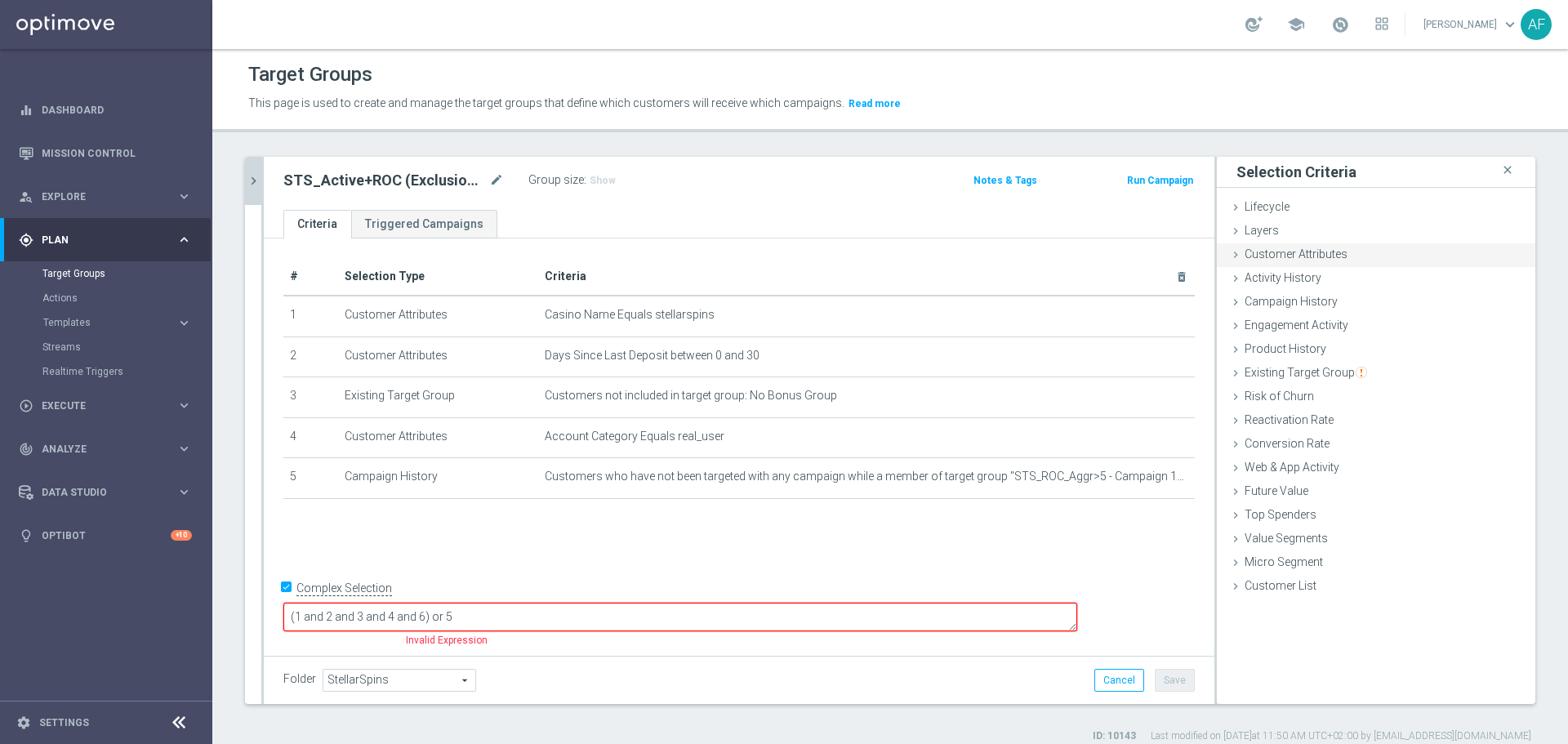 click on "Customer Attributes" at bounding box center [1296, 254] 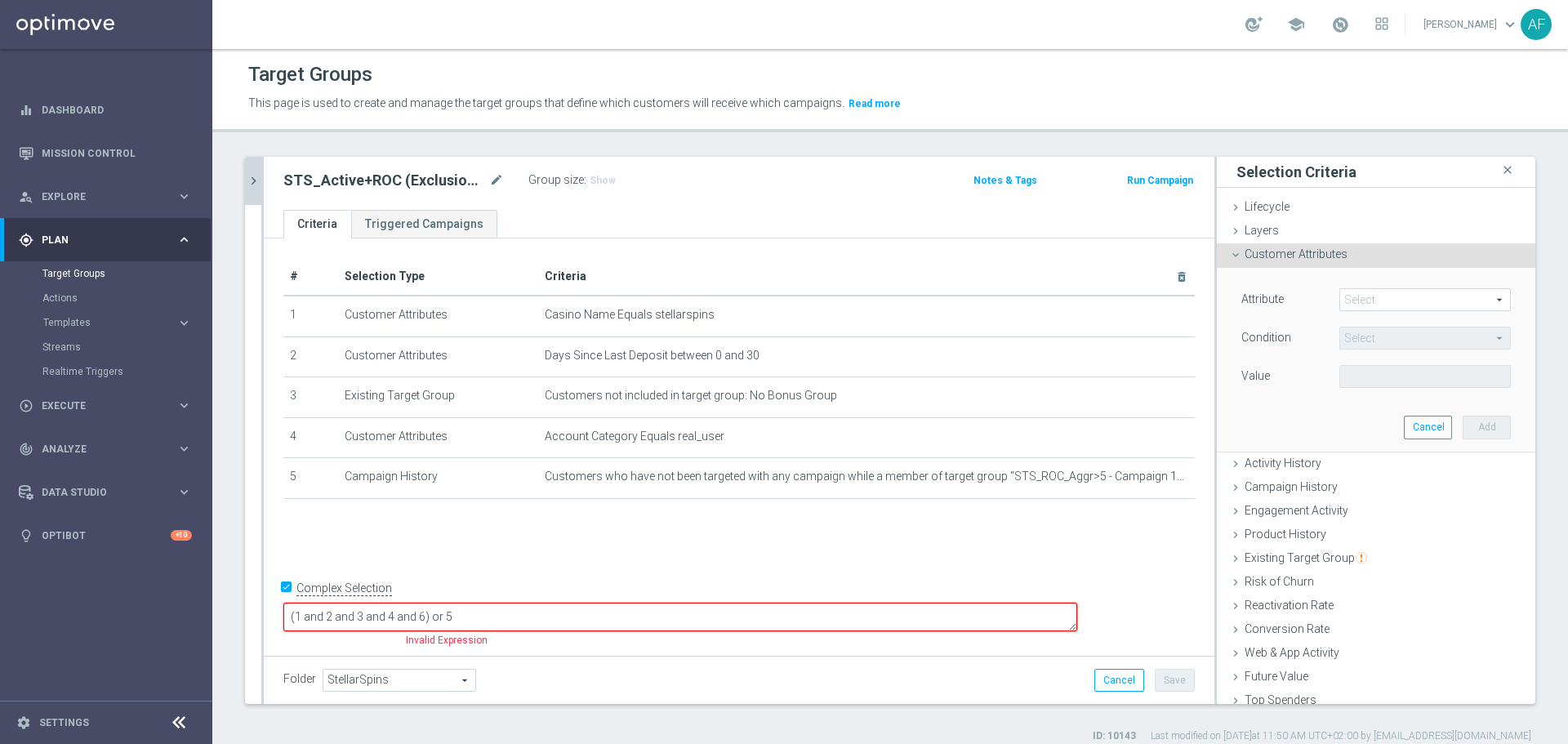 click at bounding box center [1425, 300] 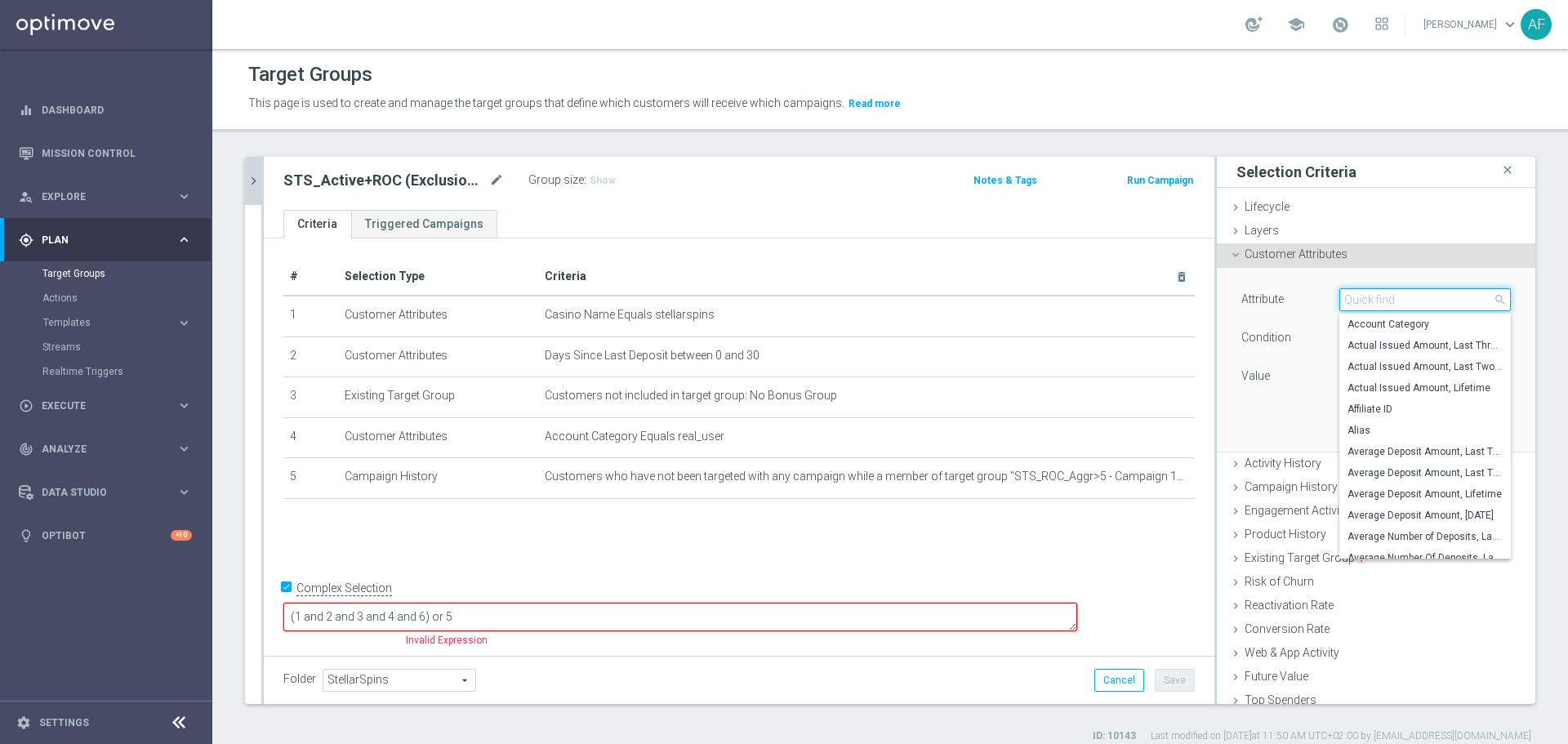 click at bounding box center [1425, 300] 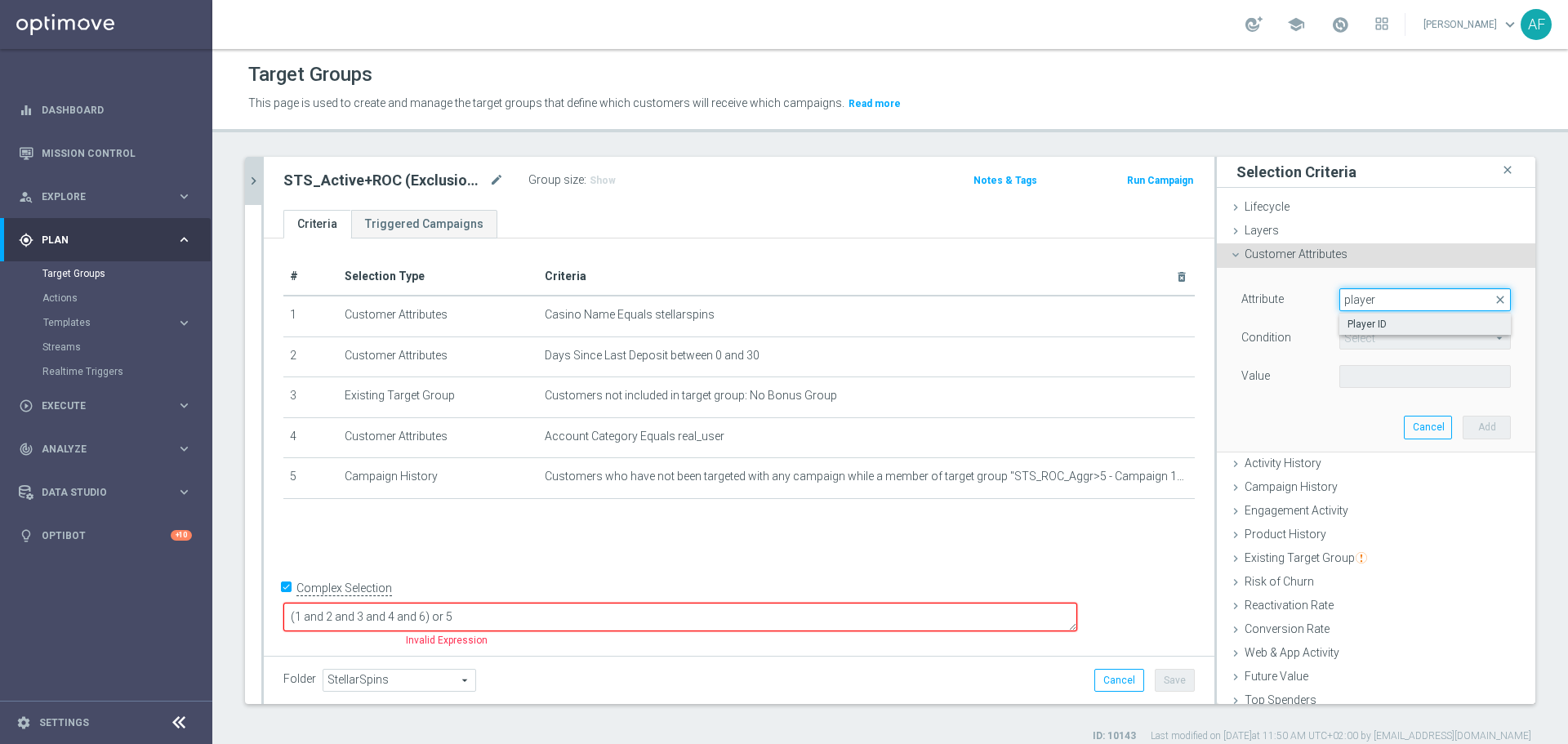 type on "player" 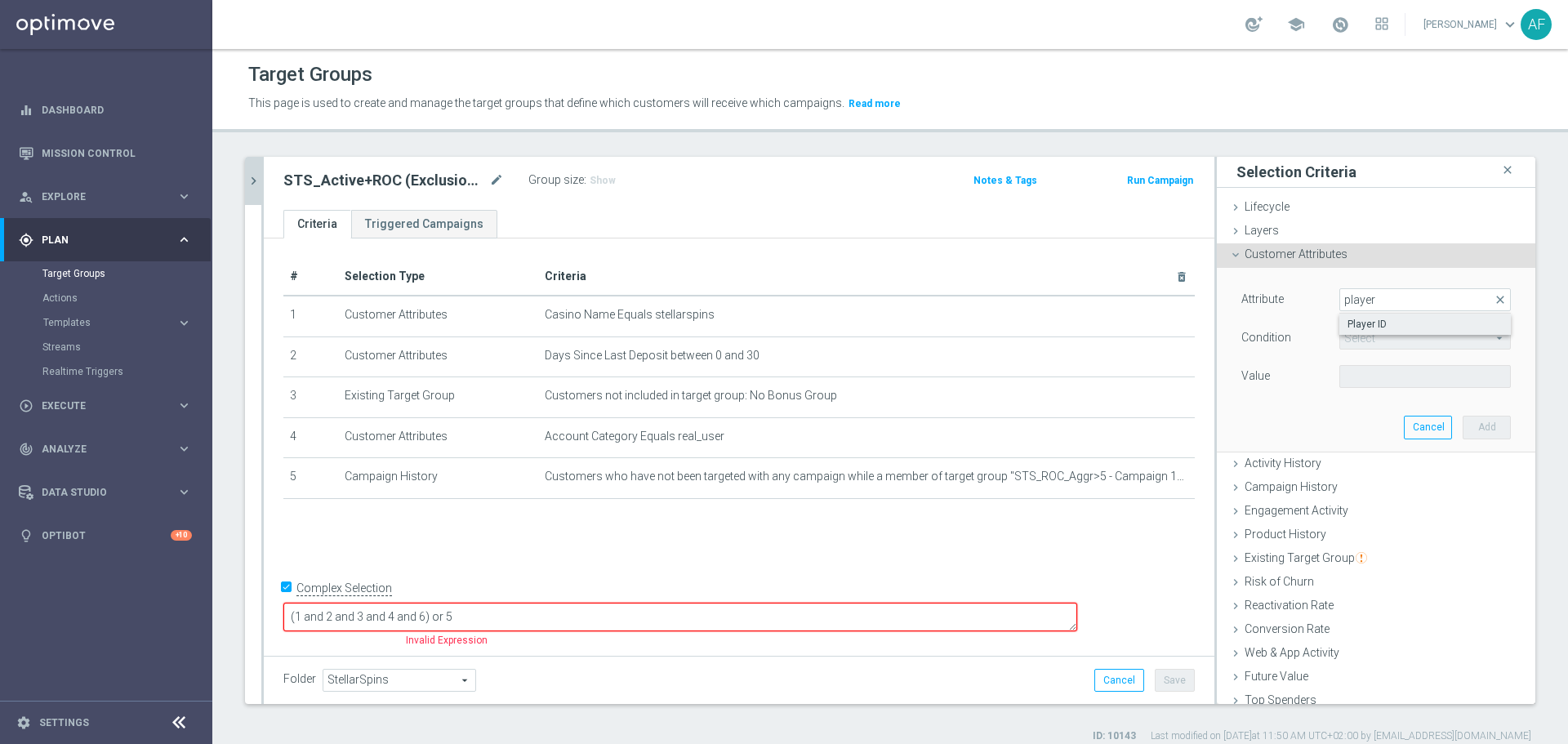 click on "Player ID" at bounding box center [1425, 324] 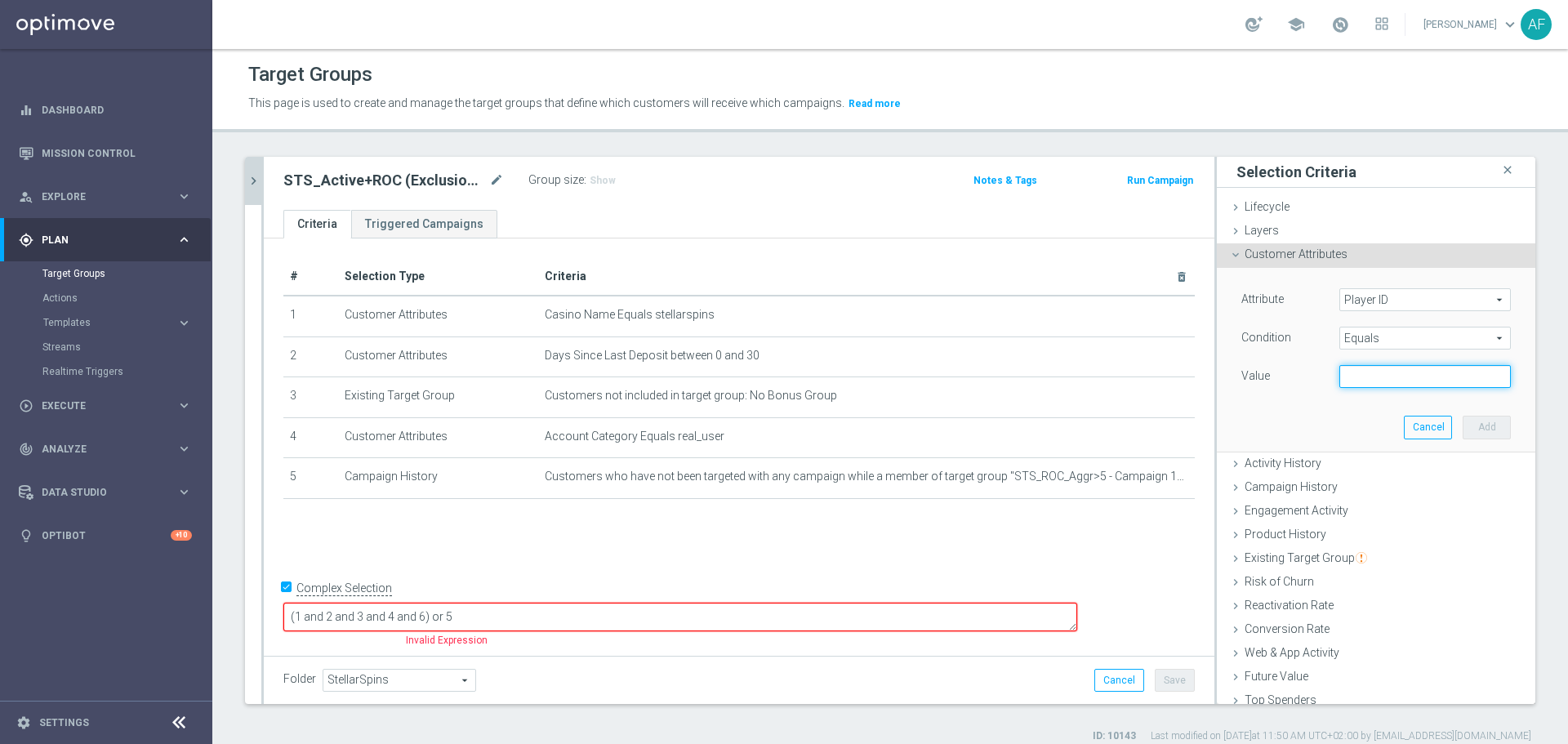 click at bounding box center [1425, 376] 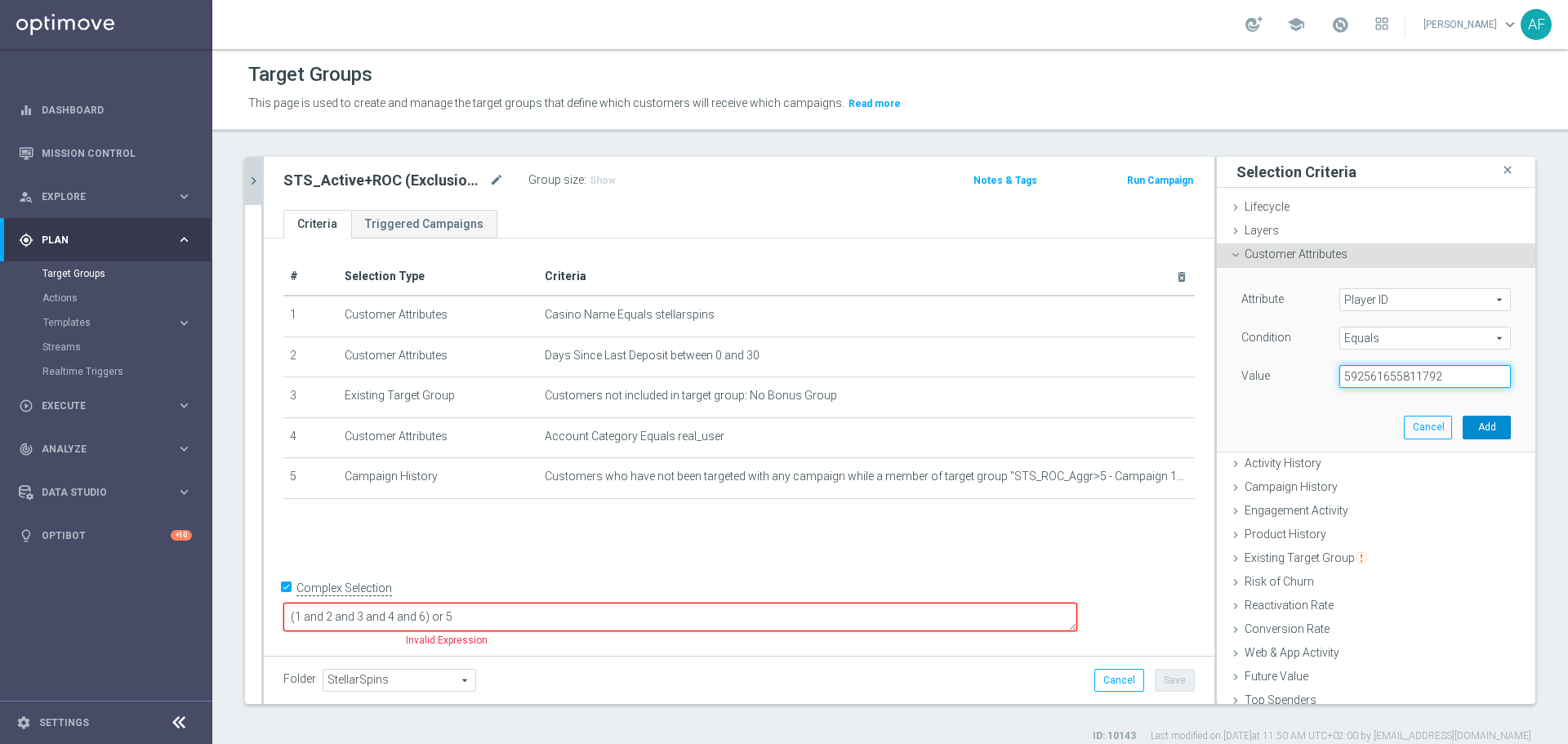 type on "592561655811792" 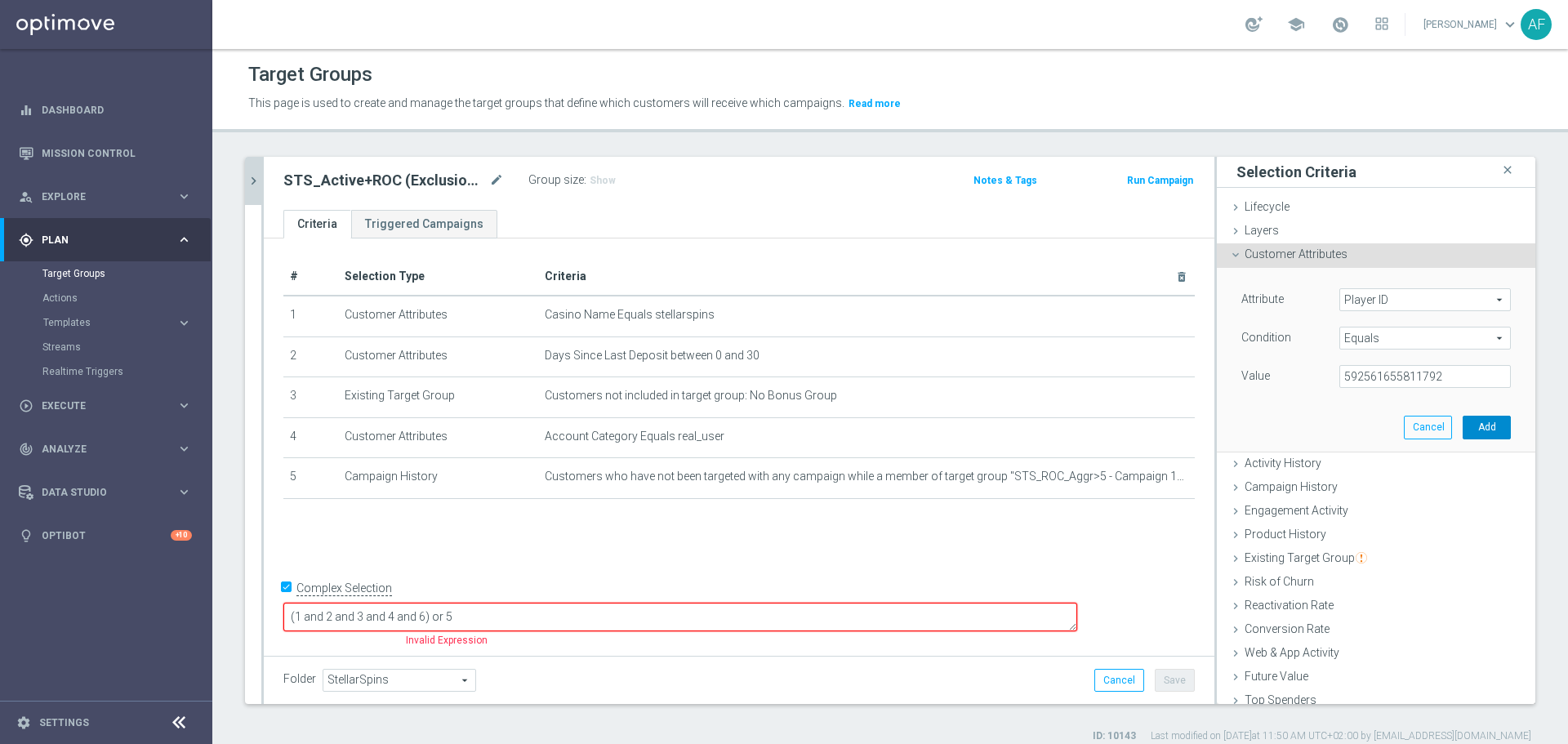 click on "Add" at bounding box center [1486, 427] 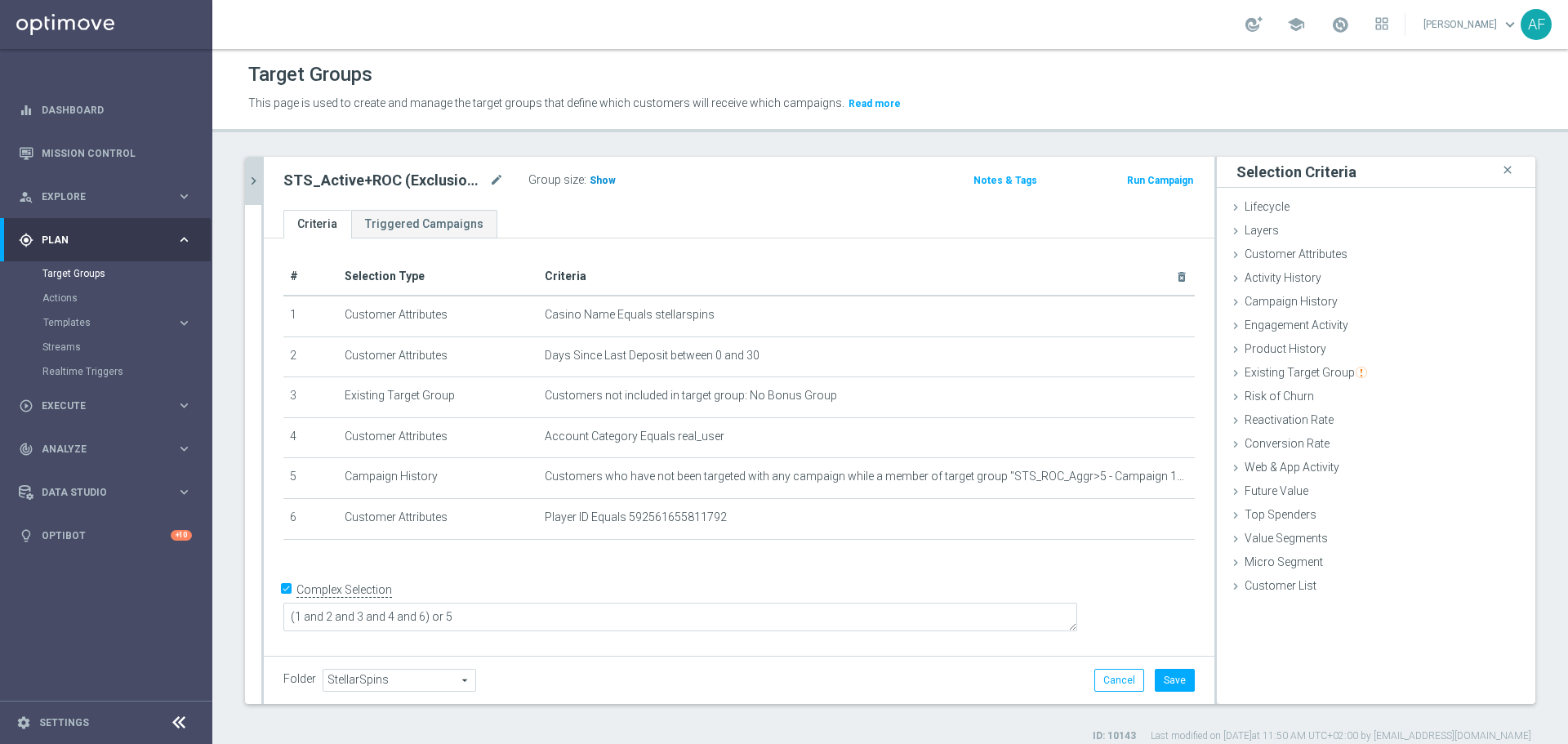 click on "Show" 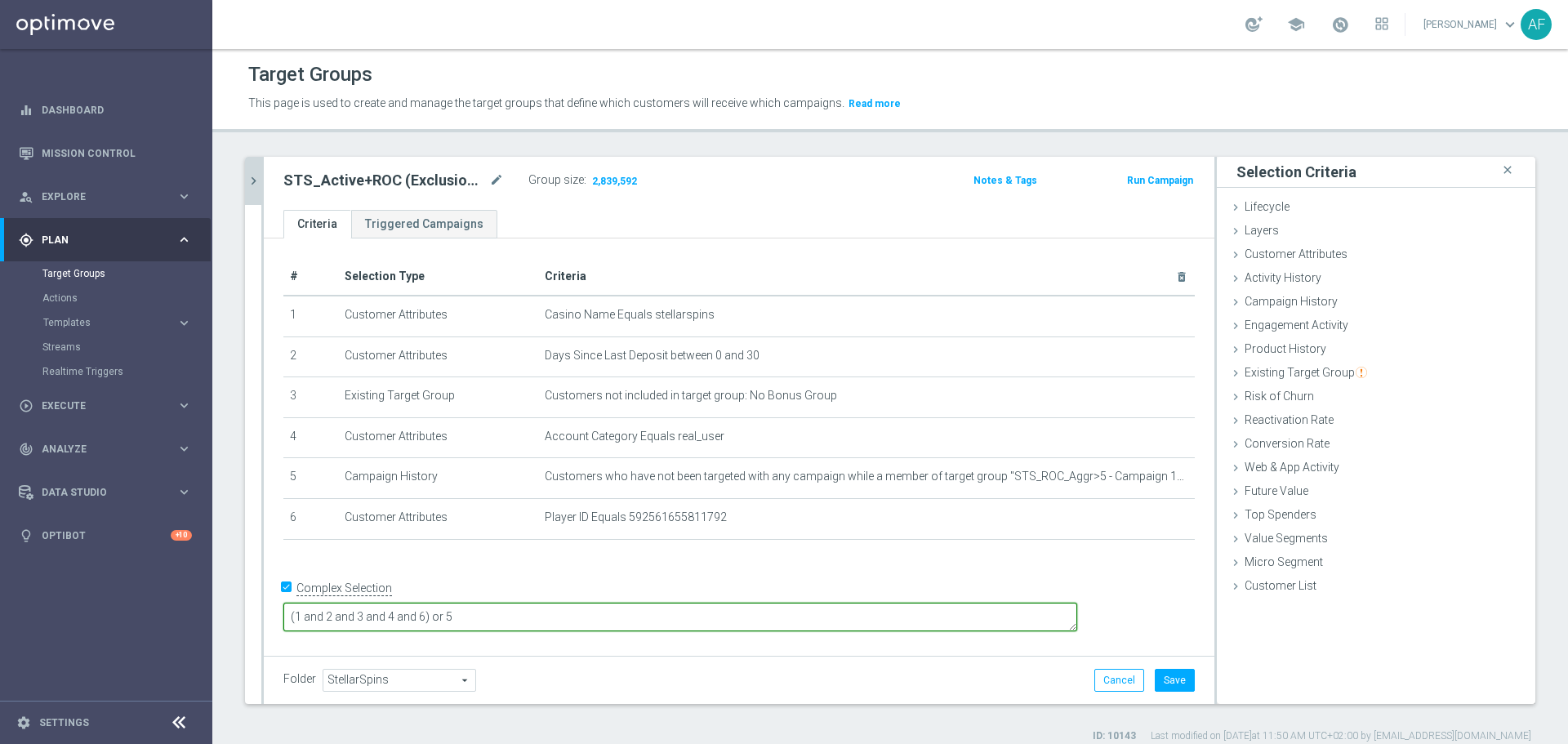 click on "(1 and 2 and 3 and 4 and 6) or 5" at bounding box center [680, 617] 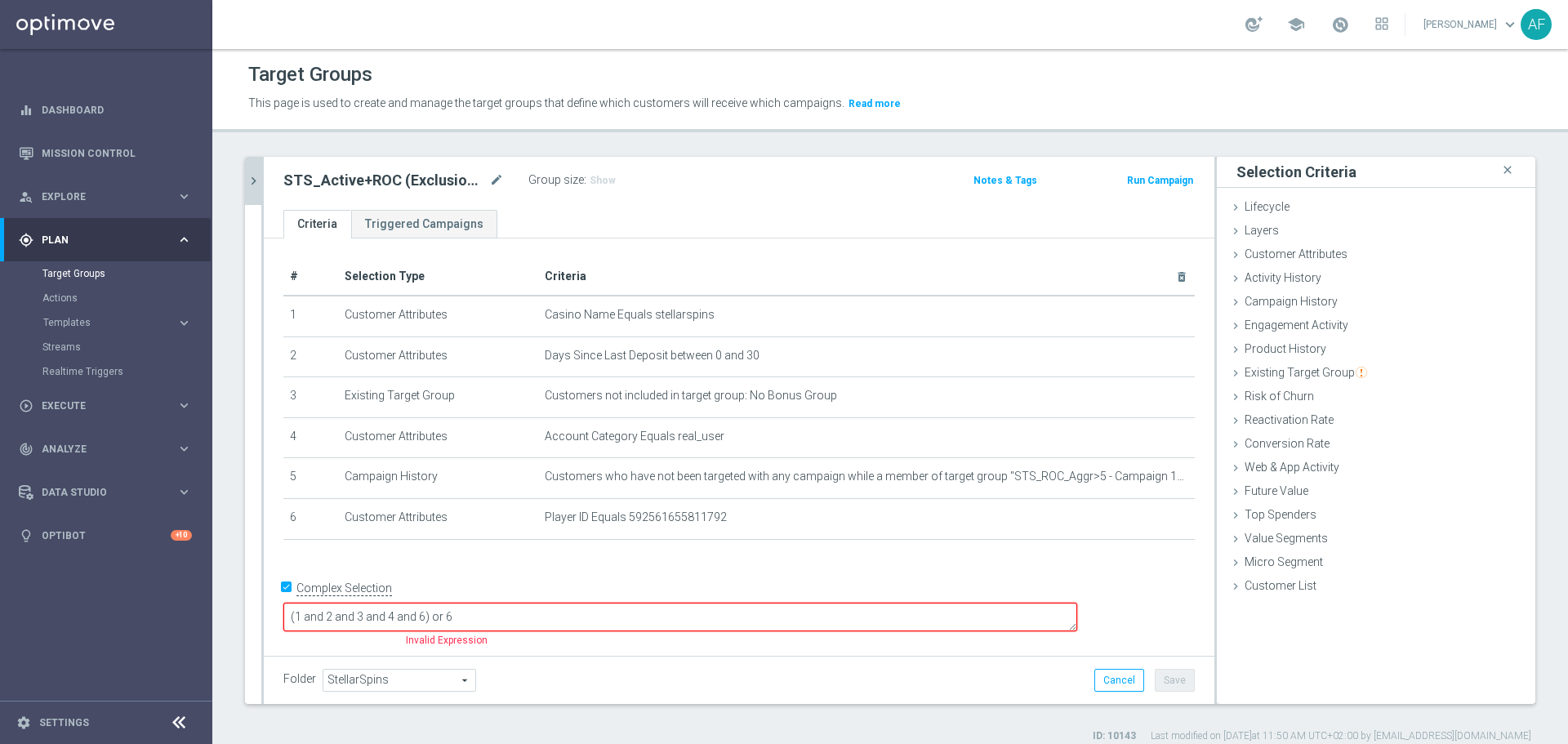 click on "(1 and 2 and 3 and 4 and 6) or 6" at bounding box center [680, 617] 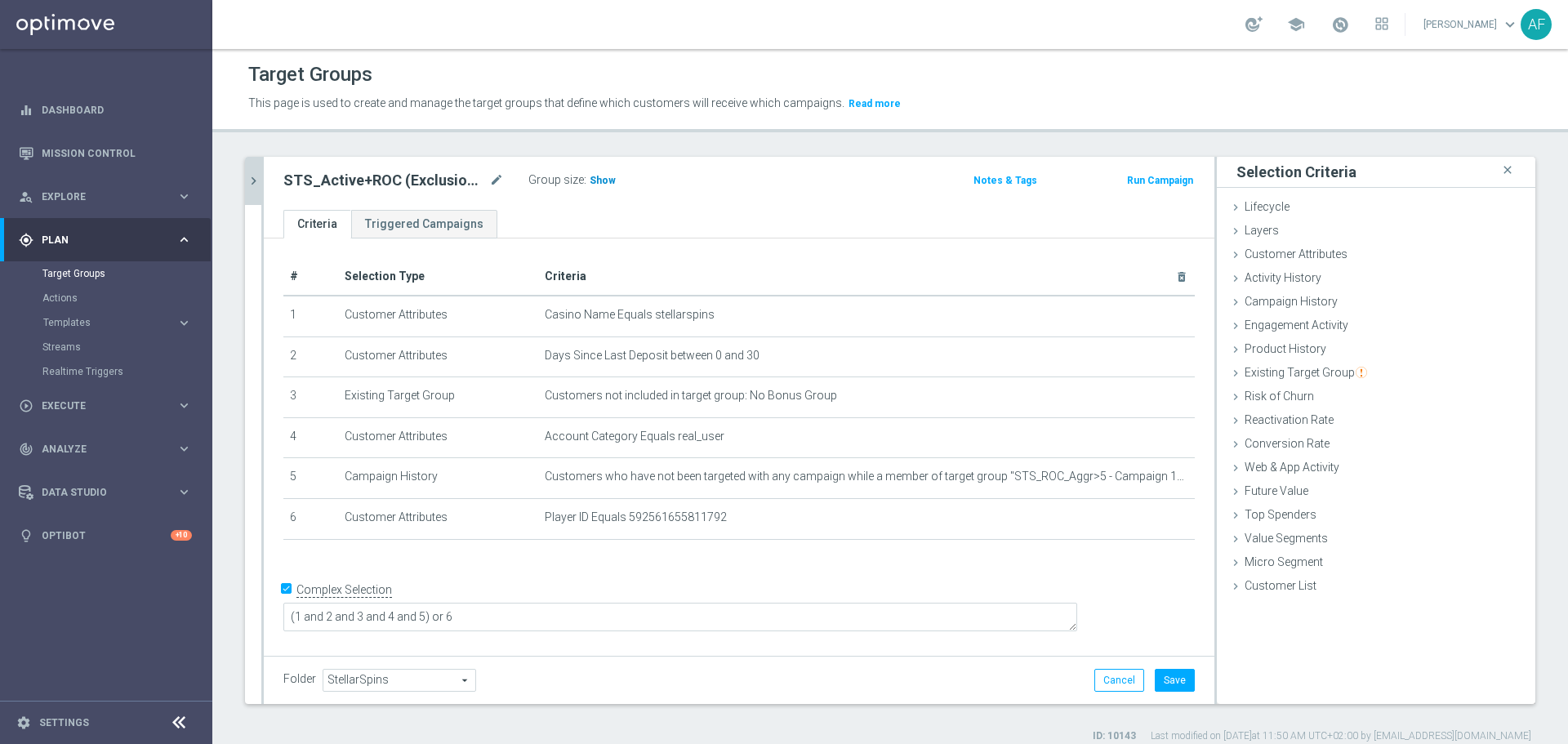 click on "Show" 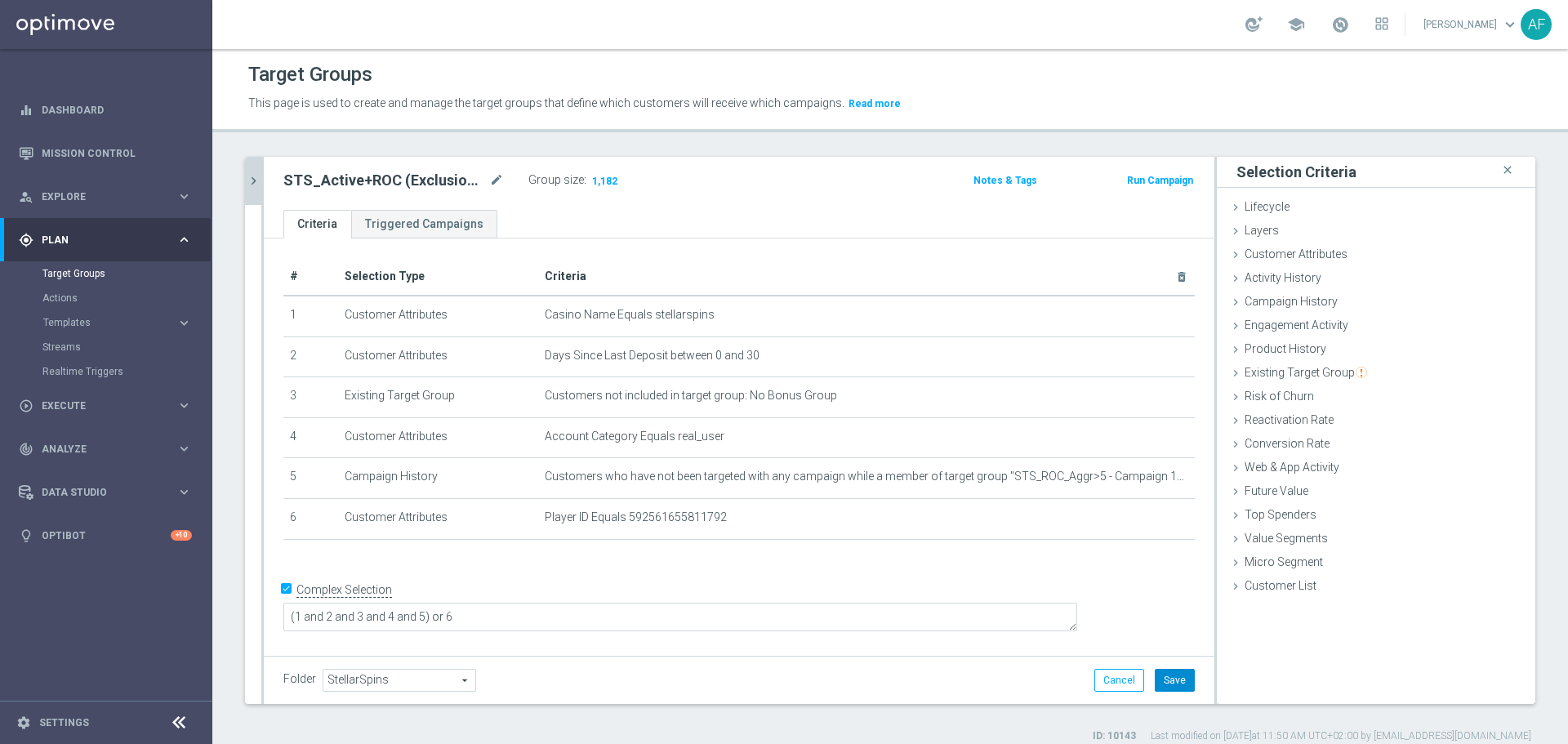 click on "Save" 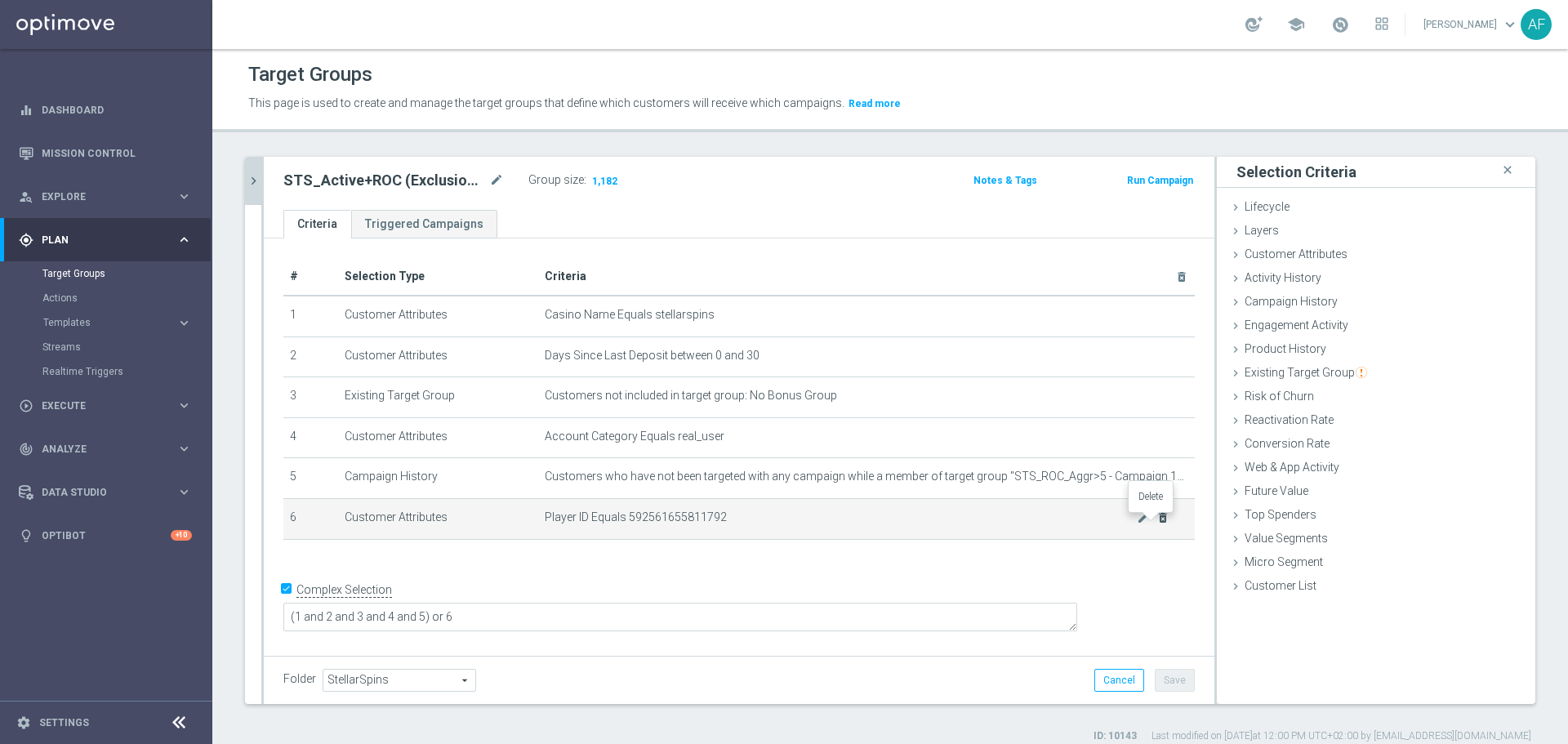 click on "delete_forever" 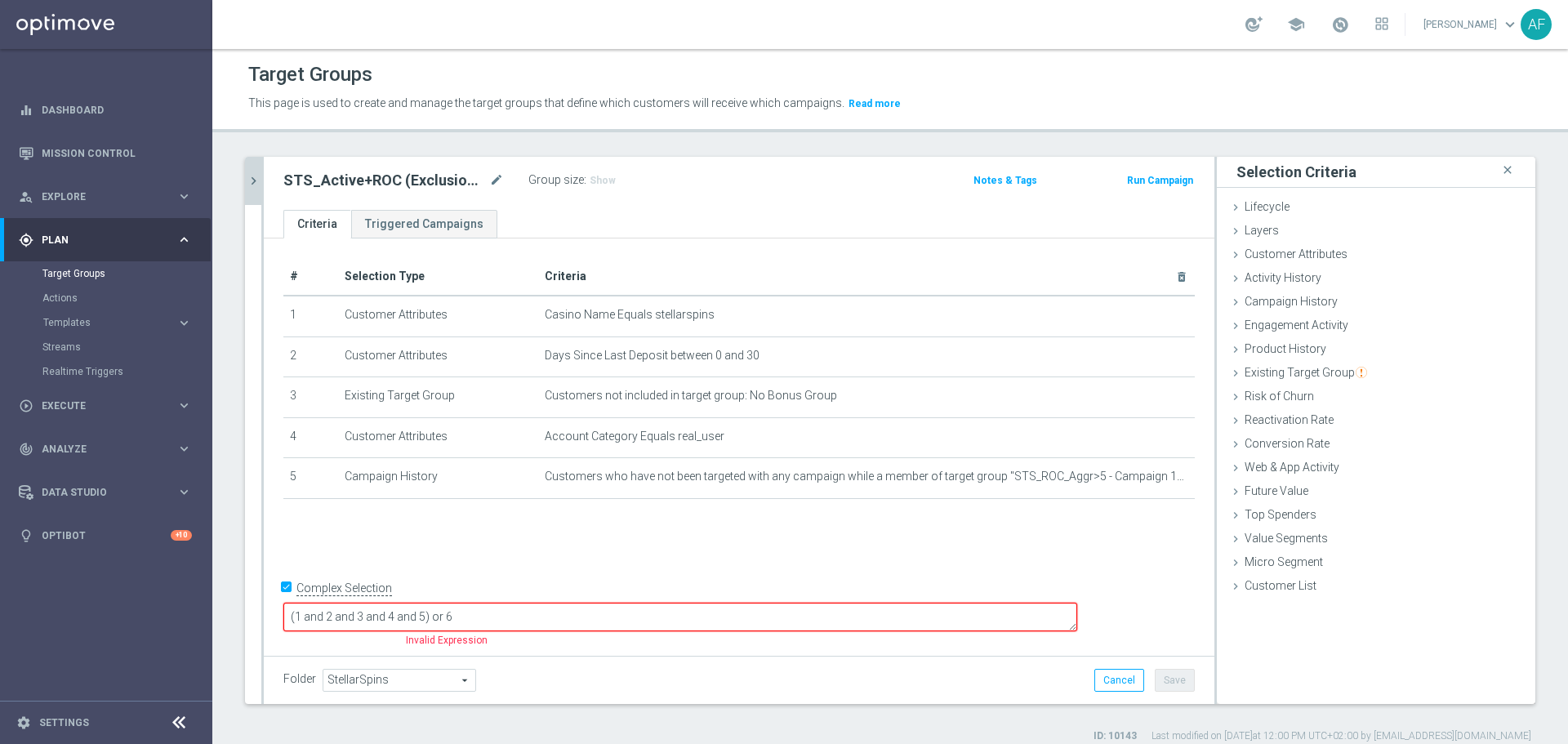 click on "(1 and 2 and 3 and 4 and 5) or 6" at bounding box center [680, 617] 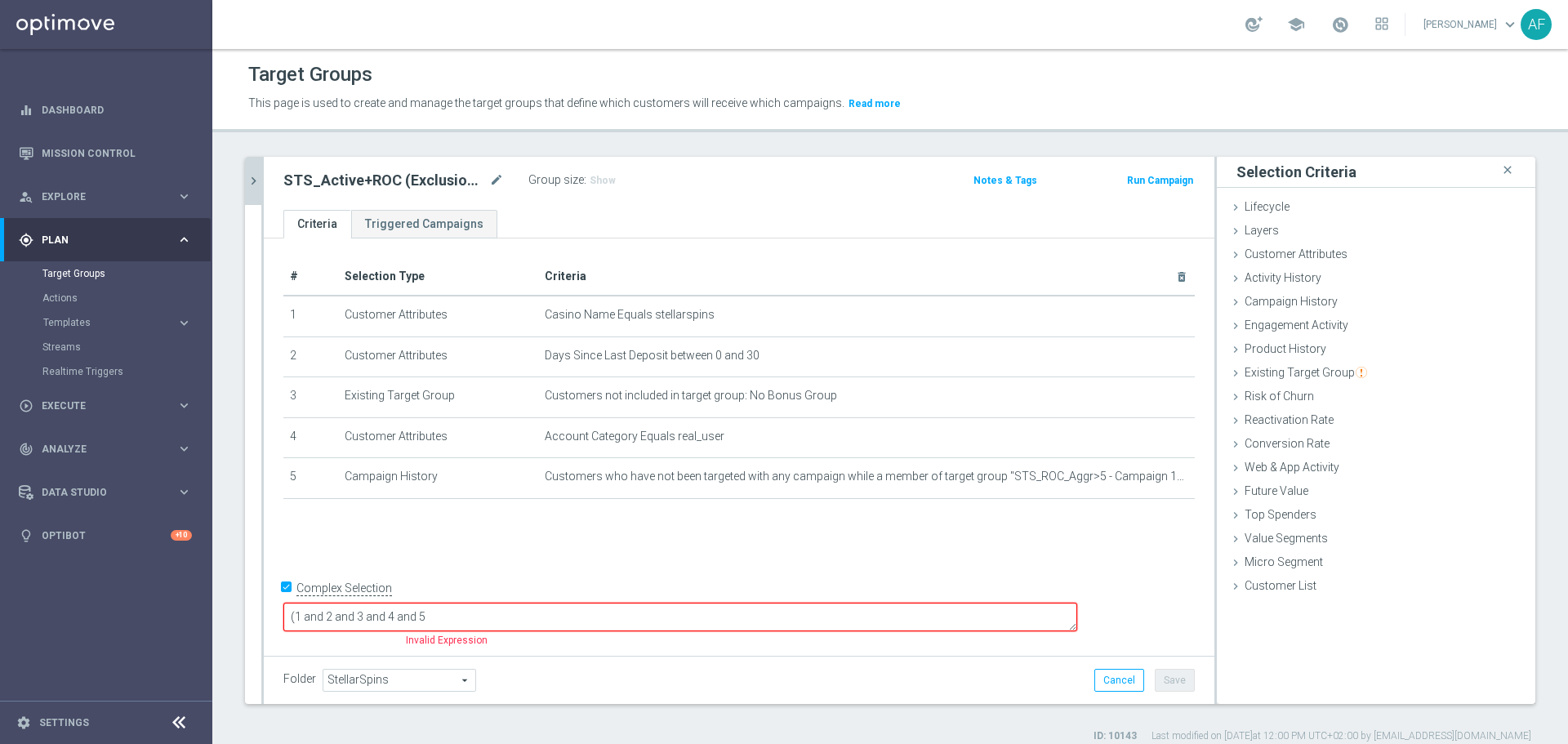 click on "(1 and 2 and 3 and 4 and 5" at bounding box center [680, 617] 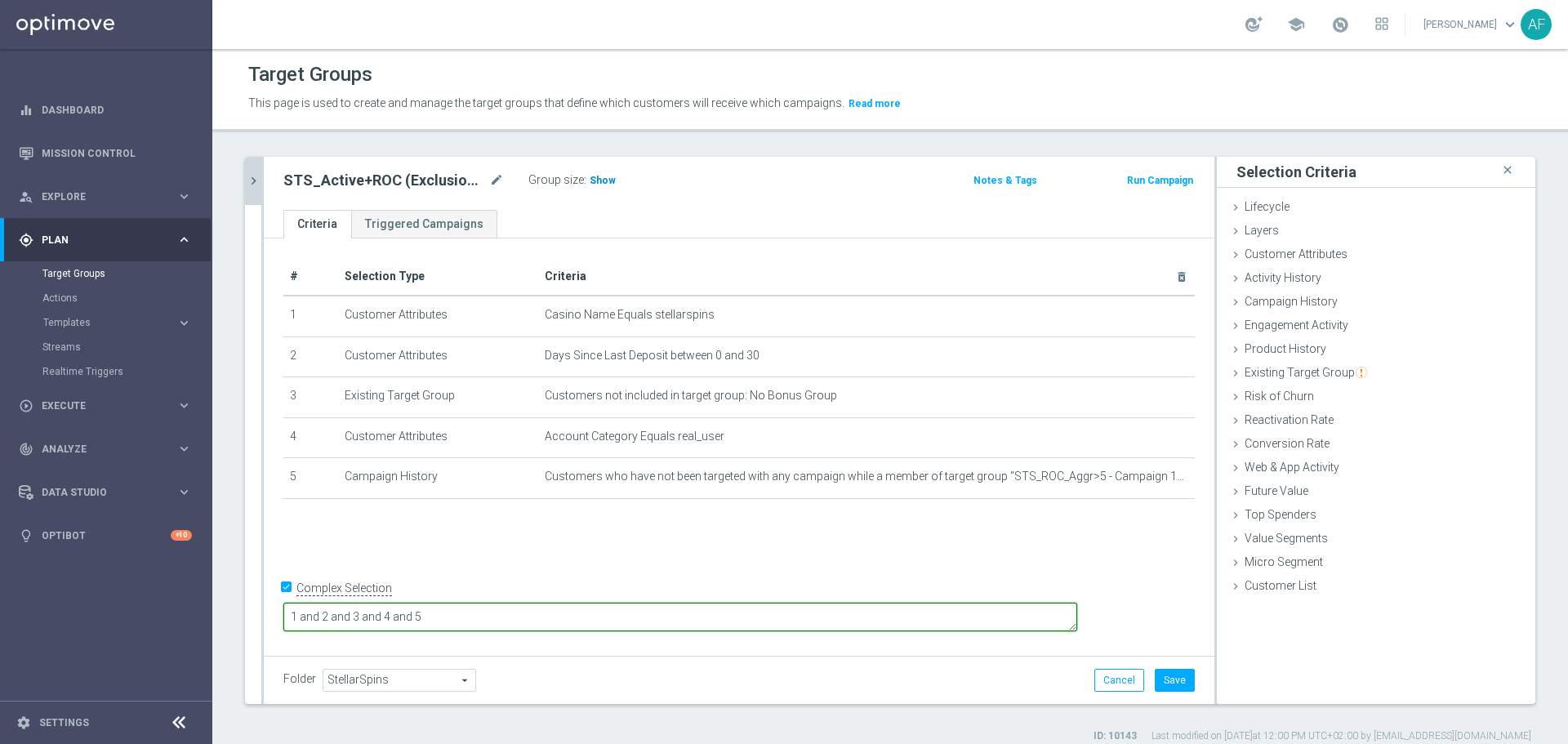 type on "1 and 2 and 3 and 4 and 5" 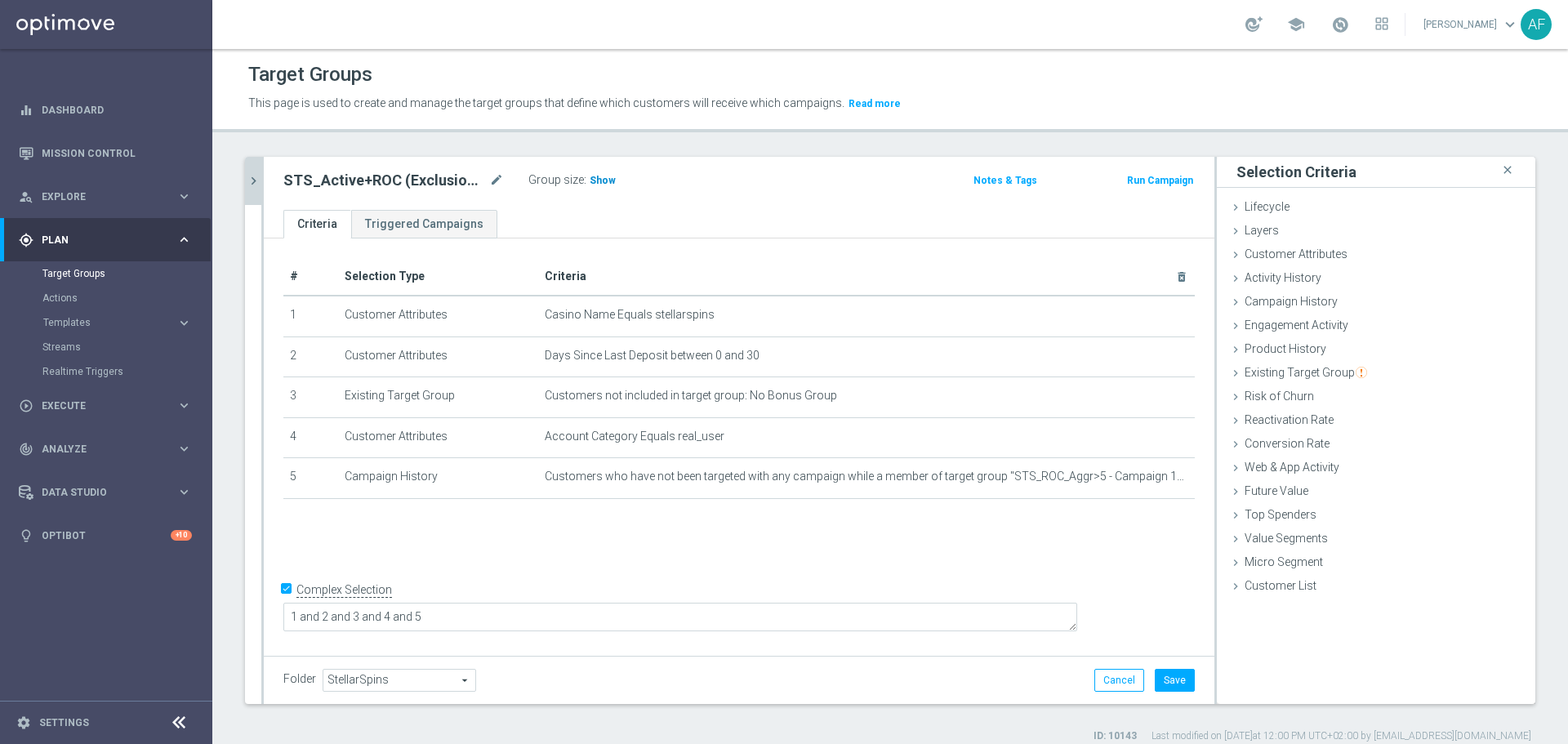 click on "Show" 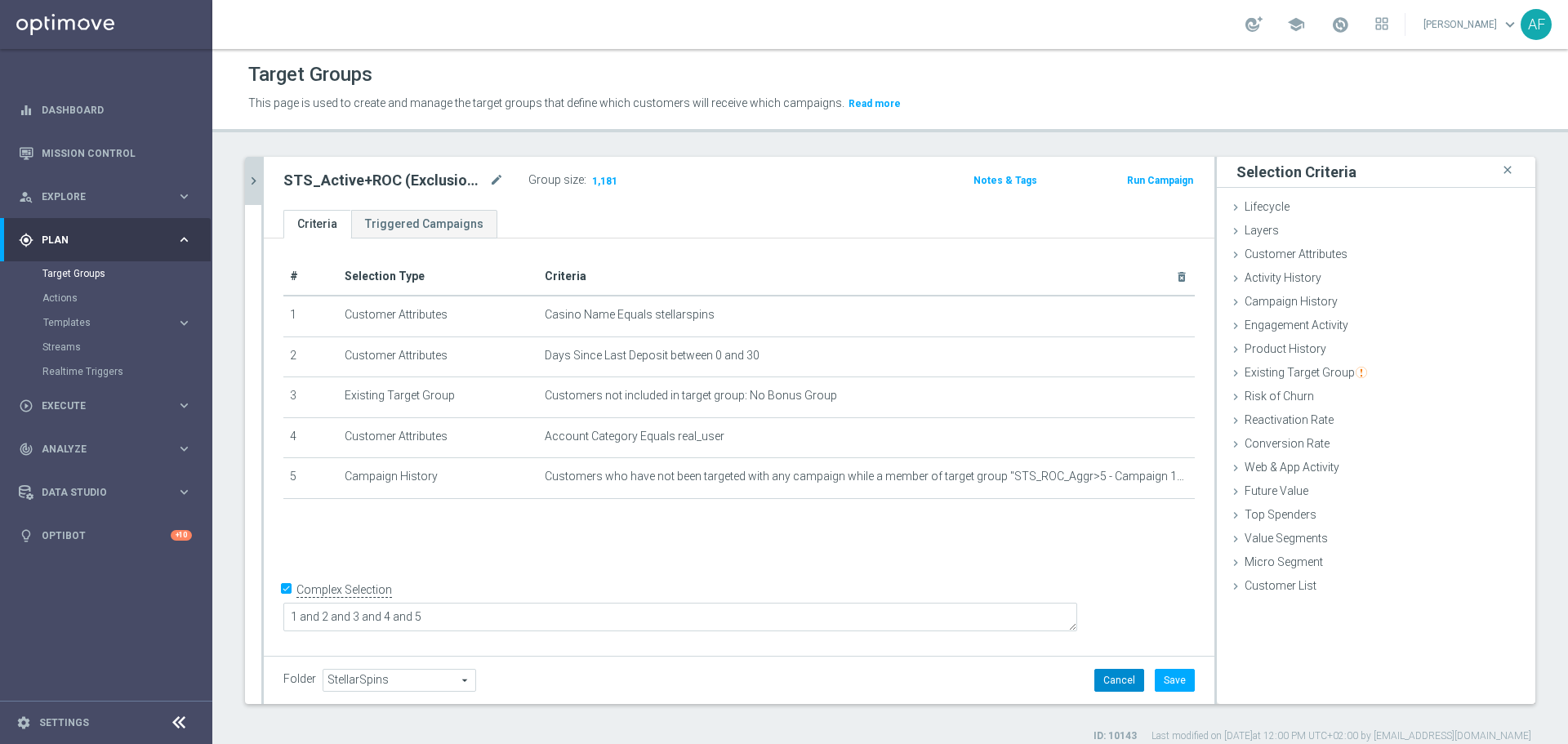 click on "Cancel" 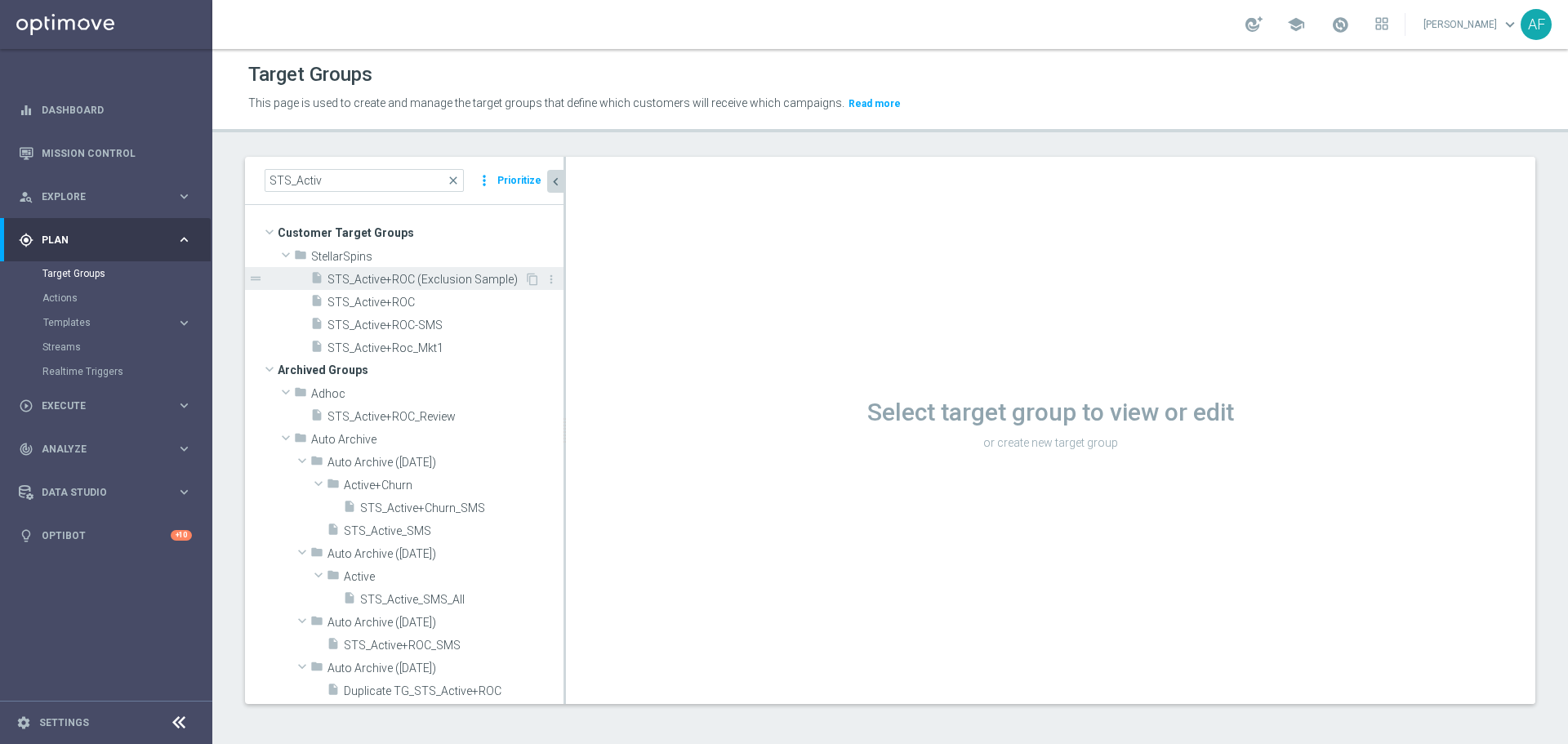 click on "STS_Active+ROC (Exclusion Sample)" at bounding box center [425, 279] 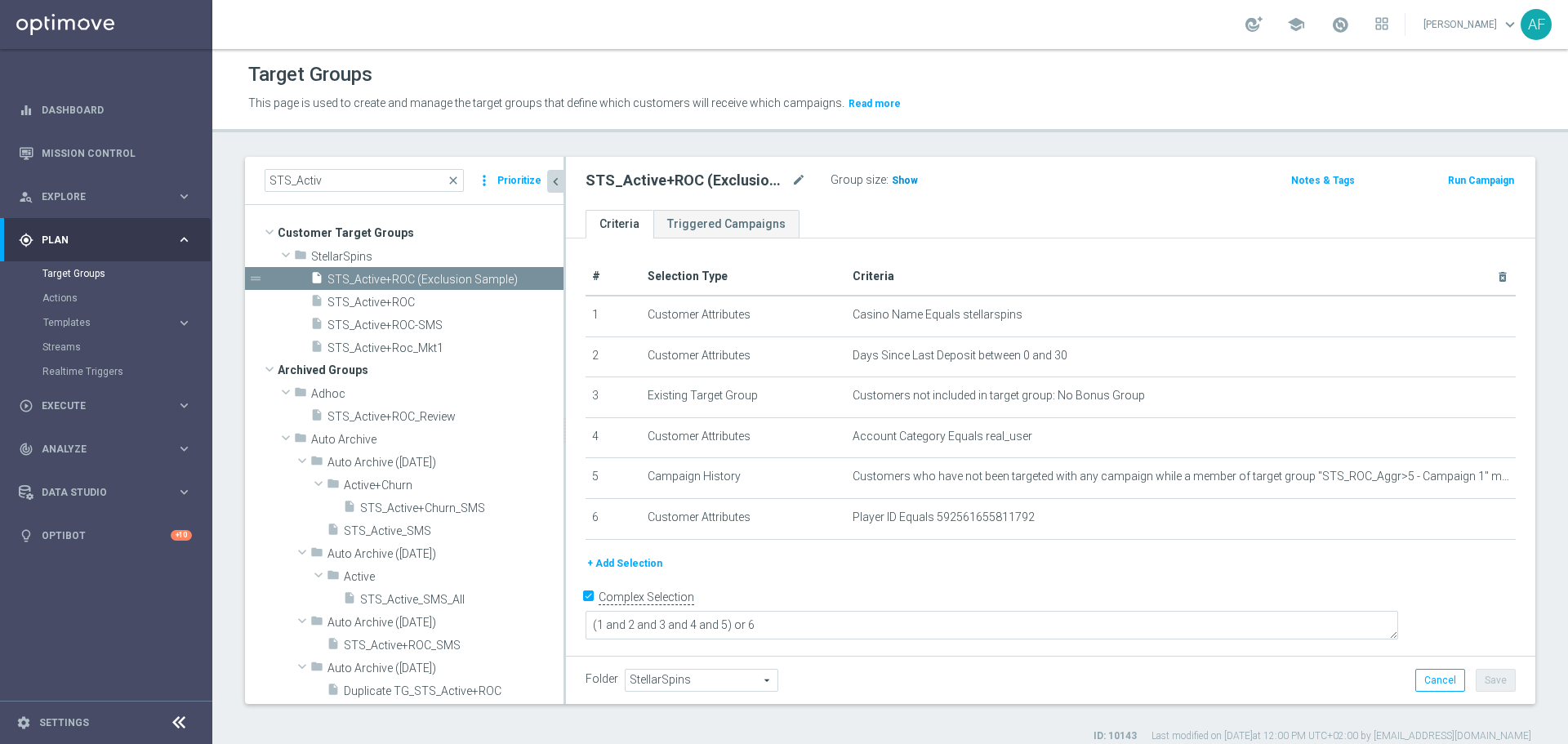 click on "Show" 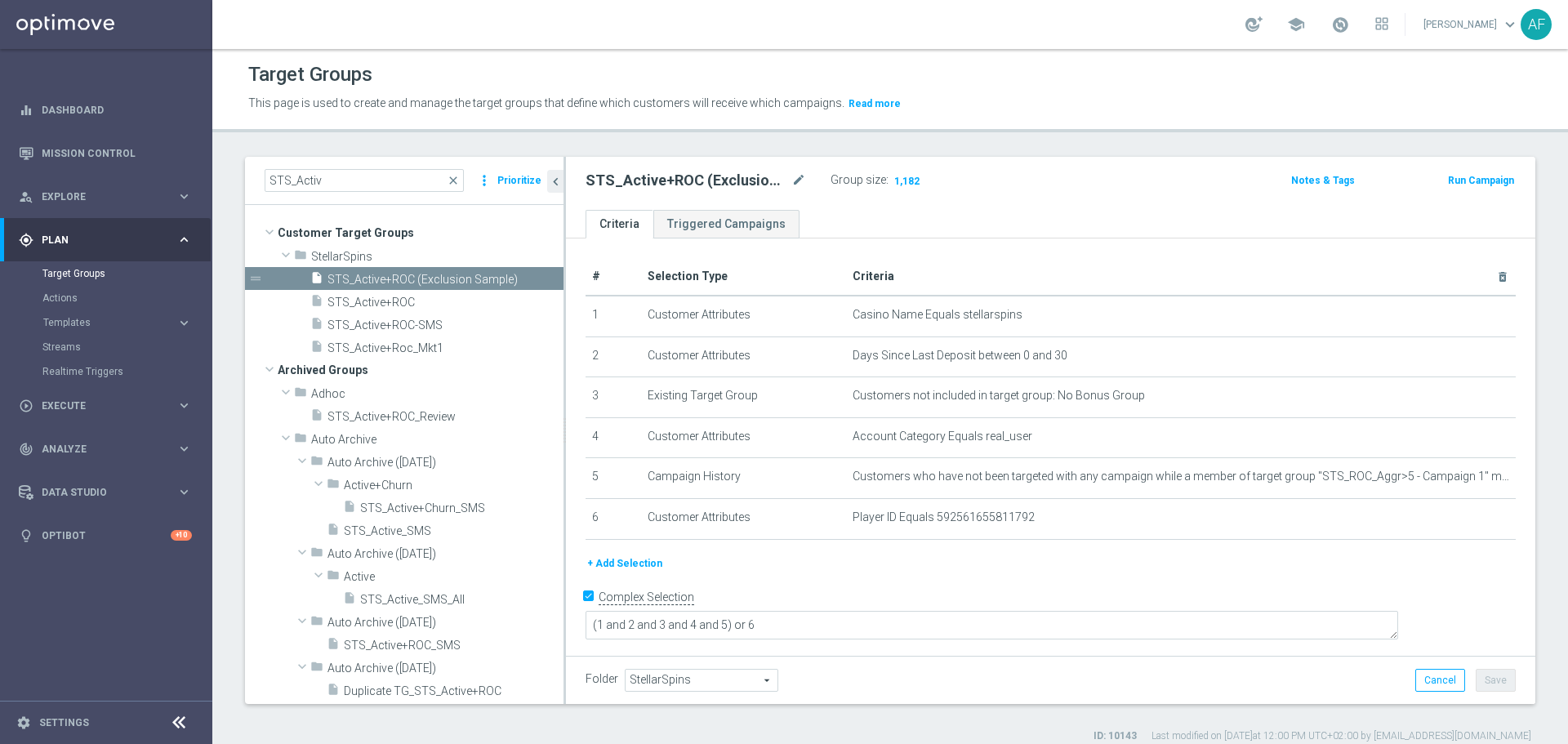 click on "chevron_left" 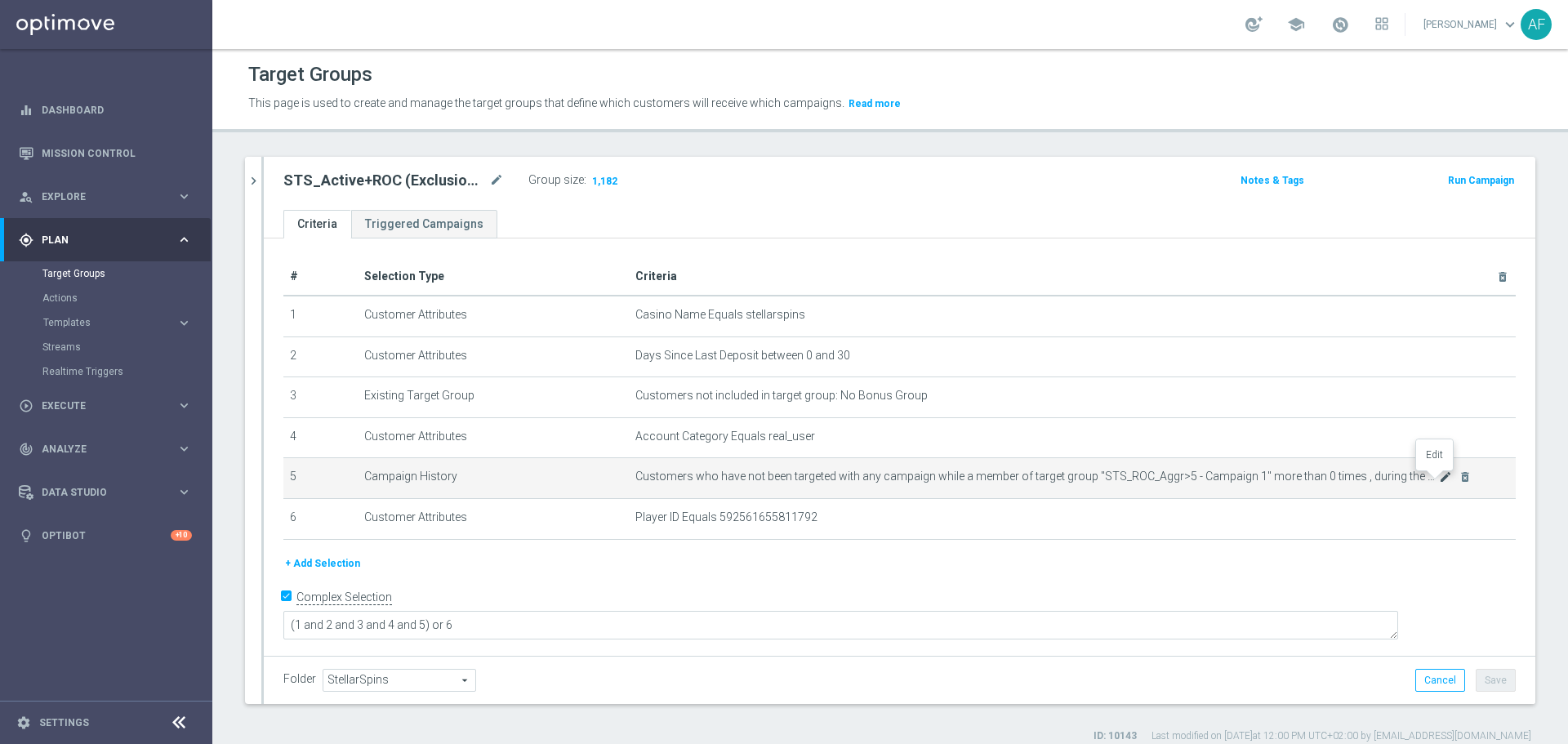 click on "mode_edit" 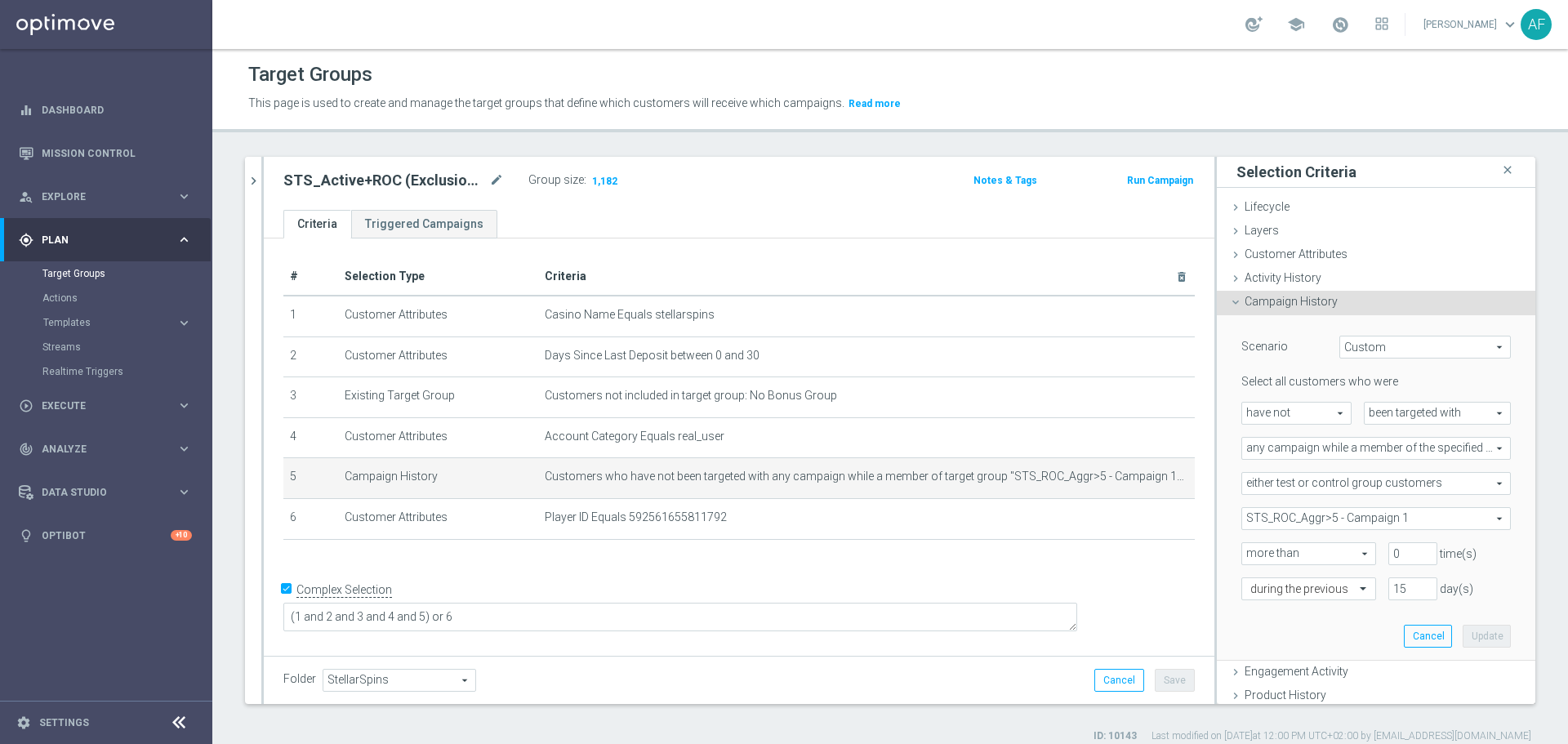 click on "either test or control group customers" at bounding box center (1376, 483) 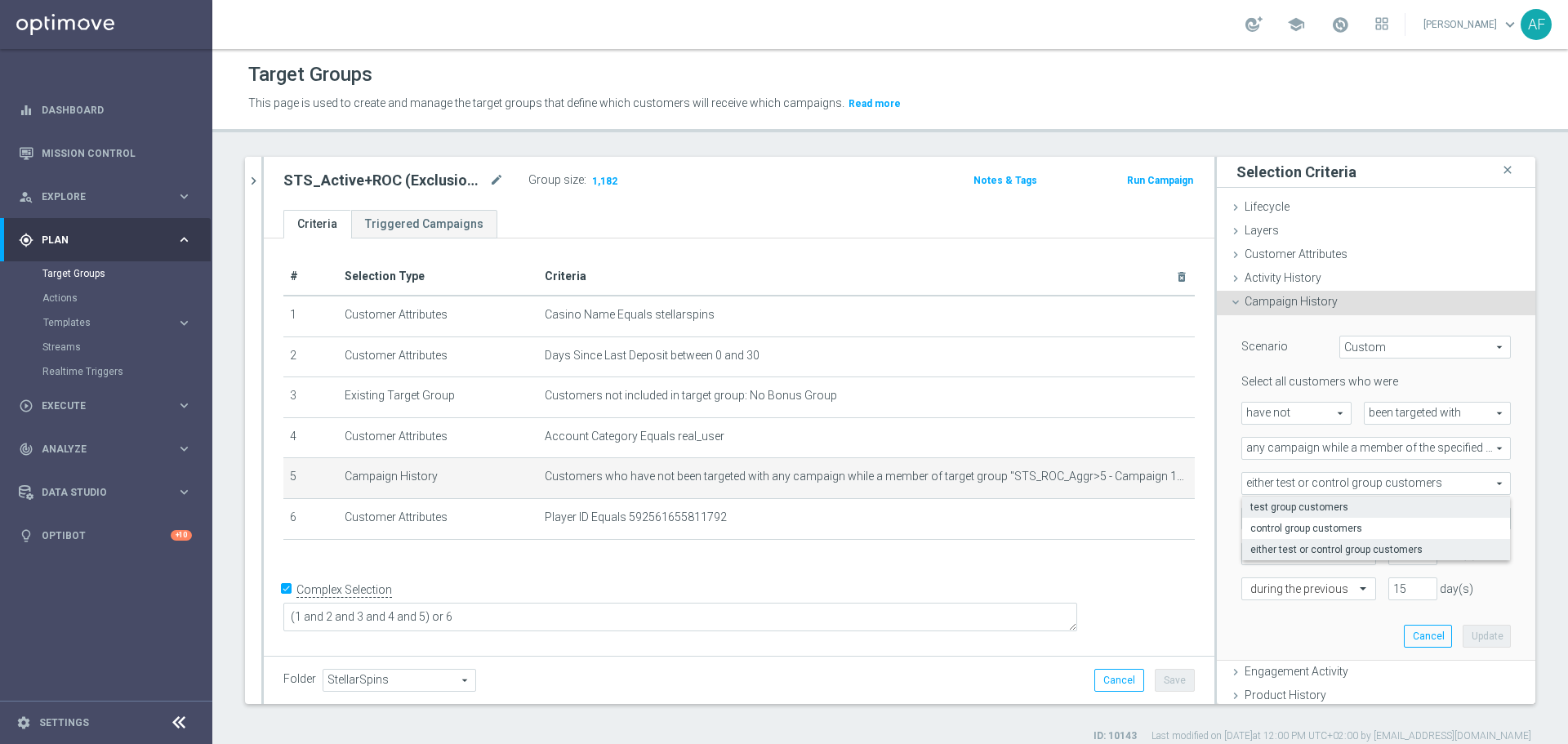 click on "test group customers" at bounding box center [1376, 507] 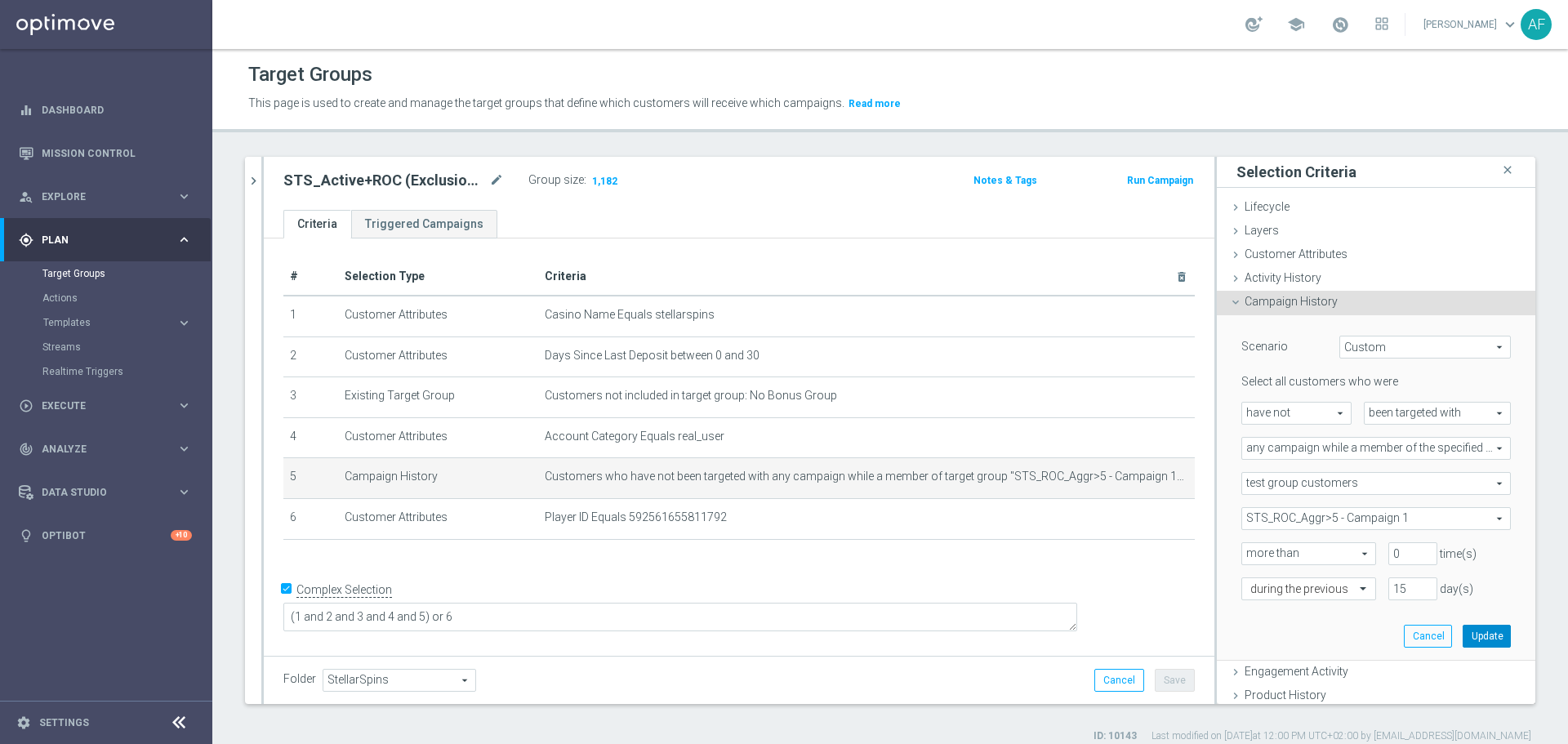 click on "Update" at bounding box center (1486, 636) 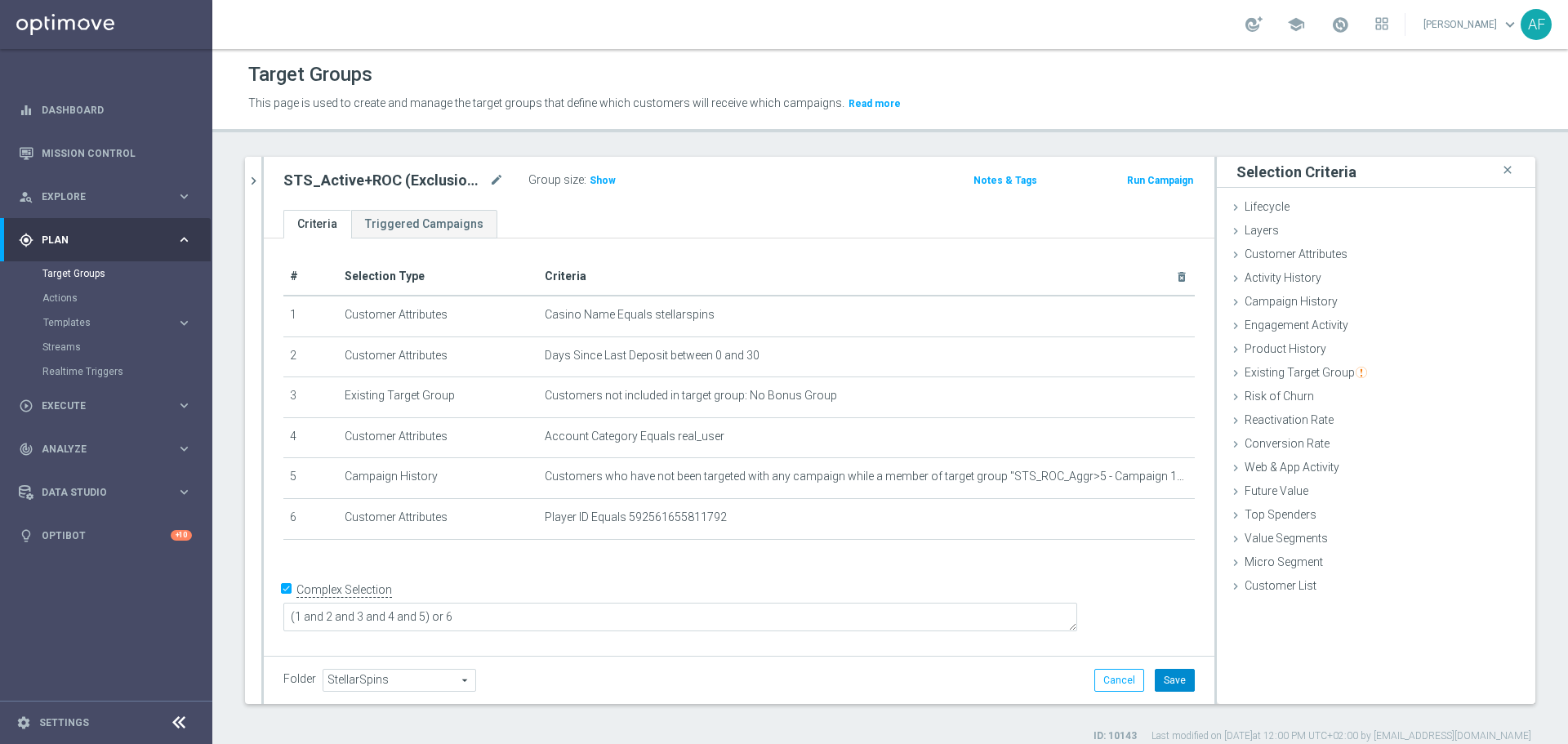 drag, startPoint x: 1156, startPoint y: 681, endPoint x: 1093, endPoint y: 614, distance: 91.96739 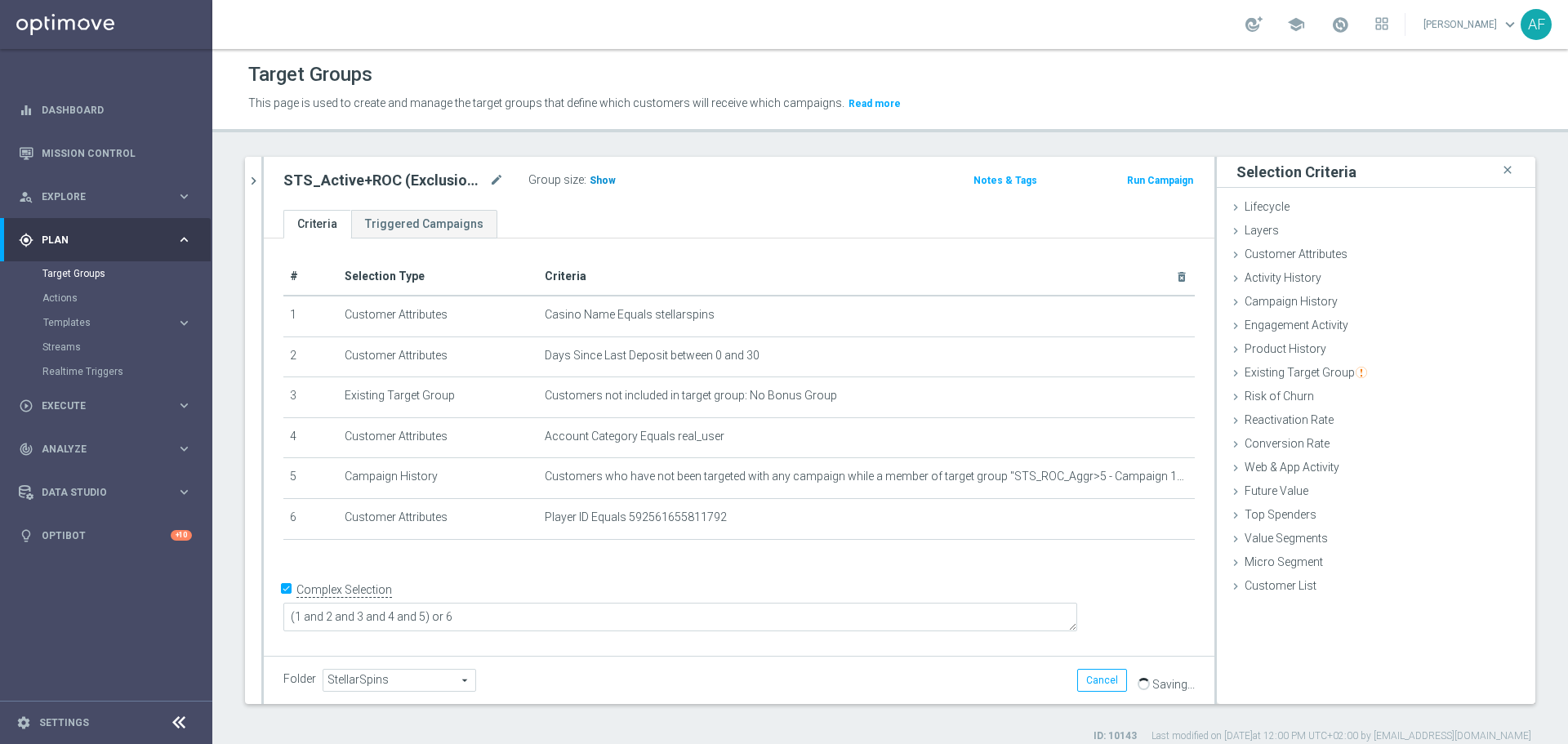 click on "Show" 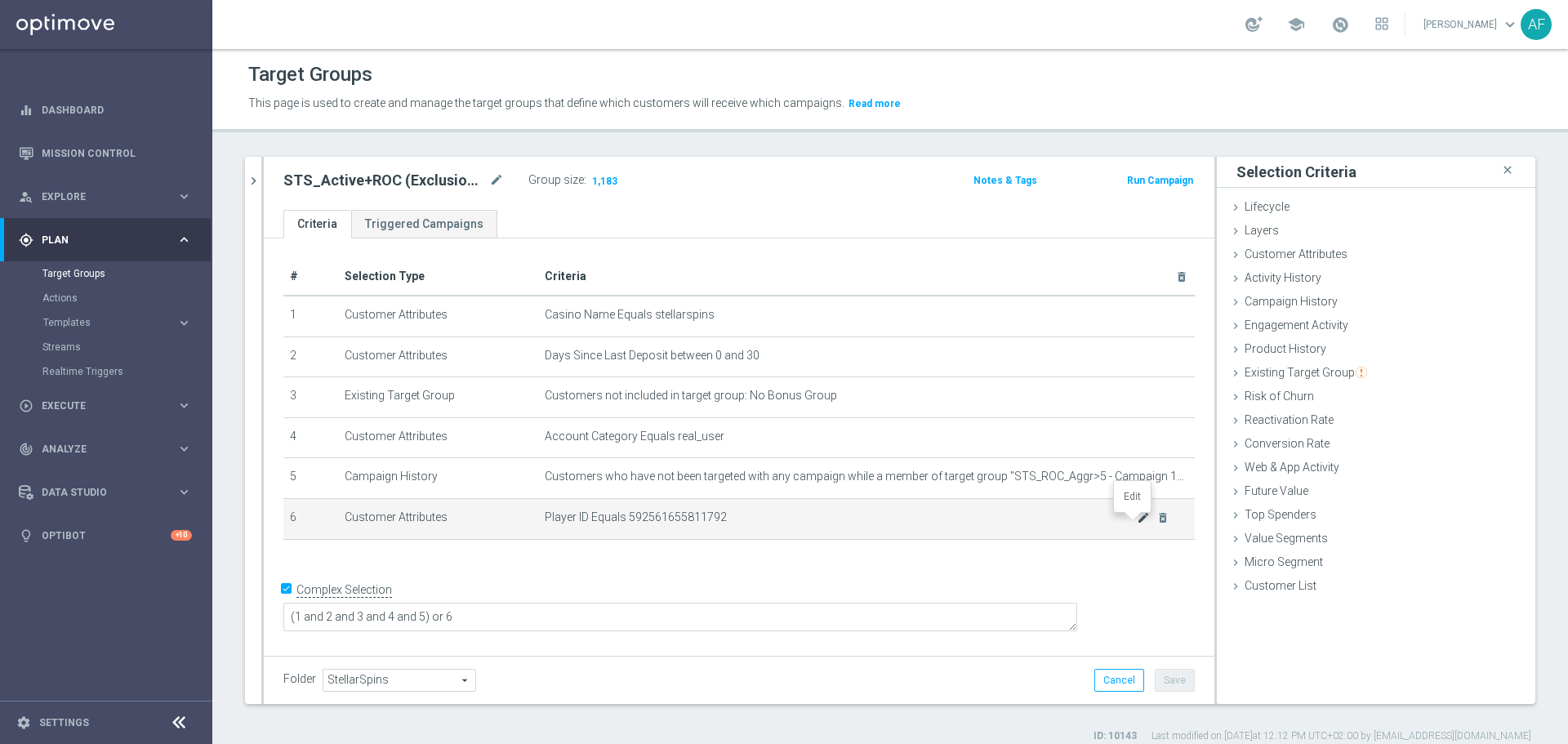 click on "mode_edit" 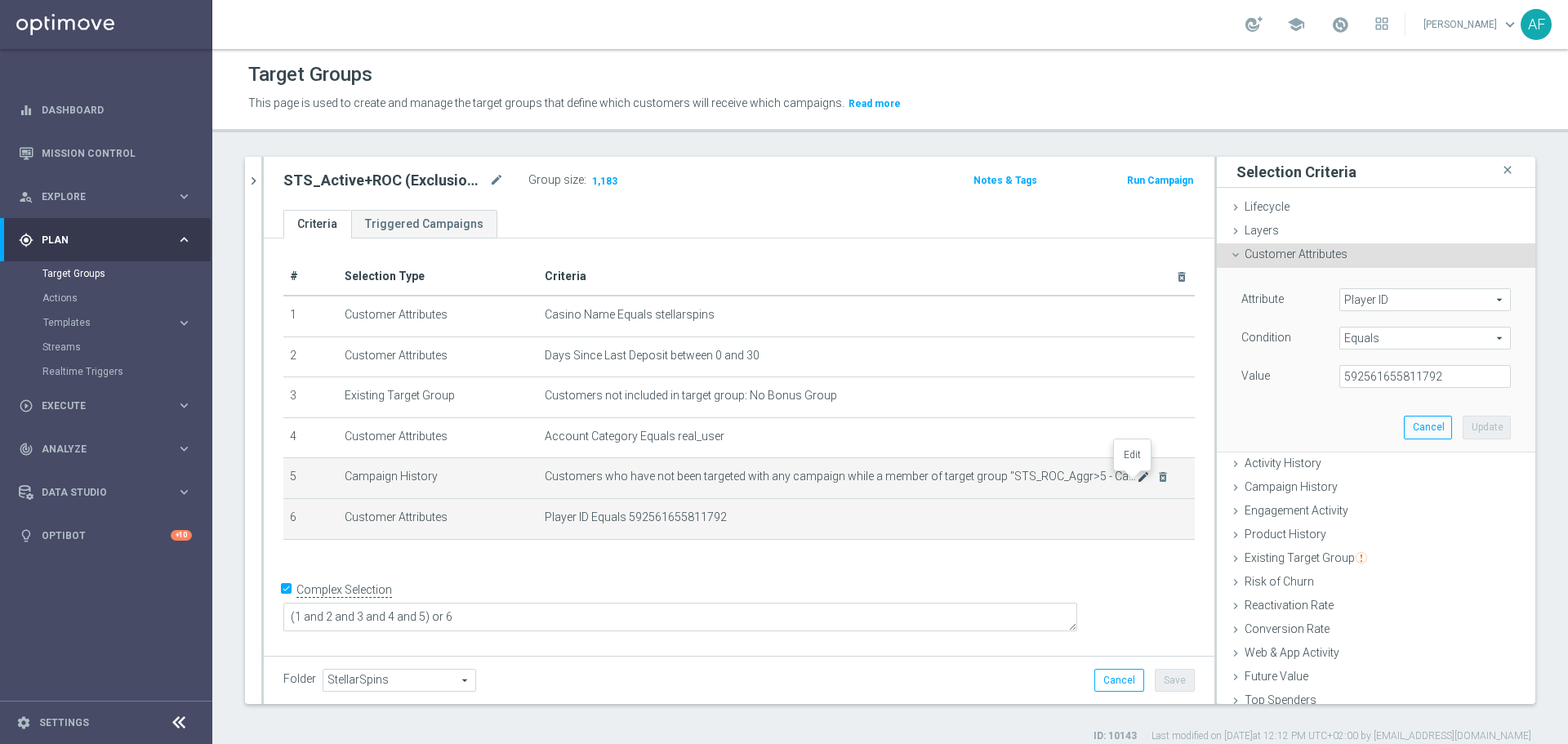 click on "mode_edit" 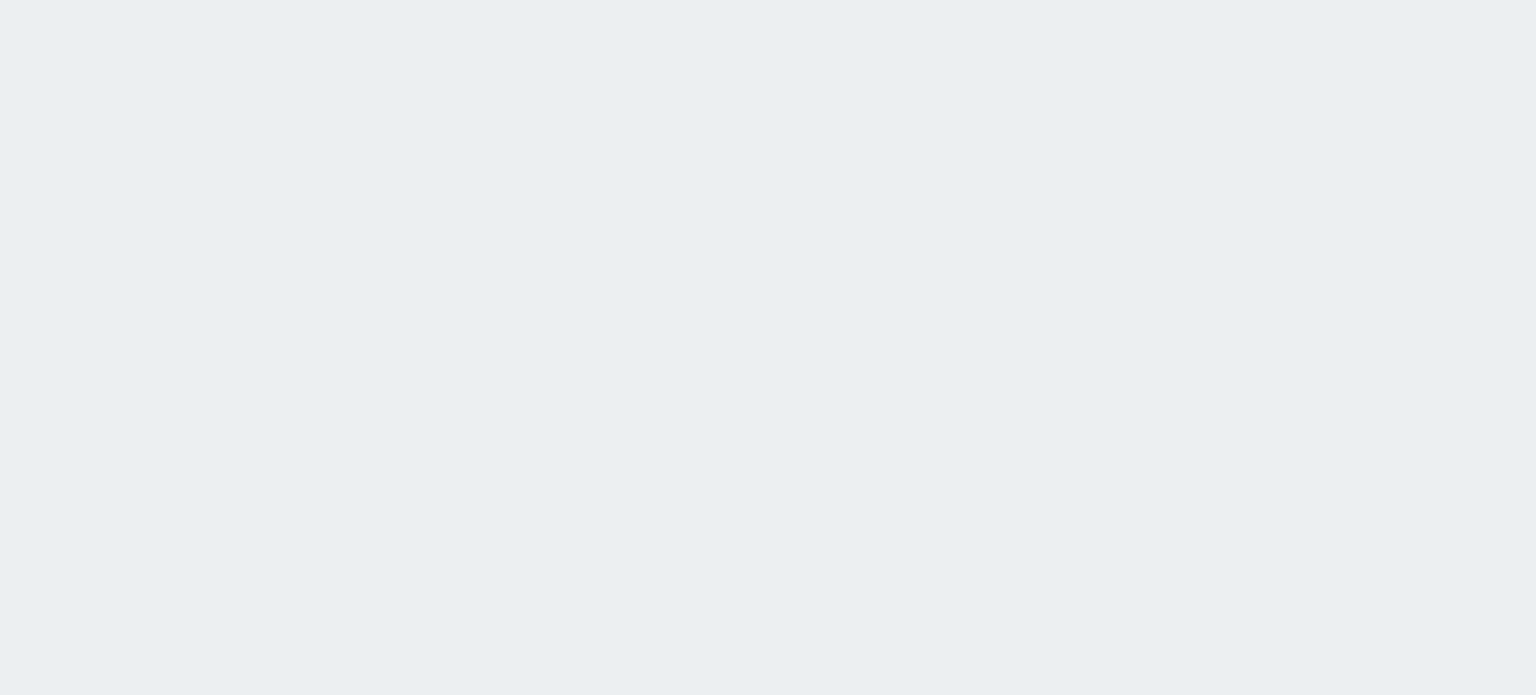 scroll, scrollTop: 0, scrollLeft: 0, axis: both 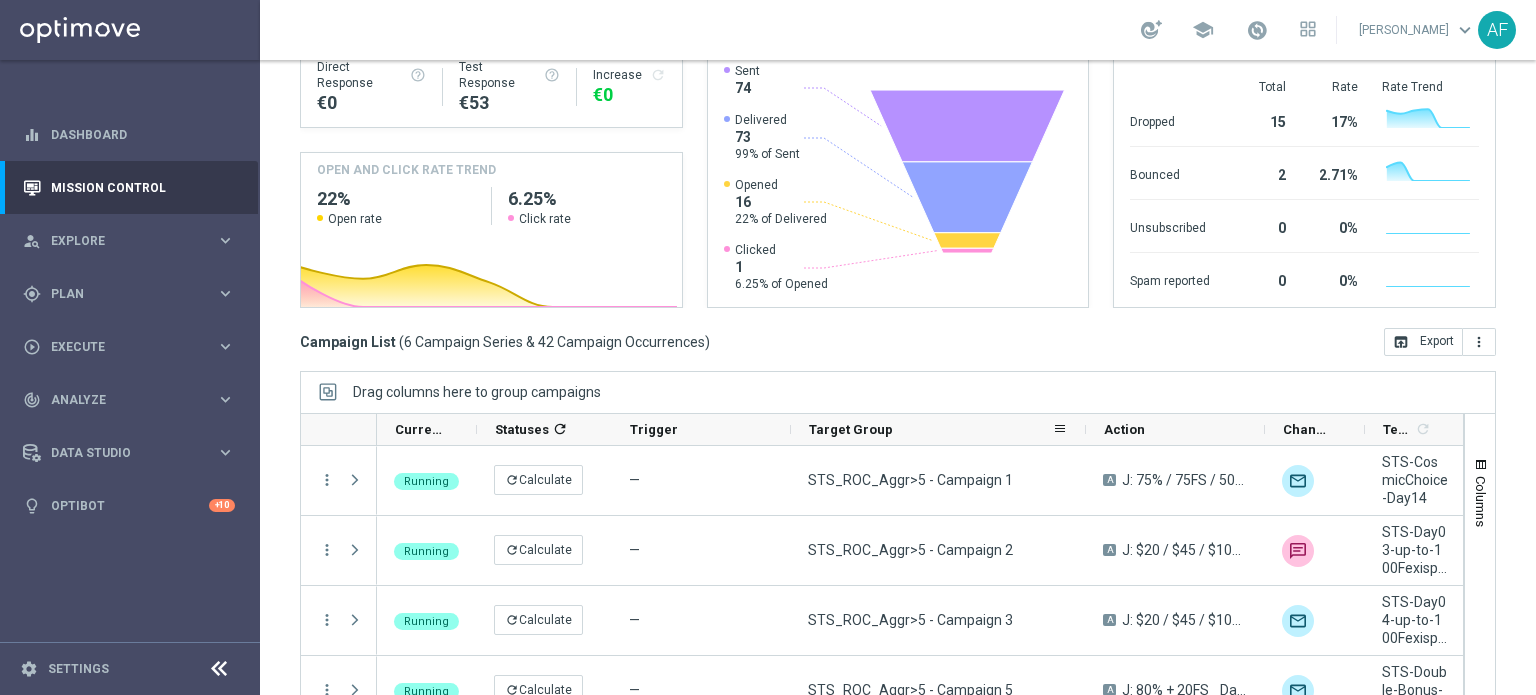 drag, startPoint x: 968, startPoint y: 431, endPoint x: 1068, endPoint y: 533, distance: 142.84258 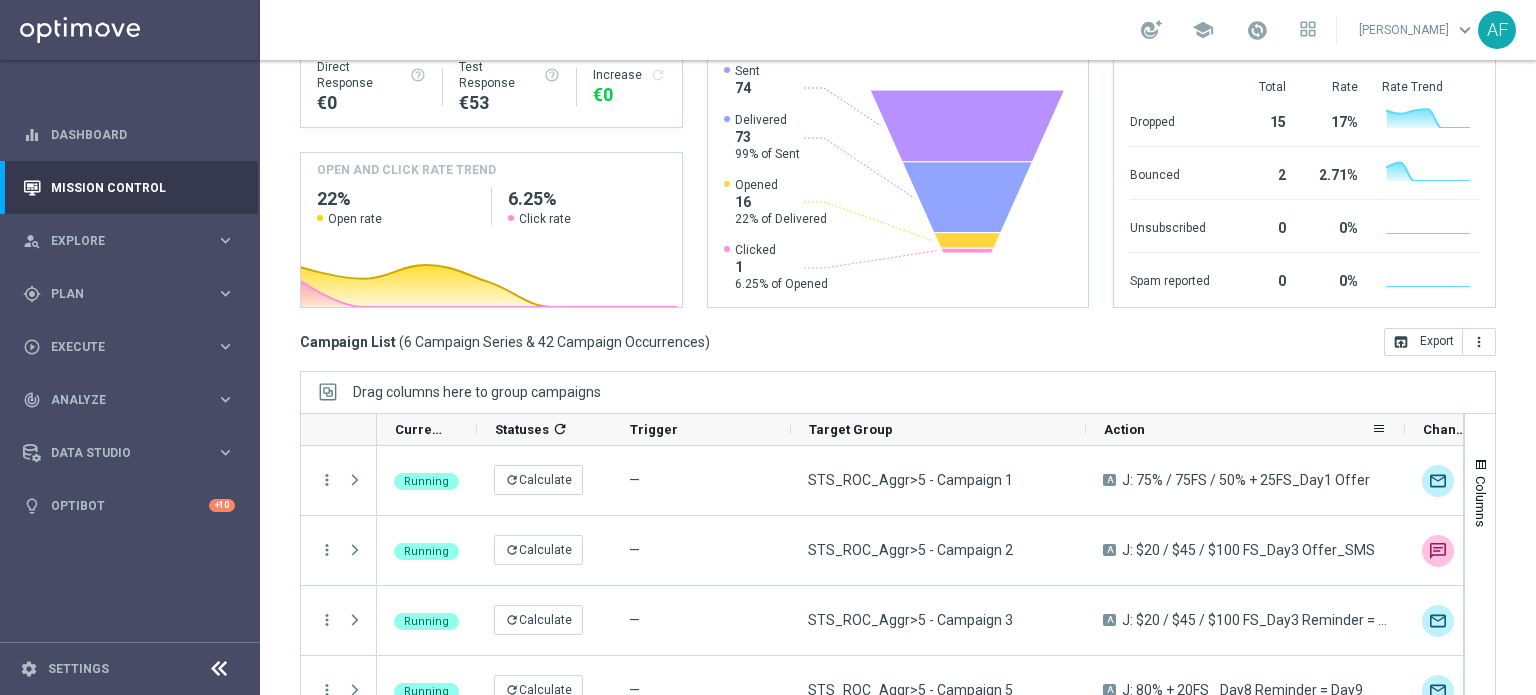 drag, startPoint x: 1262, startPoint y: 431, endPoint x: 1398, endPoint y: 418, distance: 136.6199 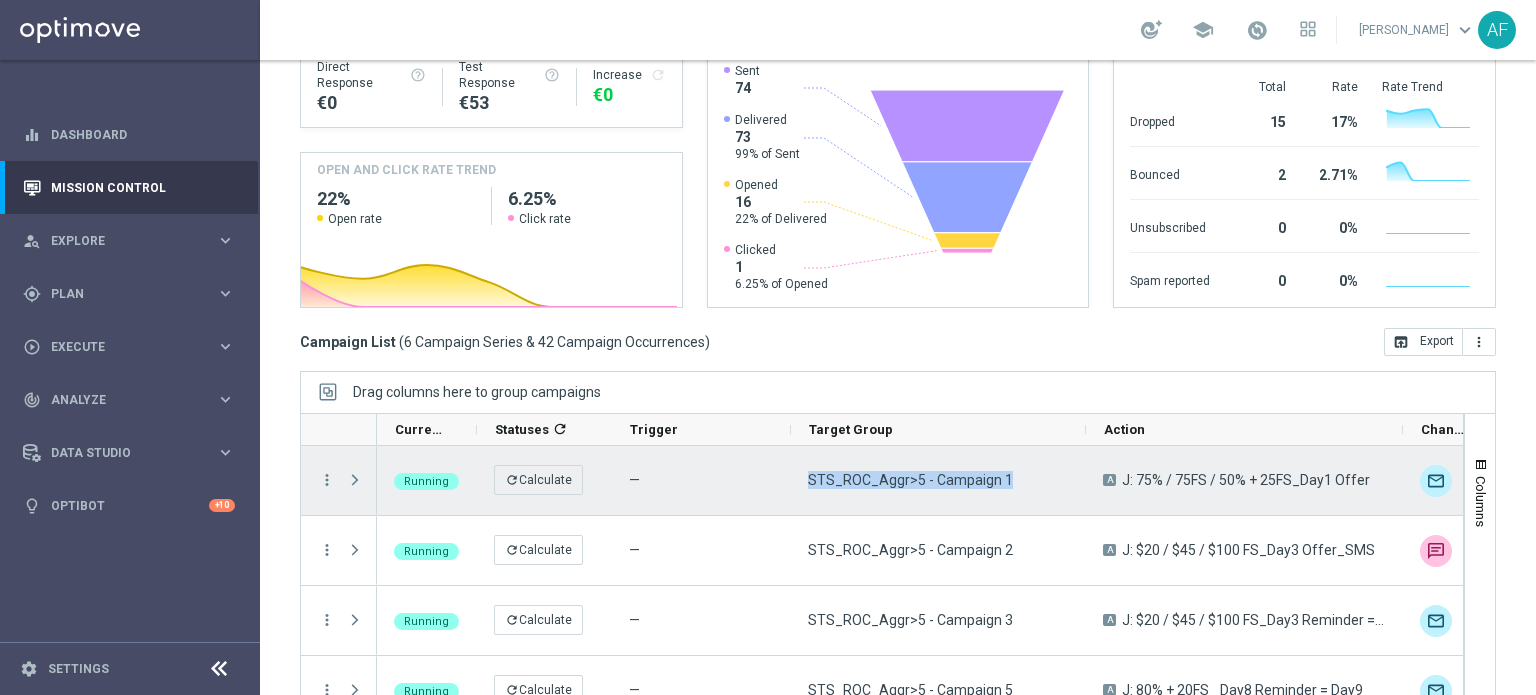 drag, startPoint x: 1003, startPoint y: 479, endPoint x: 805, endPoint y: 485, distance: 198.09088 